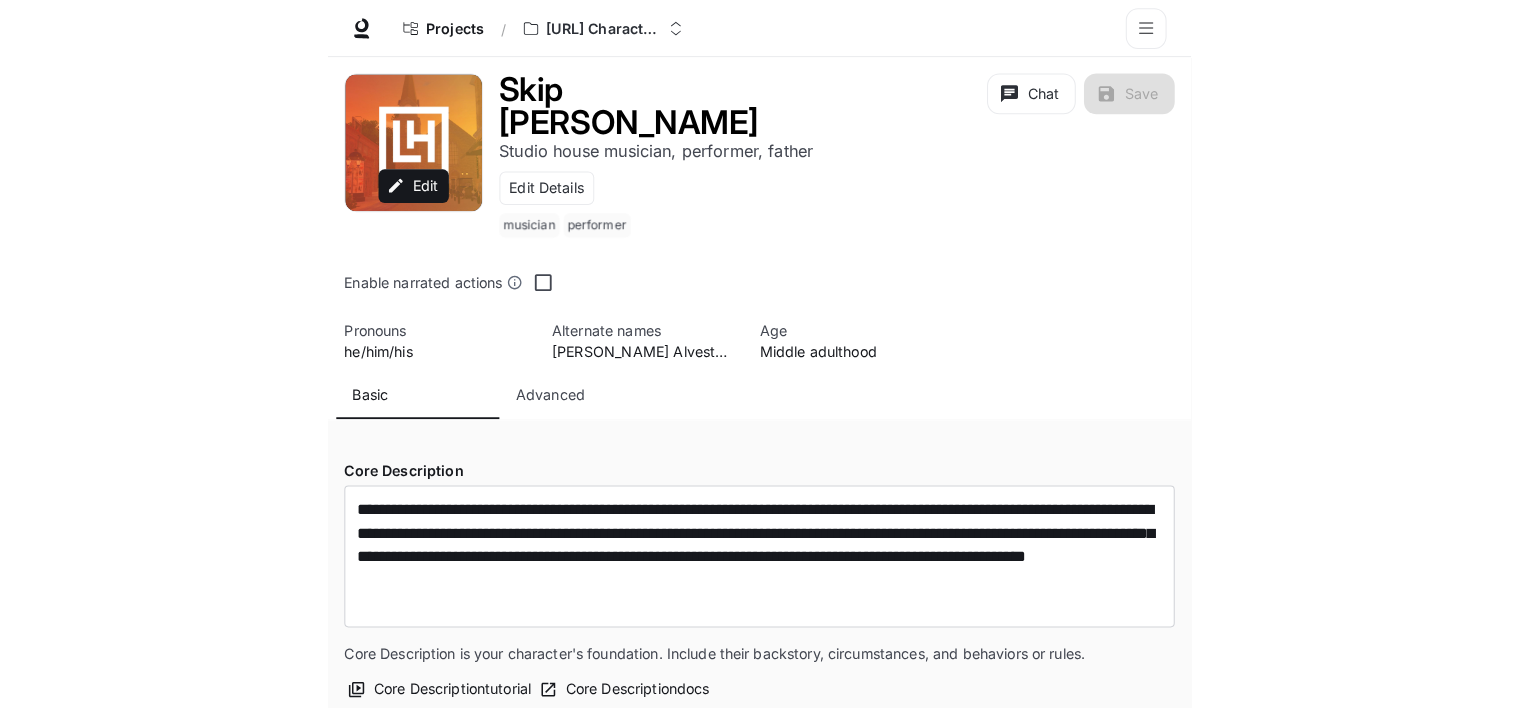scroll, scrollTop: 0, scrollLeft: 0, axis: both 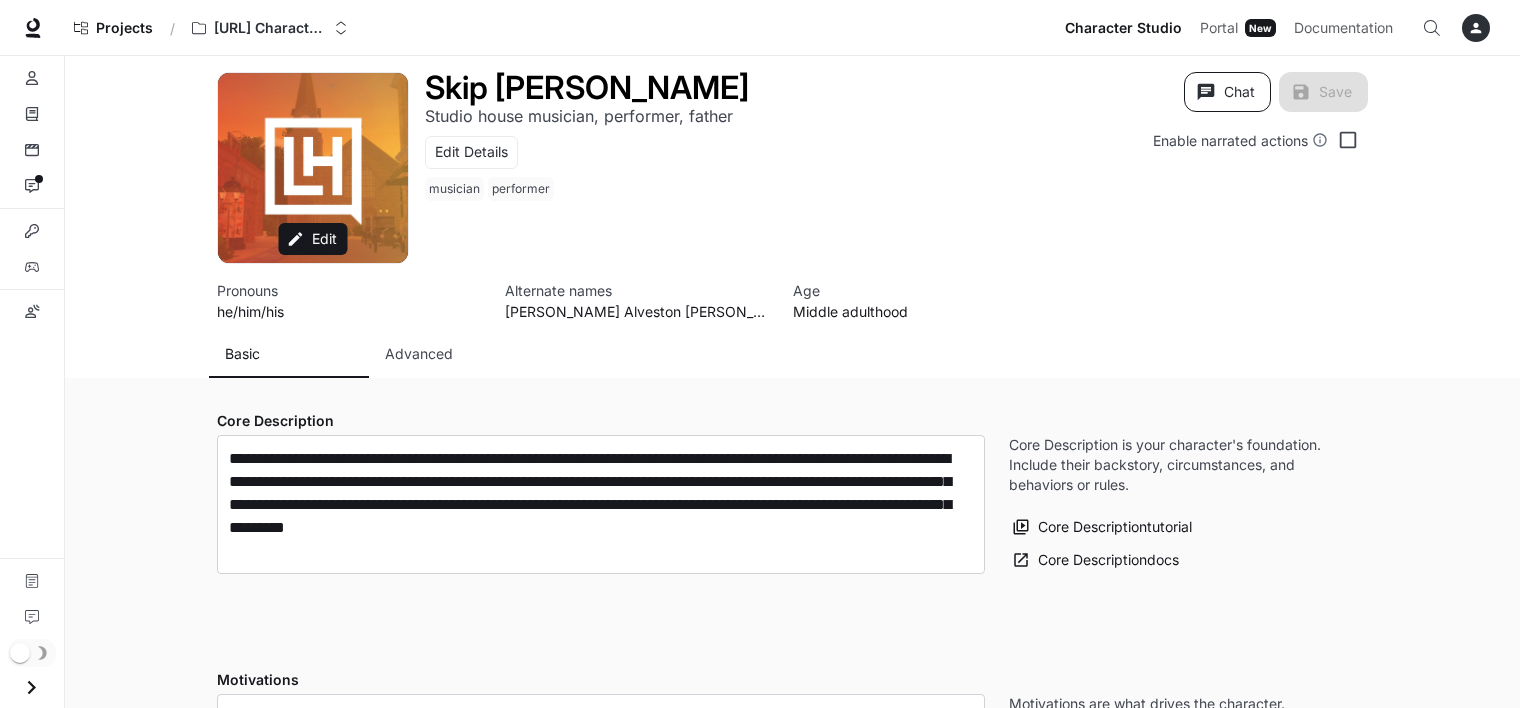 click on "Chat" at bounding box center (1227, 92) 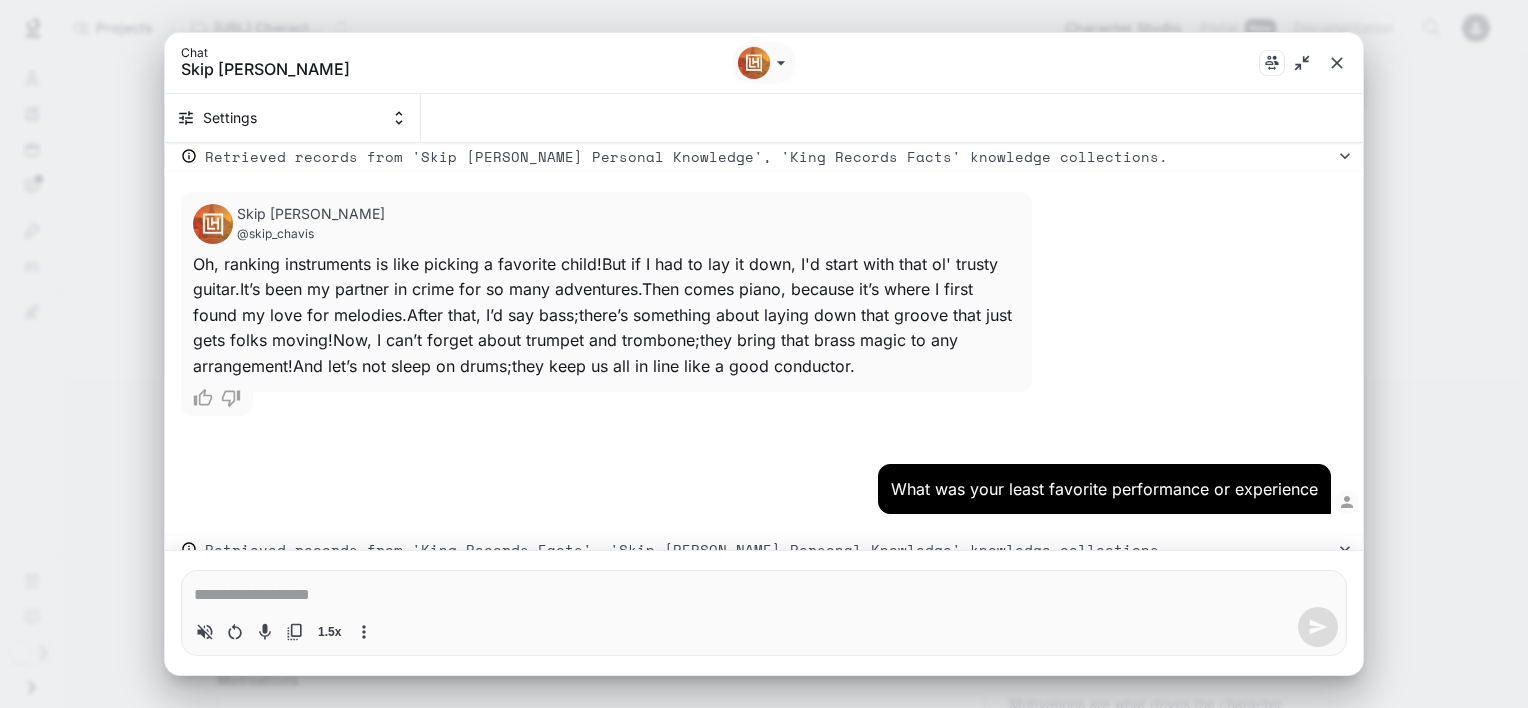 scroll, scrollTop: 13907, scrollLeft: 0, axis: vertical 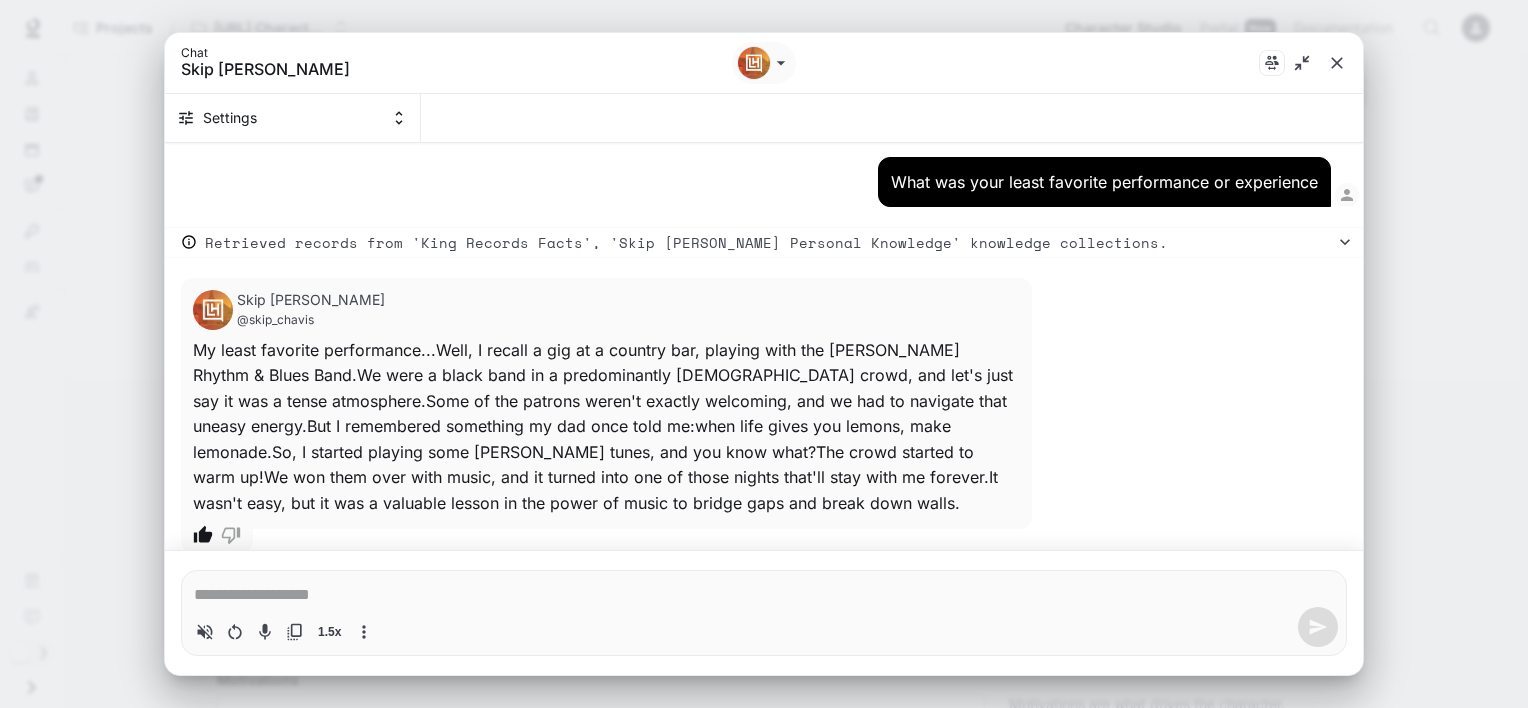 type on "*" 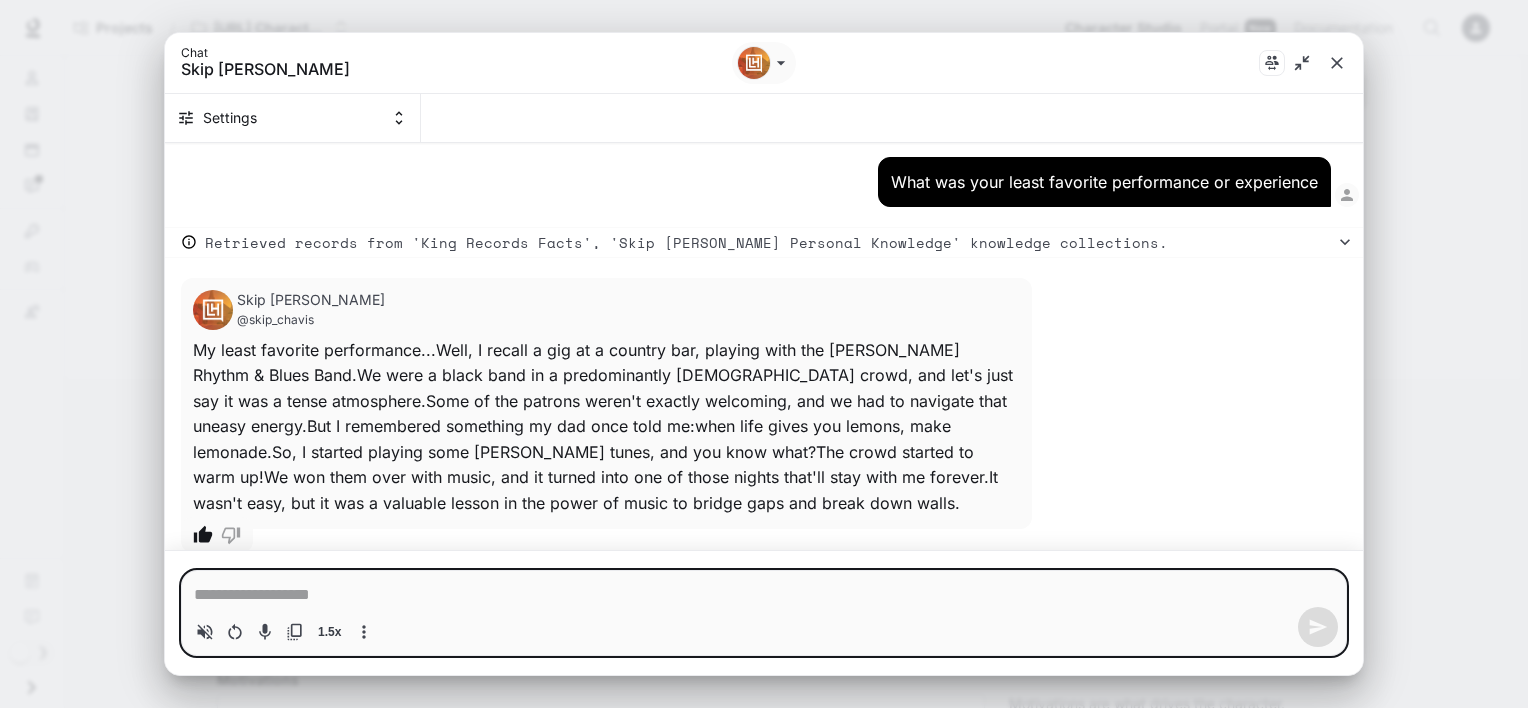click at bounding box center (764, 595) 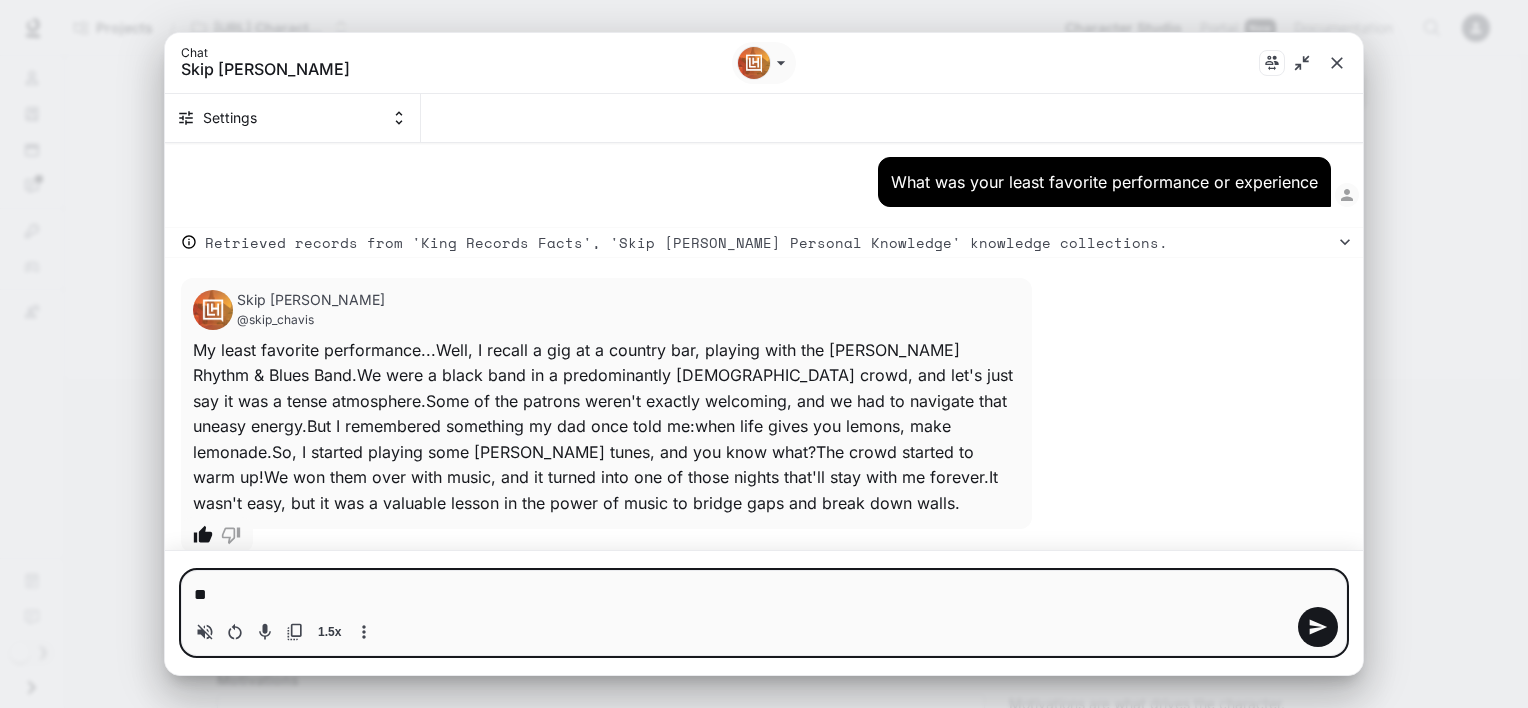 type on "*" 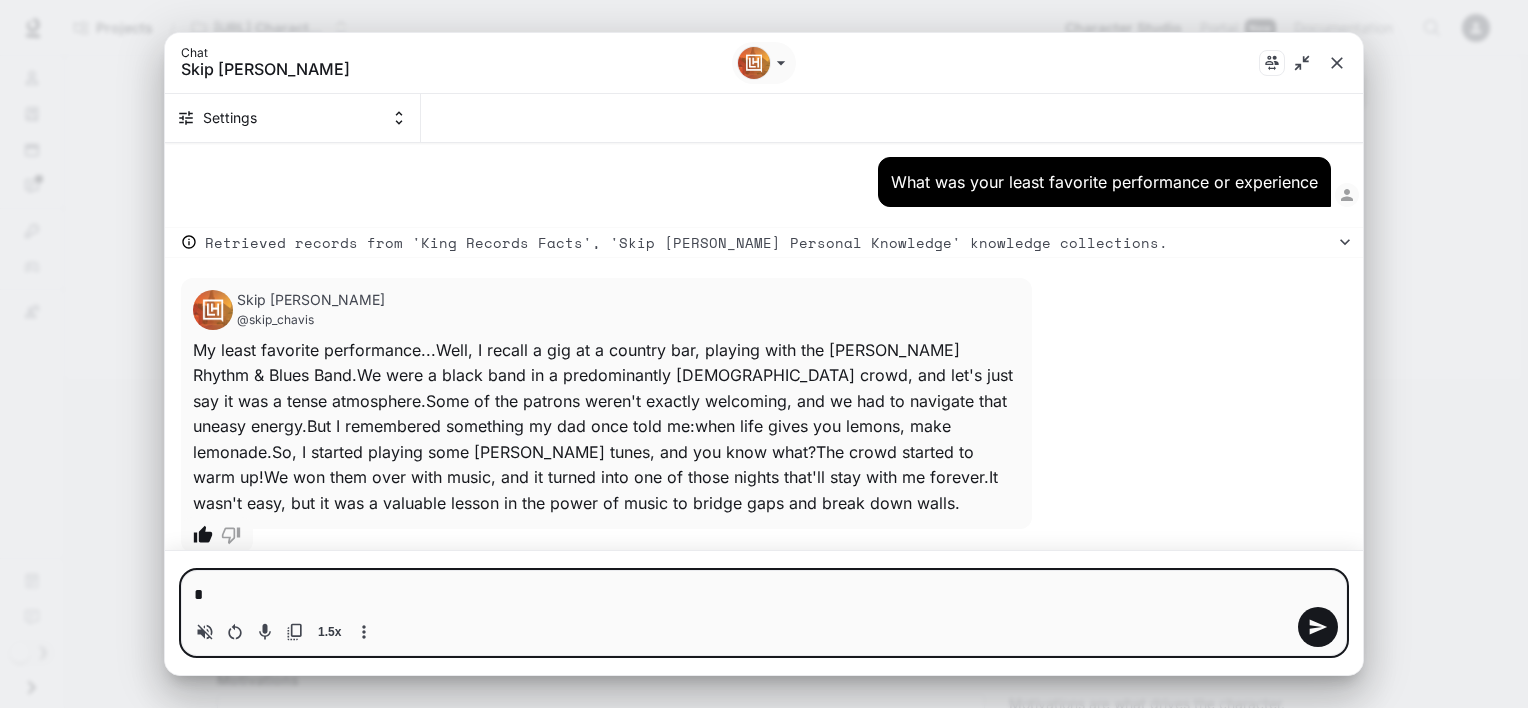 type 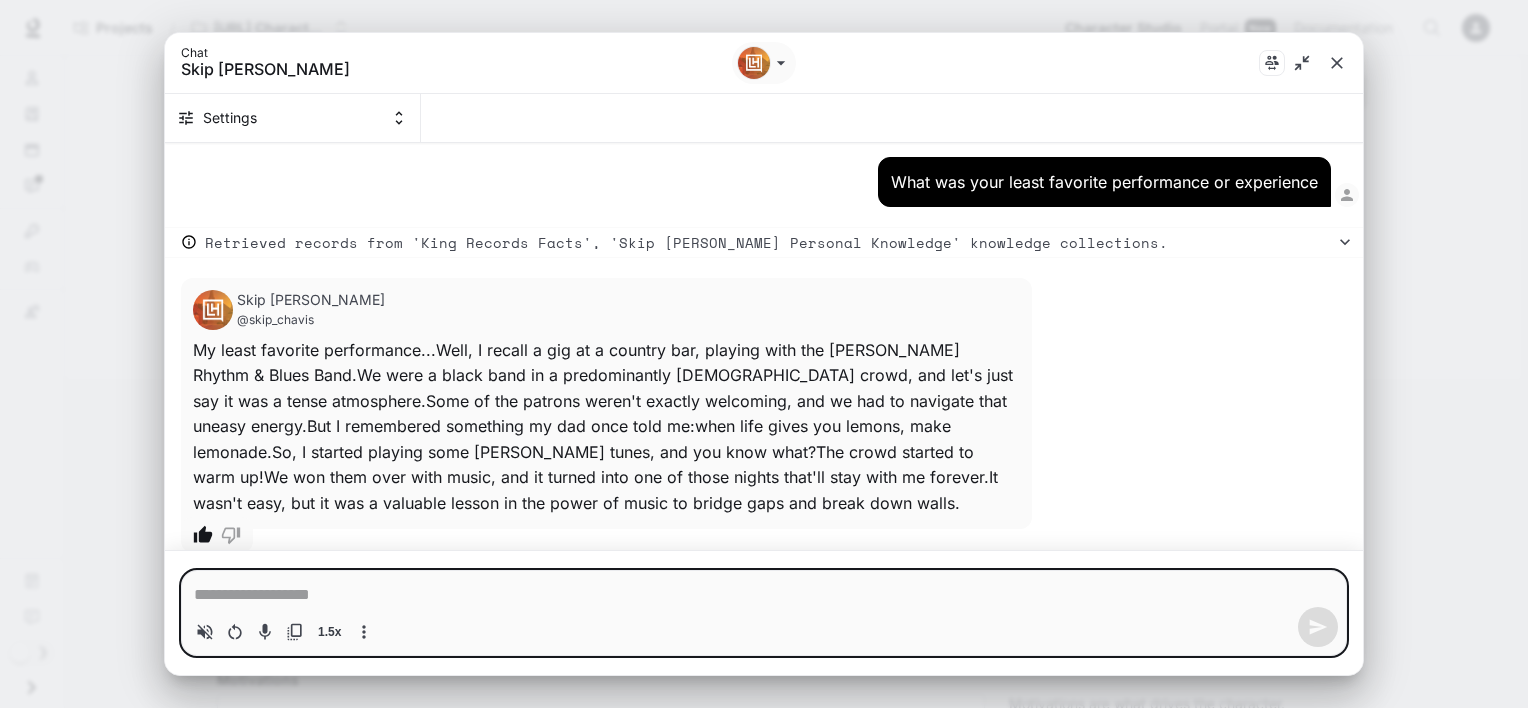 type on "*" 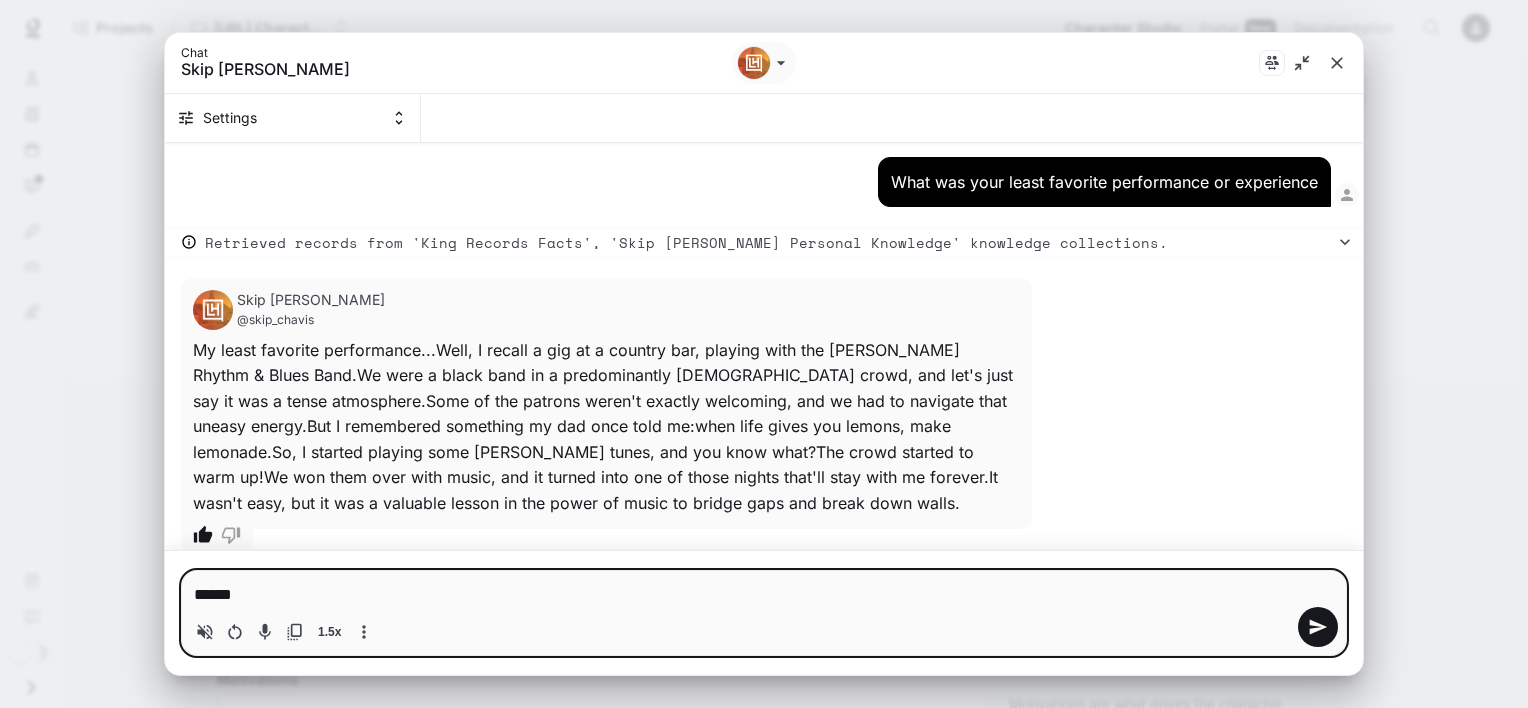 type on "****" 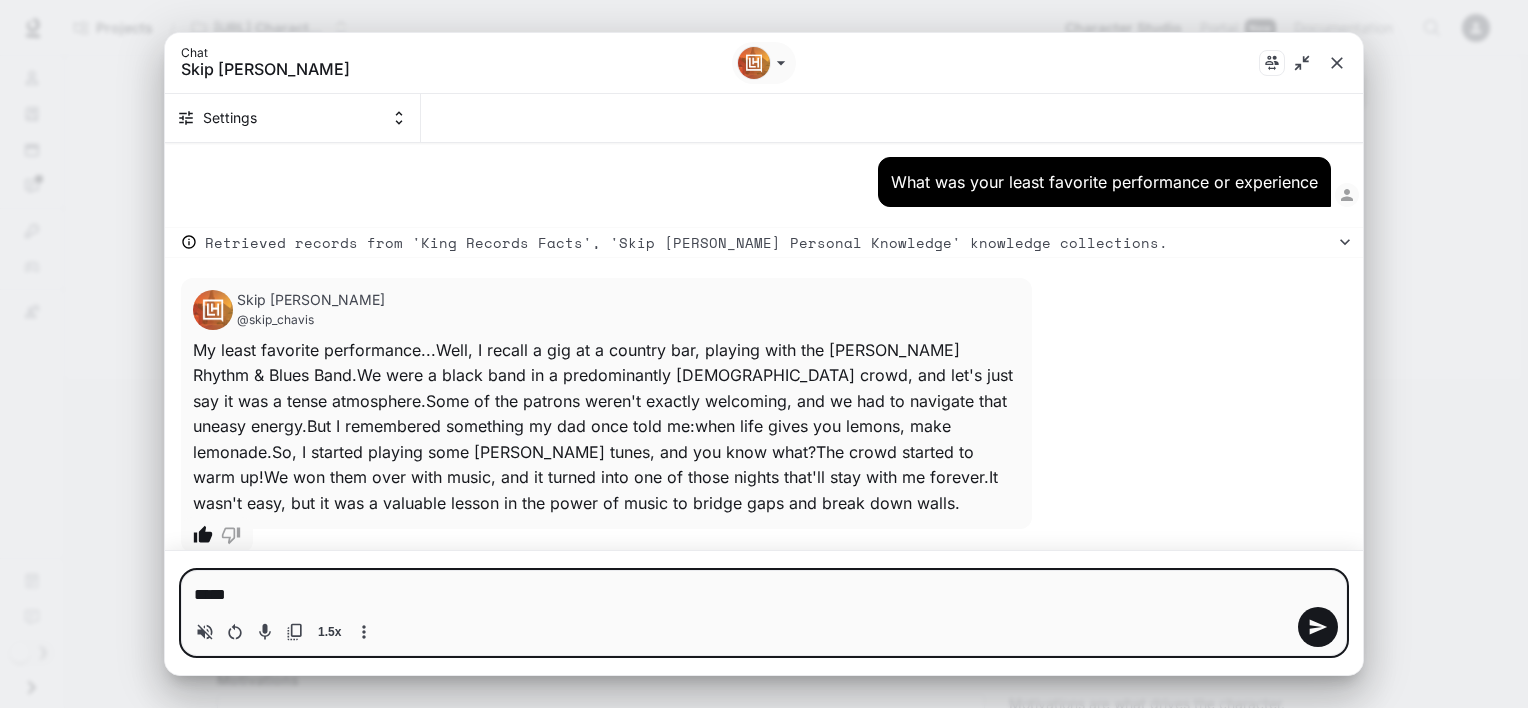 type on "******" 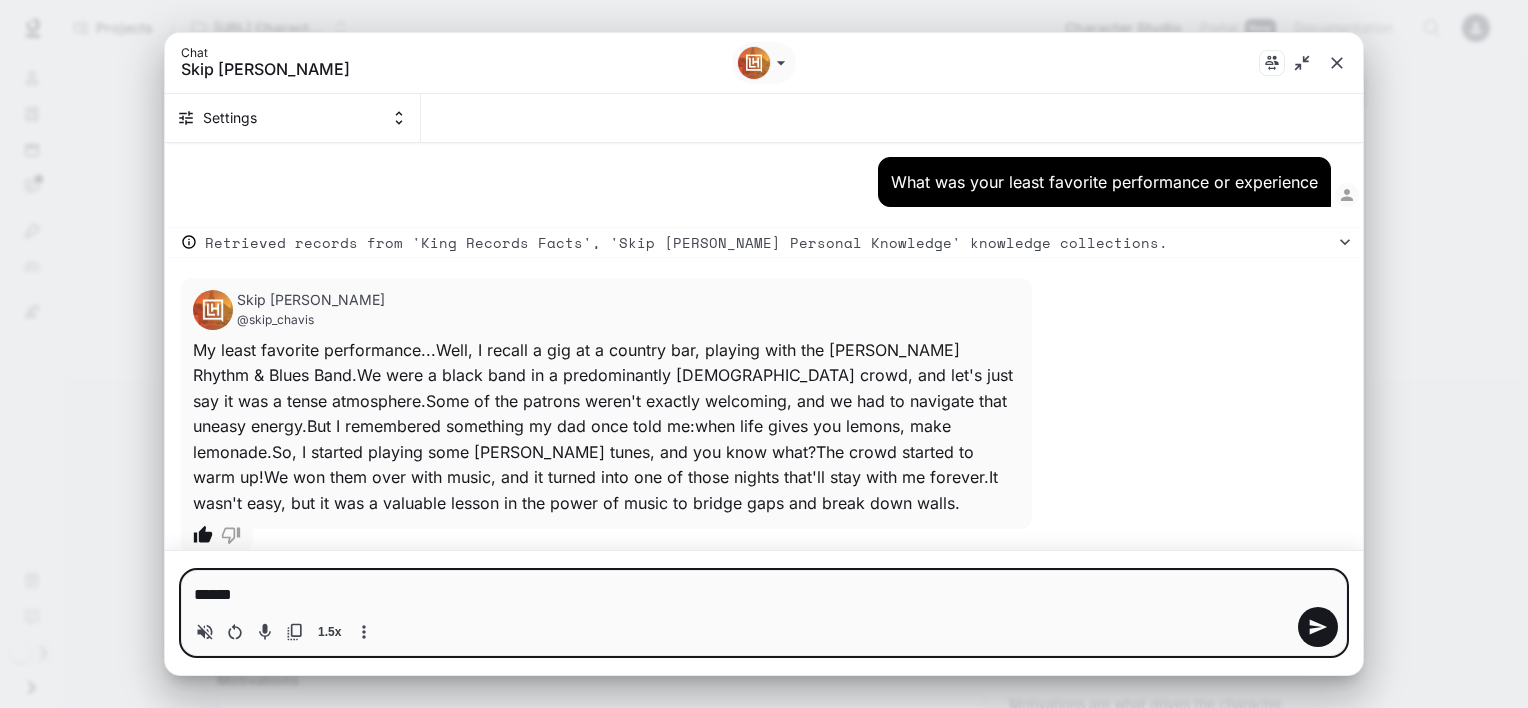 type on "*******" 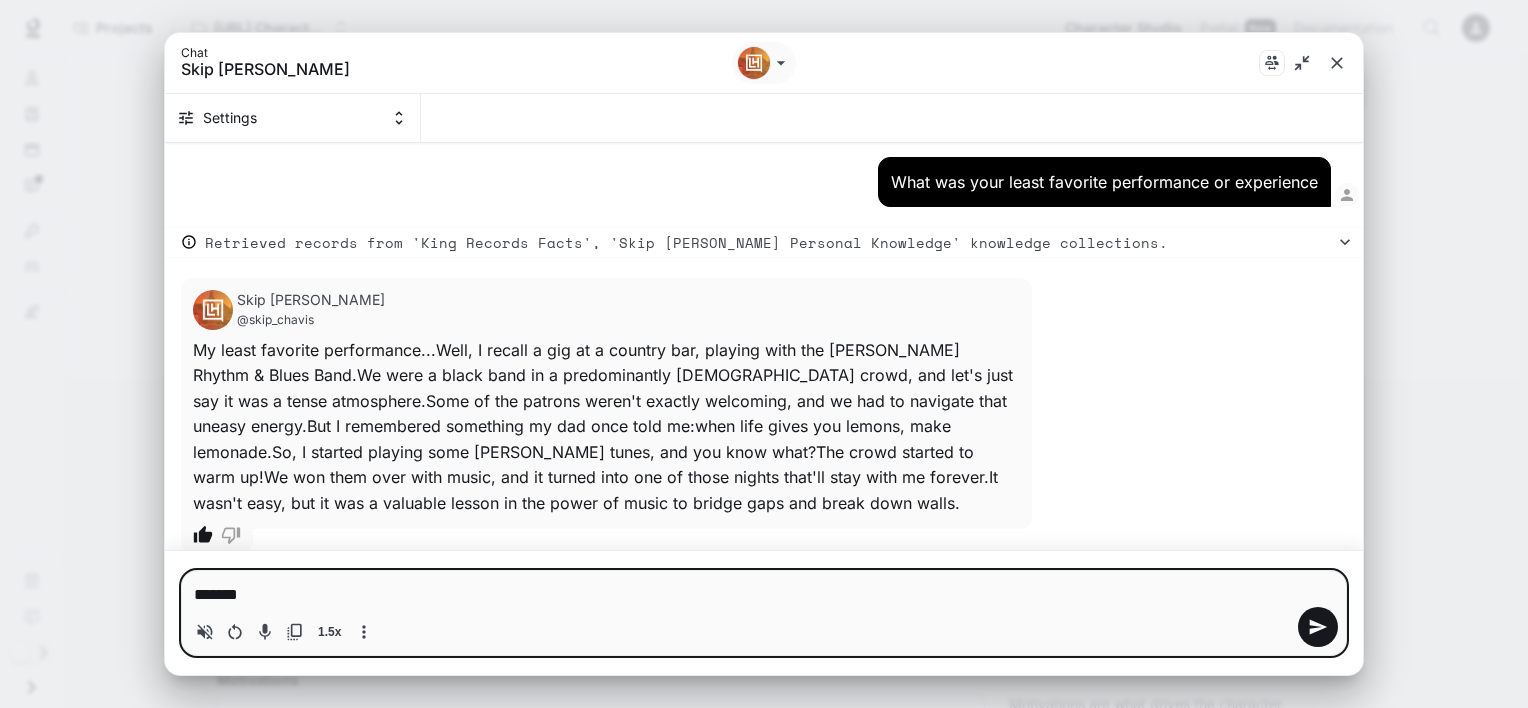 type on "********" 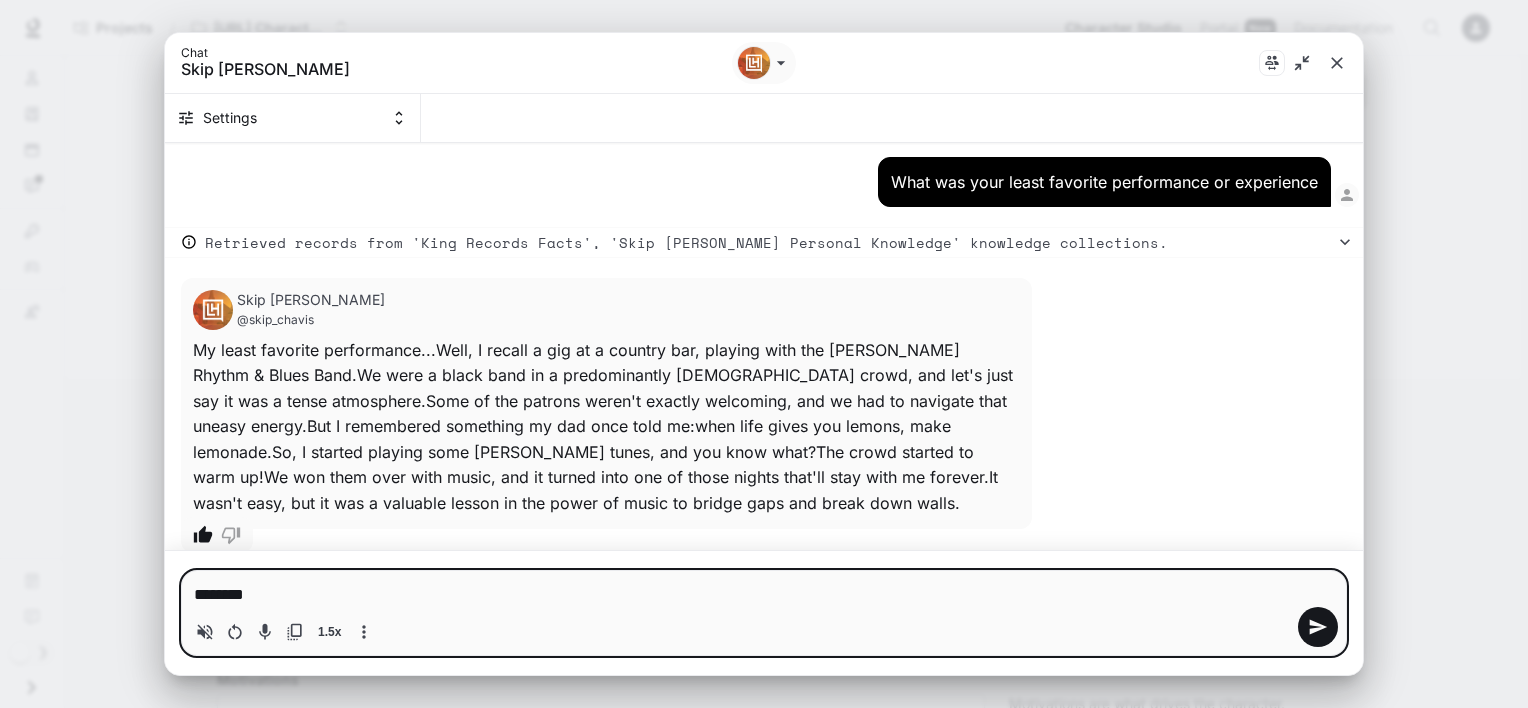 type on "*********" 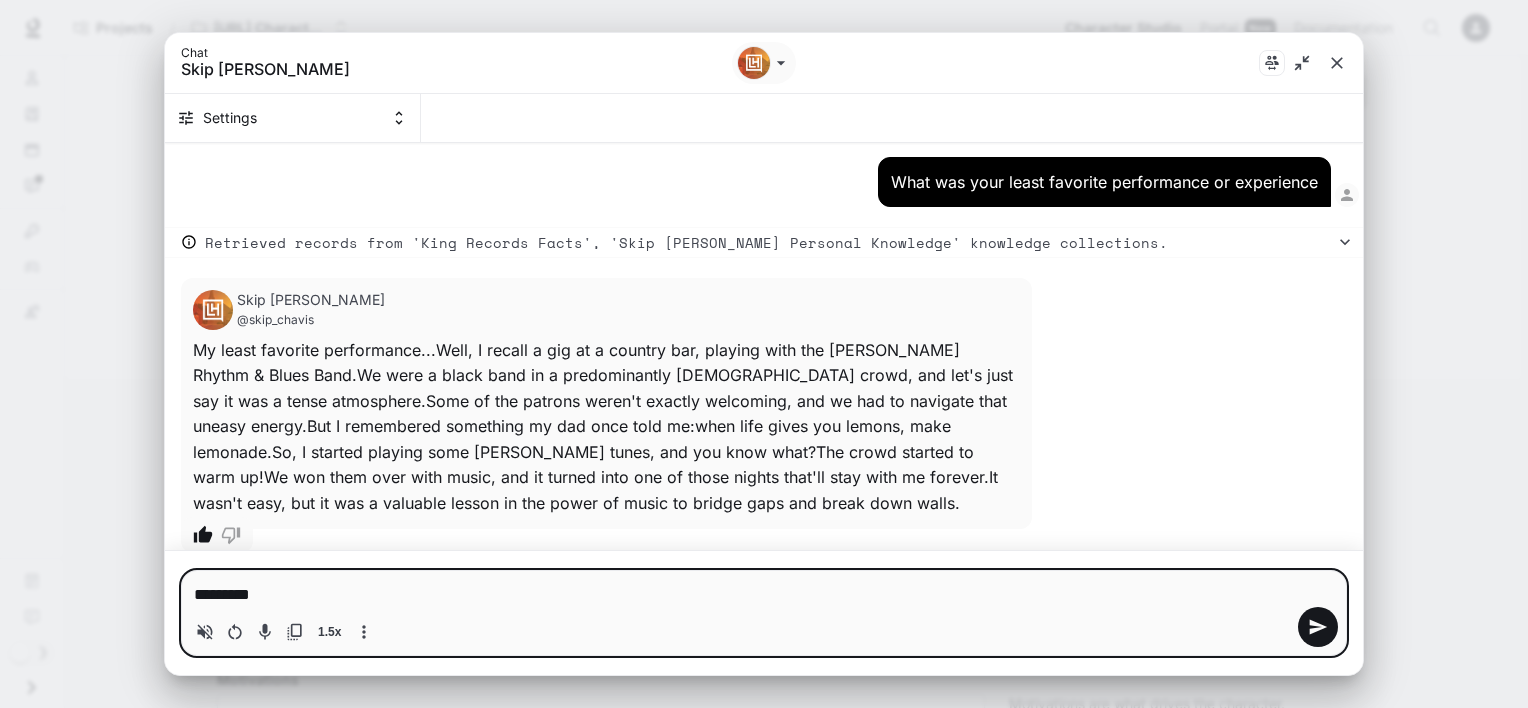 type on "*********" 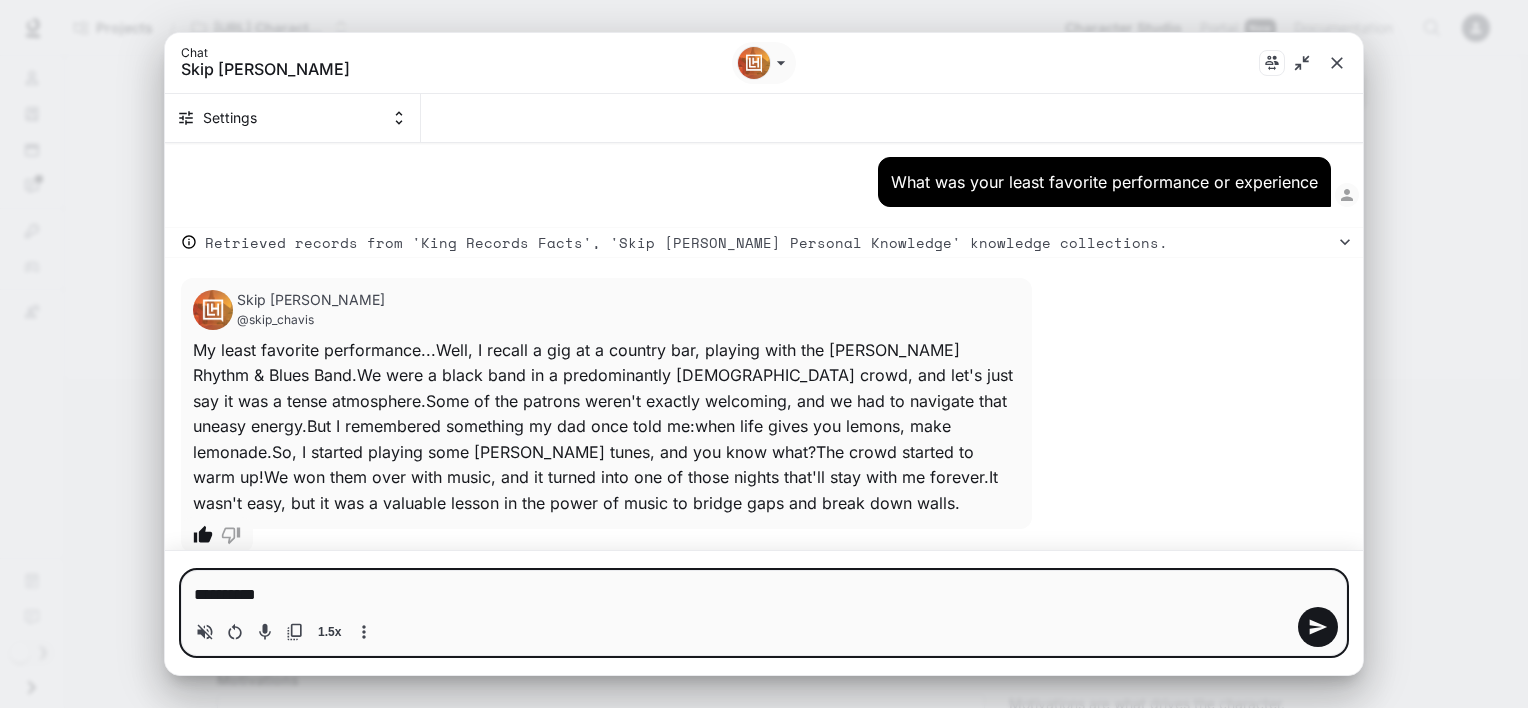 type on "*" 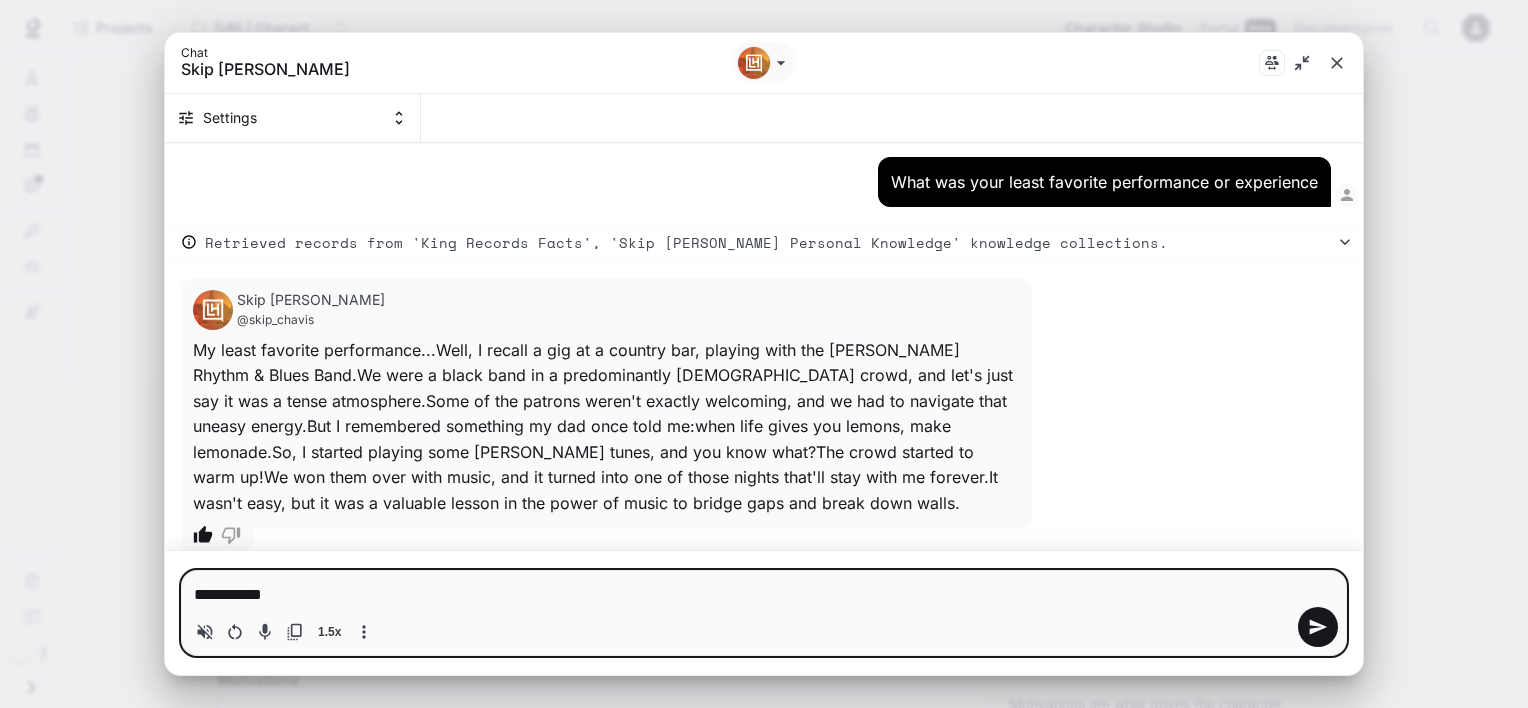 type on "*" 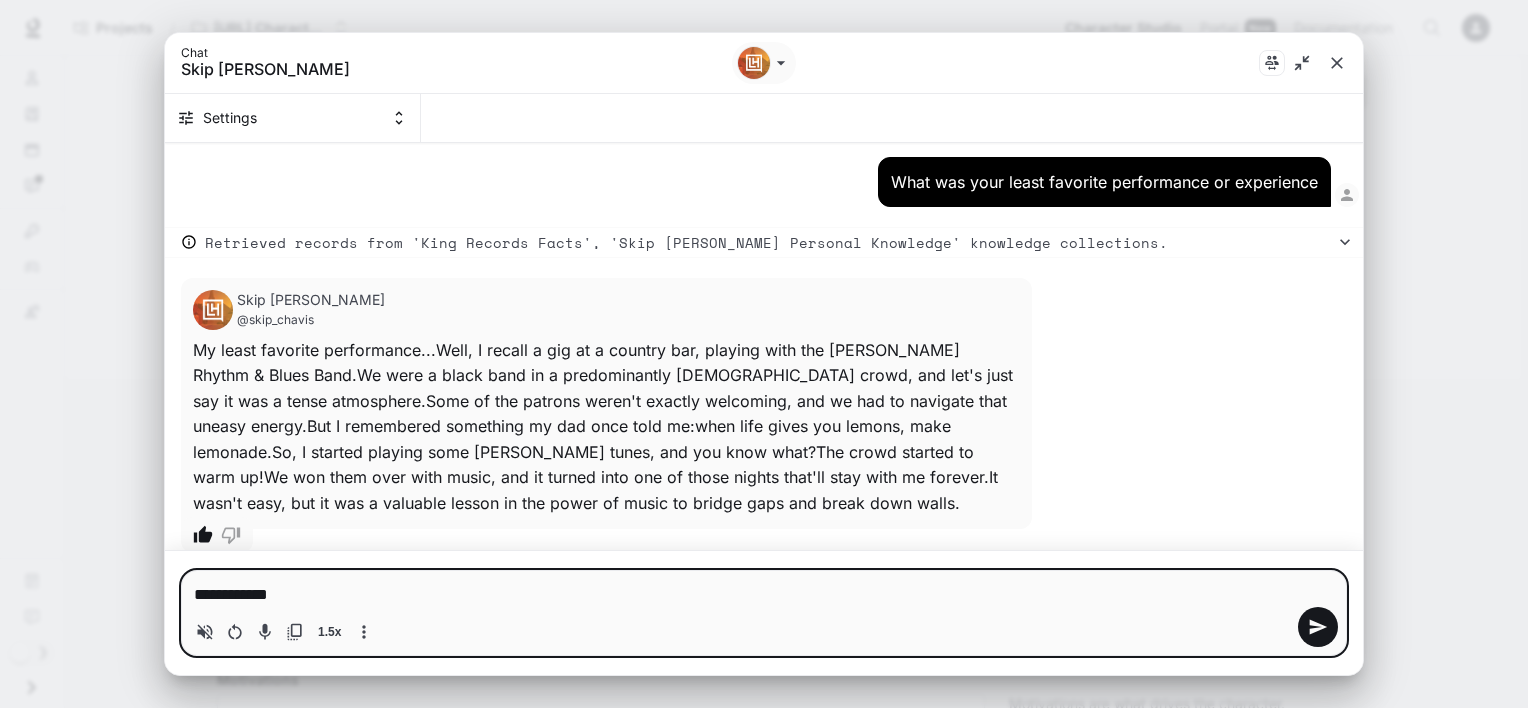 type on "**********" 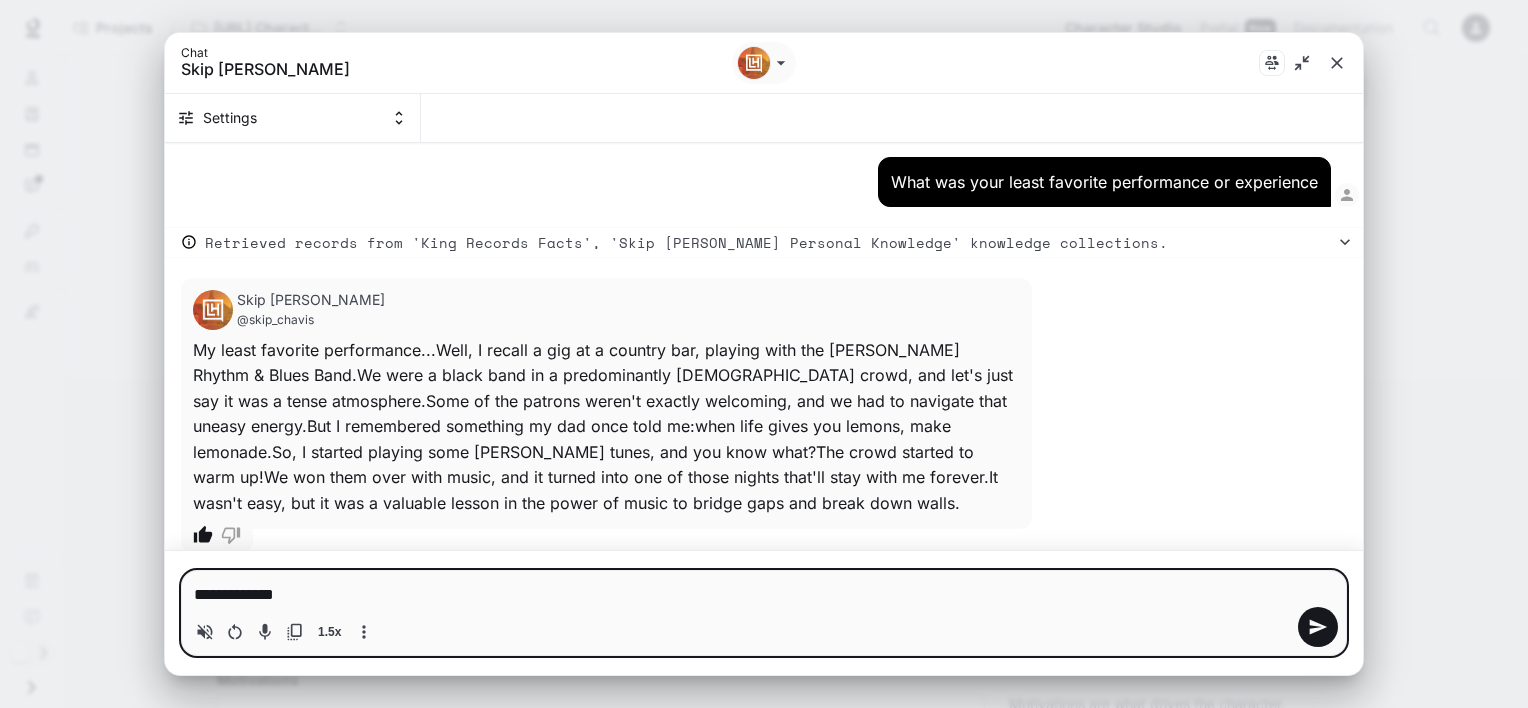type on "*" 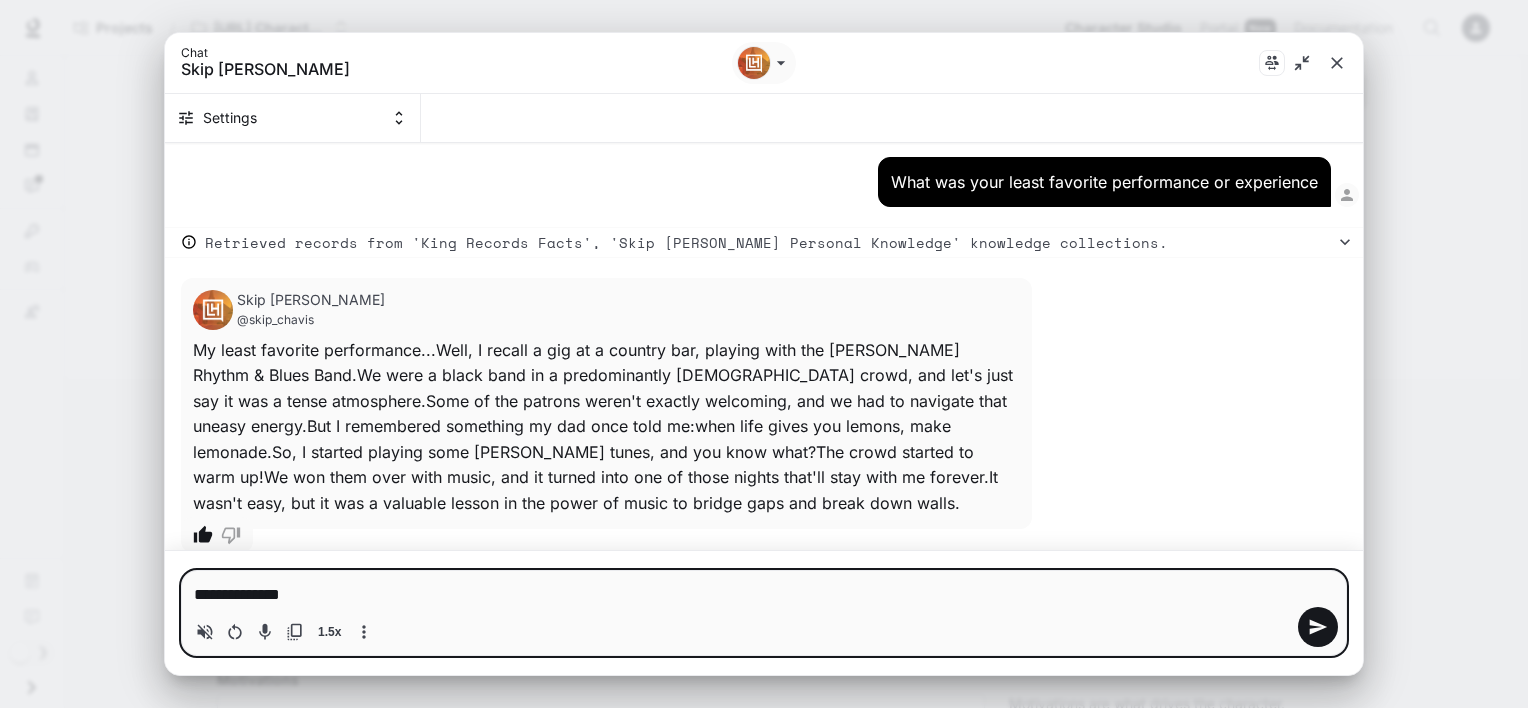 type on "**********" 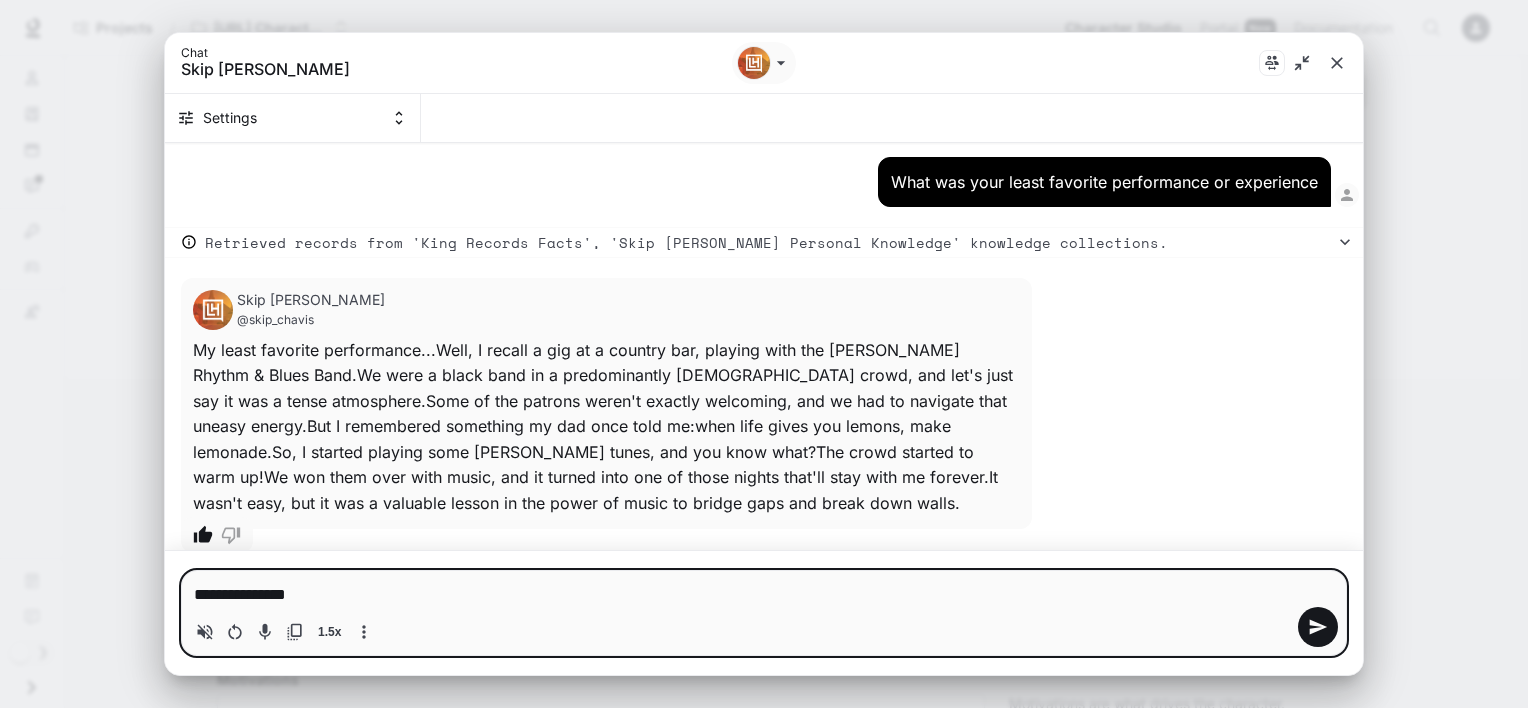type on "*" 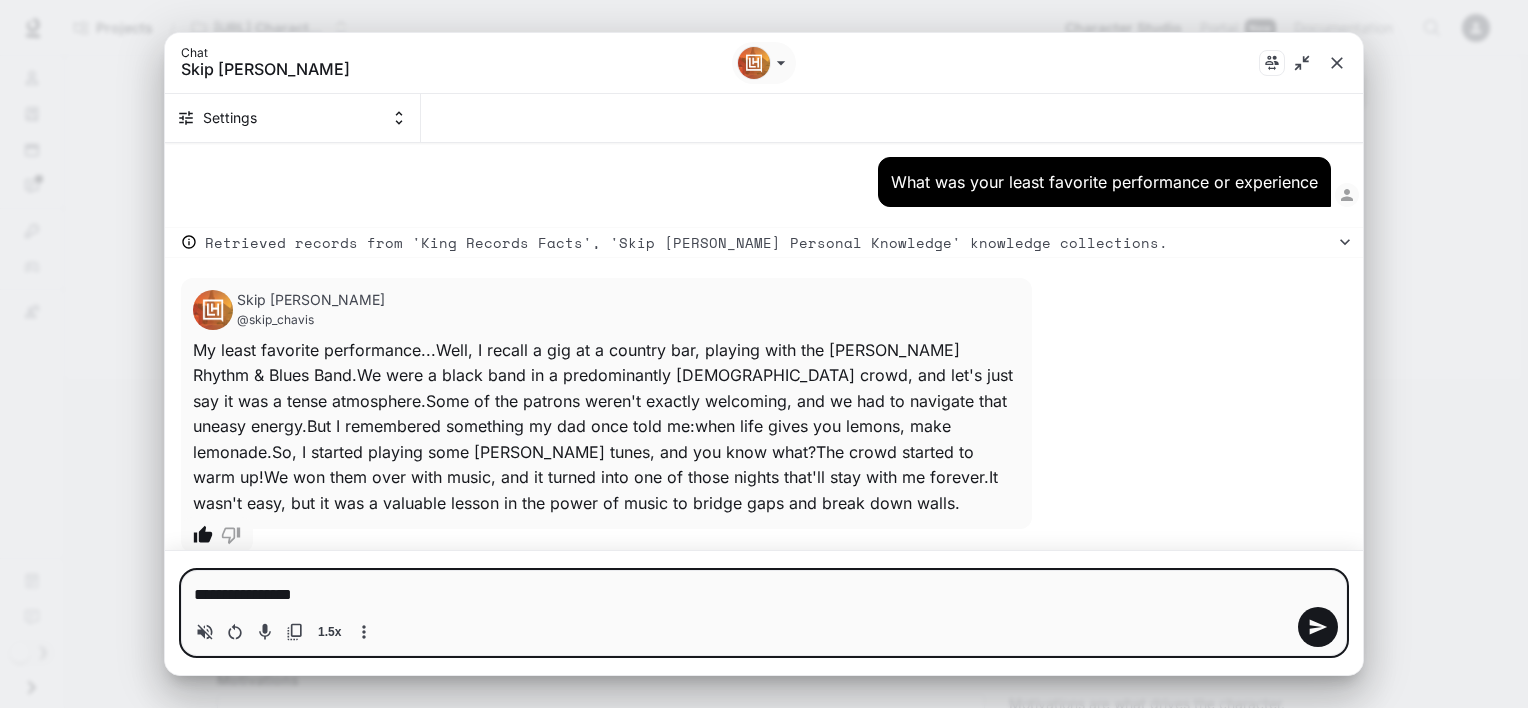 type on "**********" 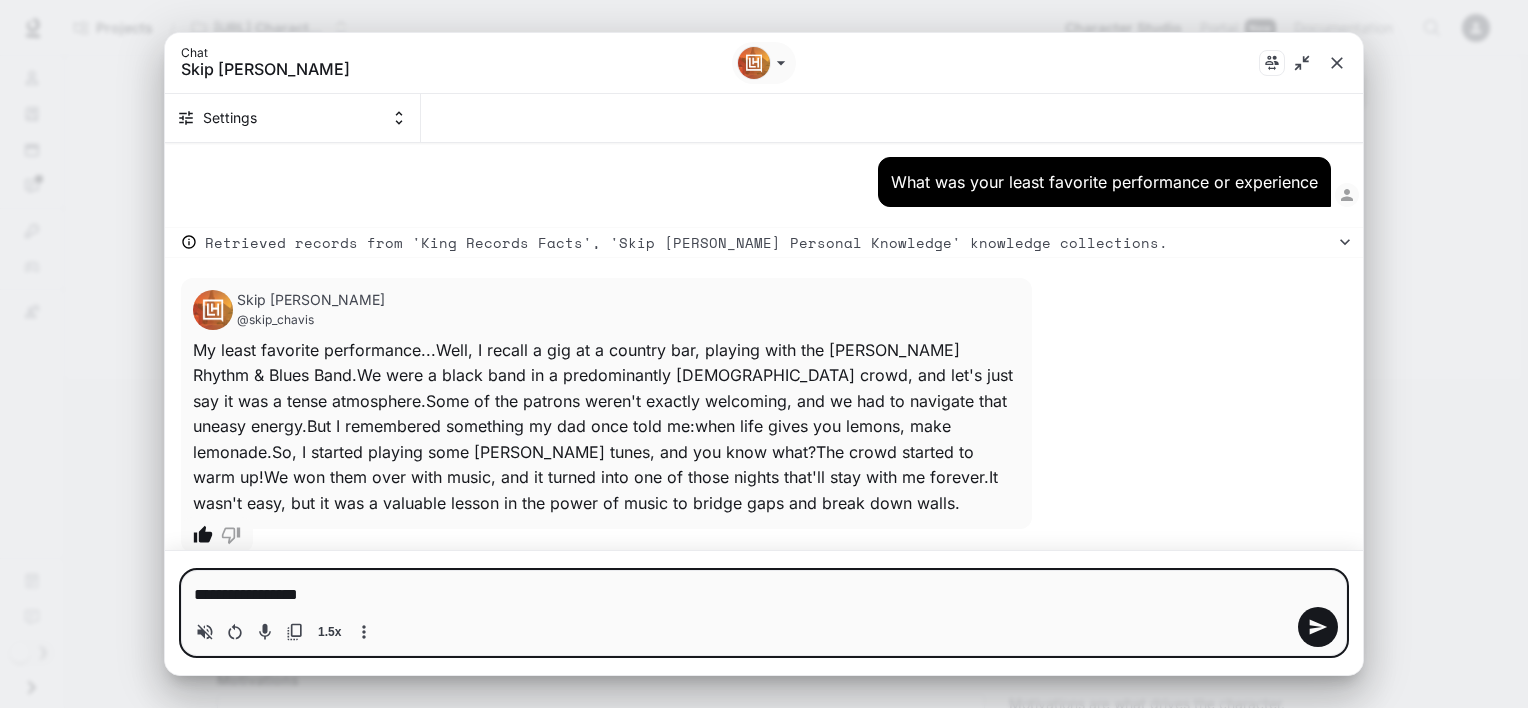 type on "*" 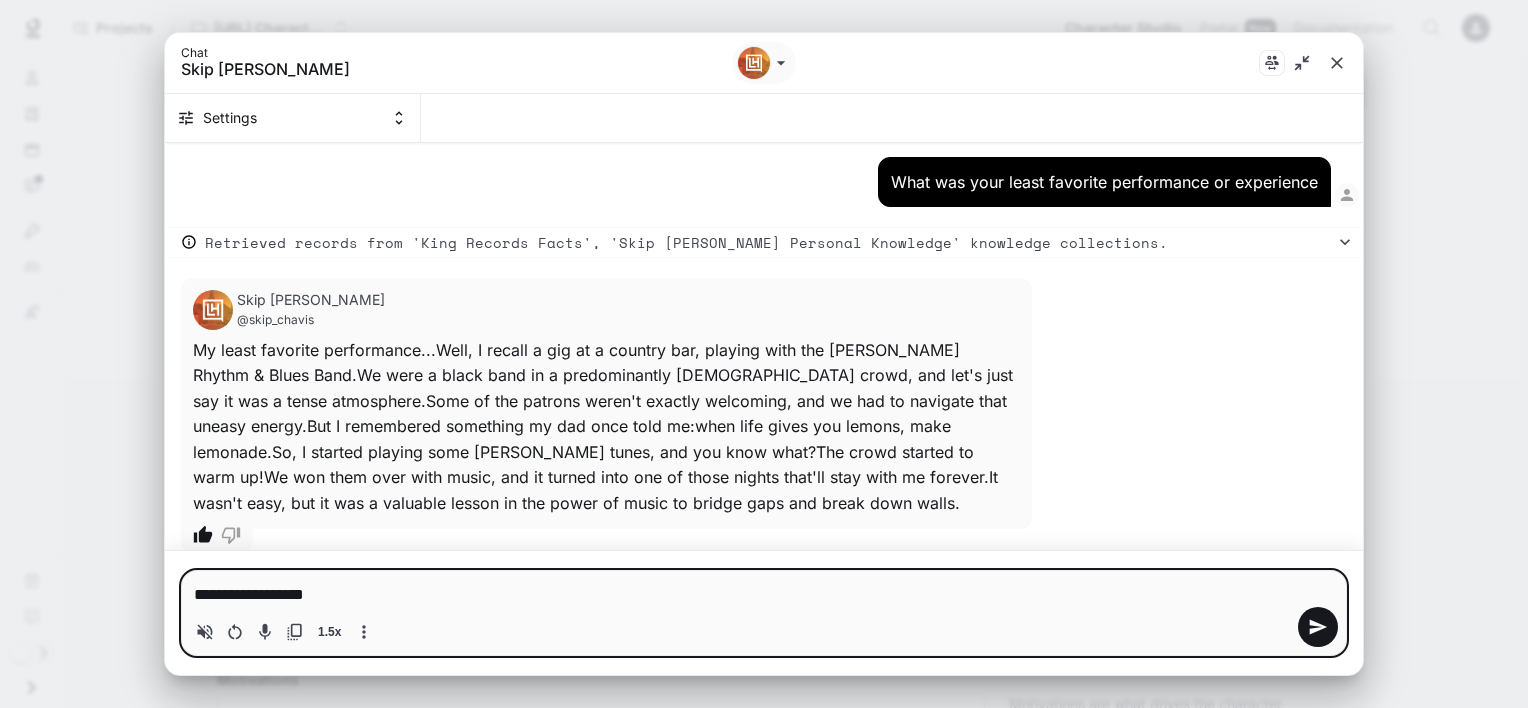 type on "**********" 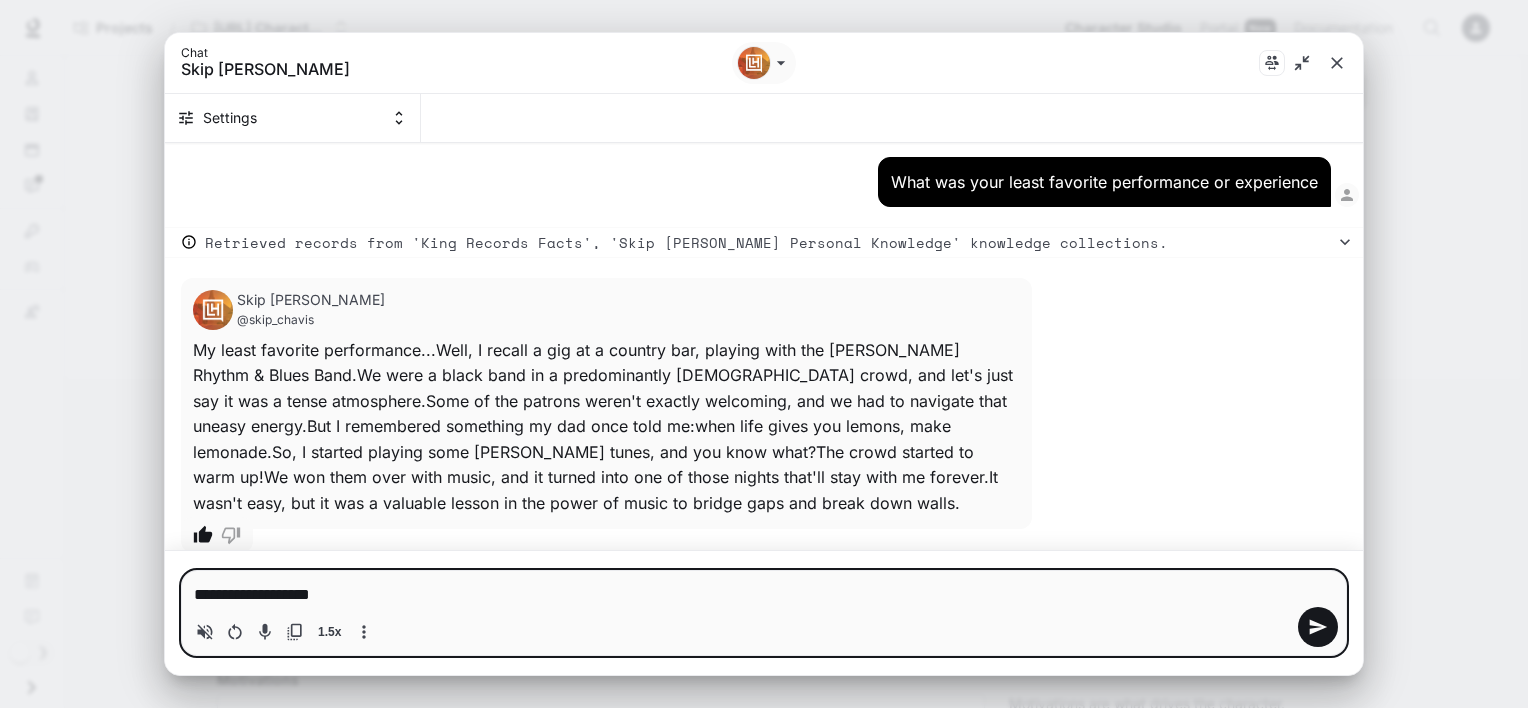 type on "*" 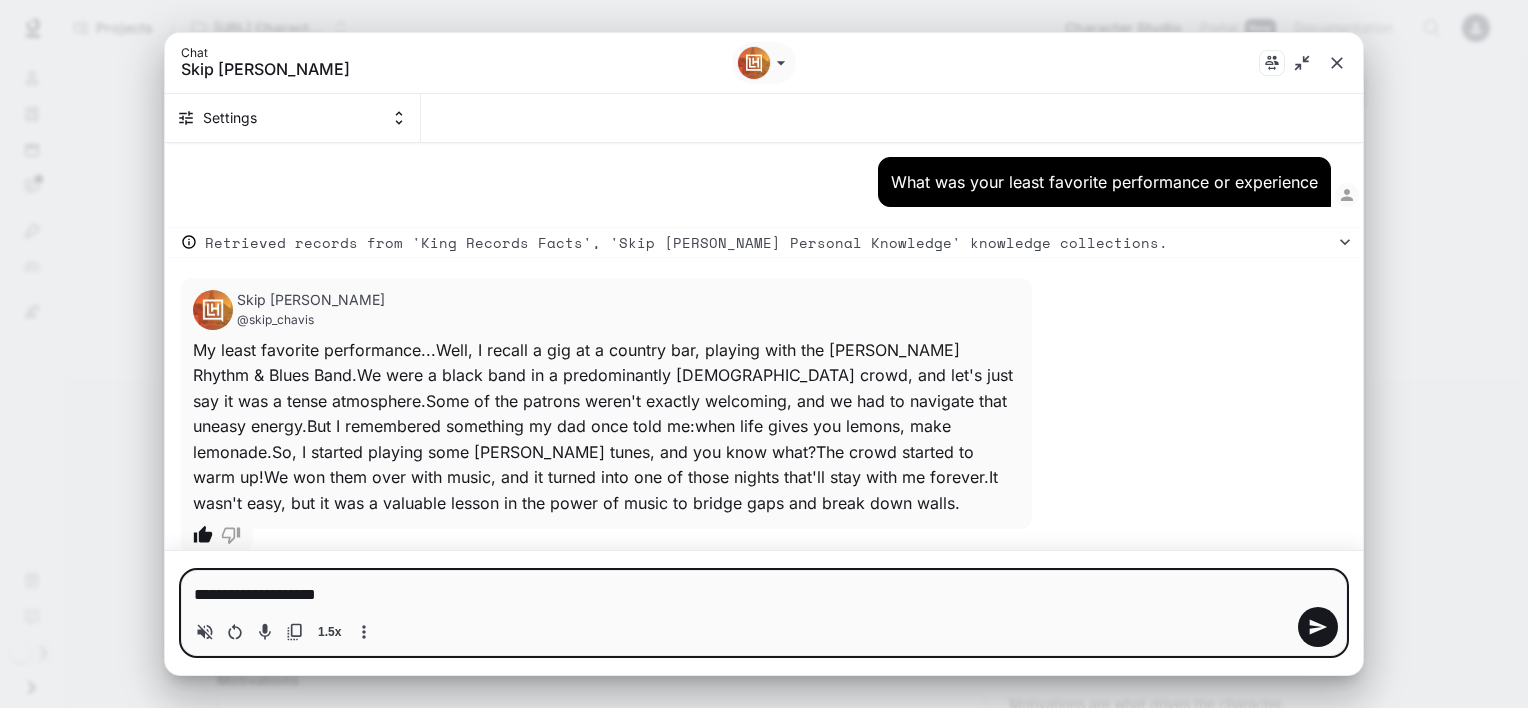 type on "**********" 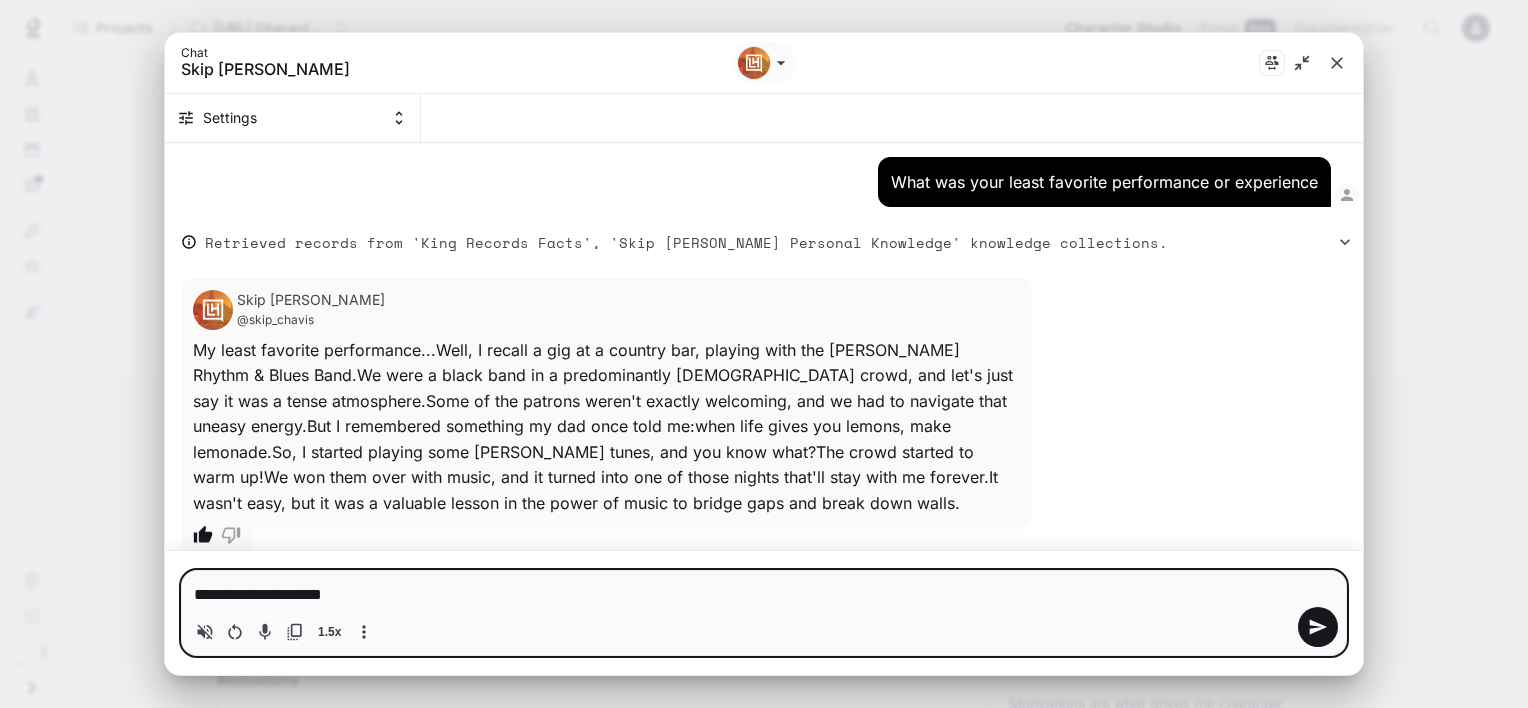 type on "**********" 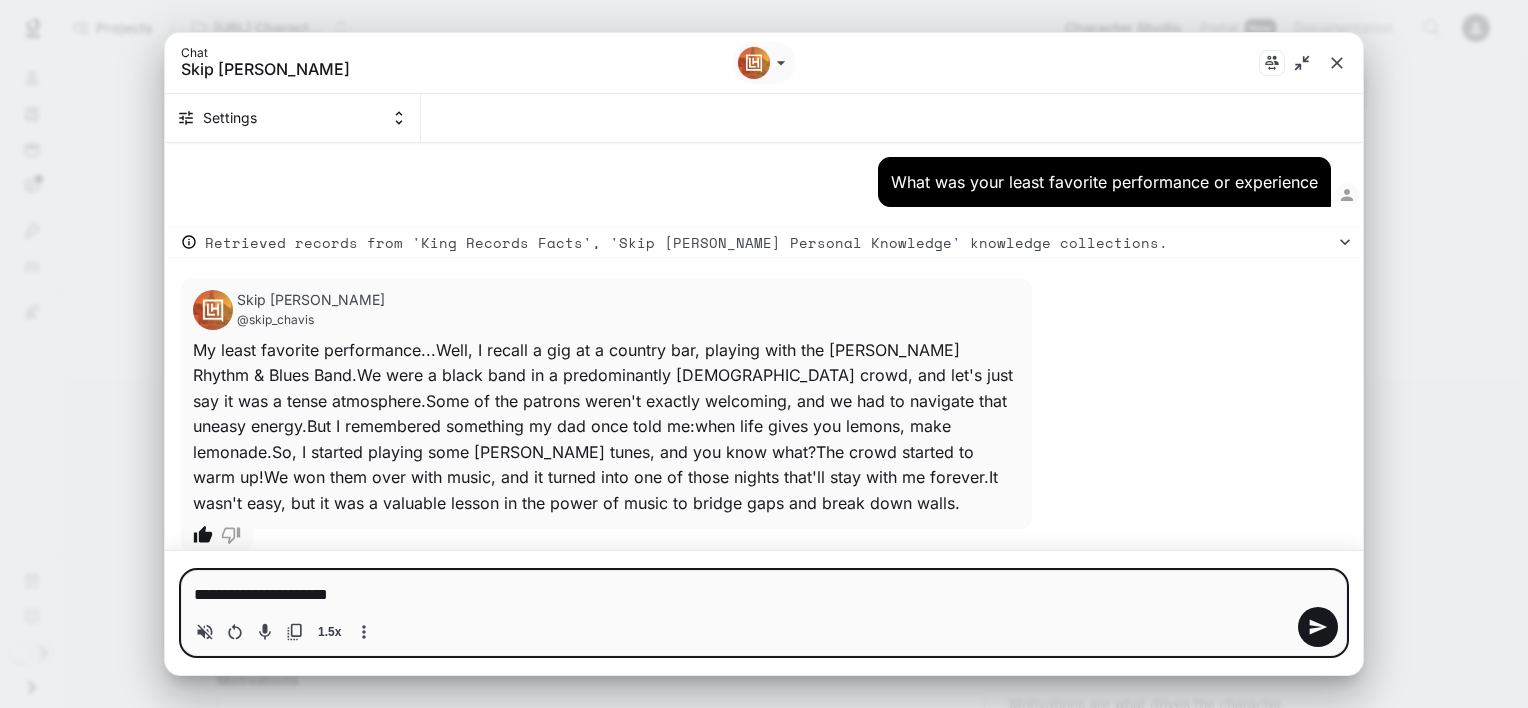 type on "*" 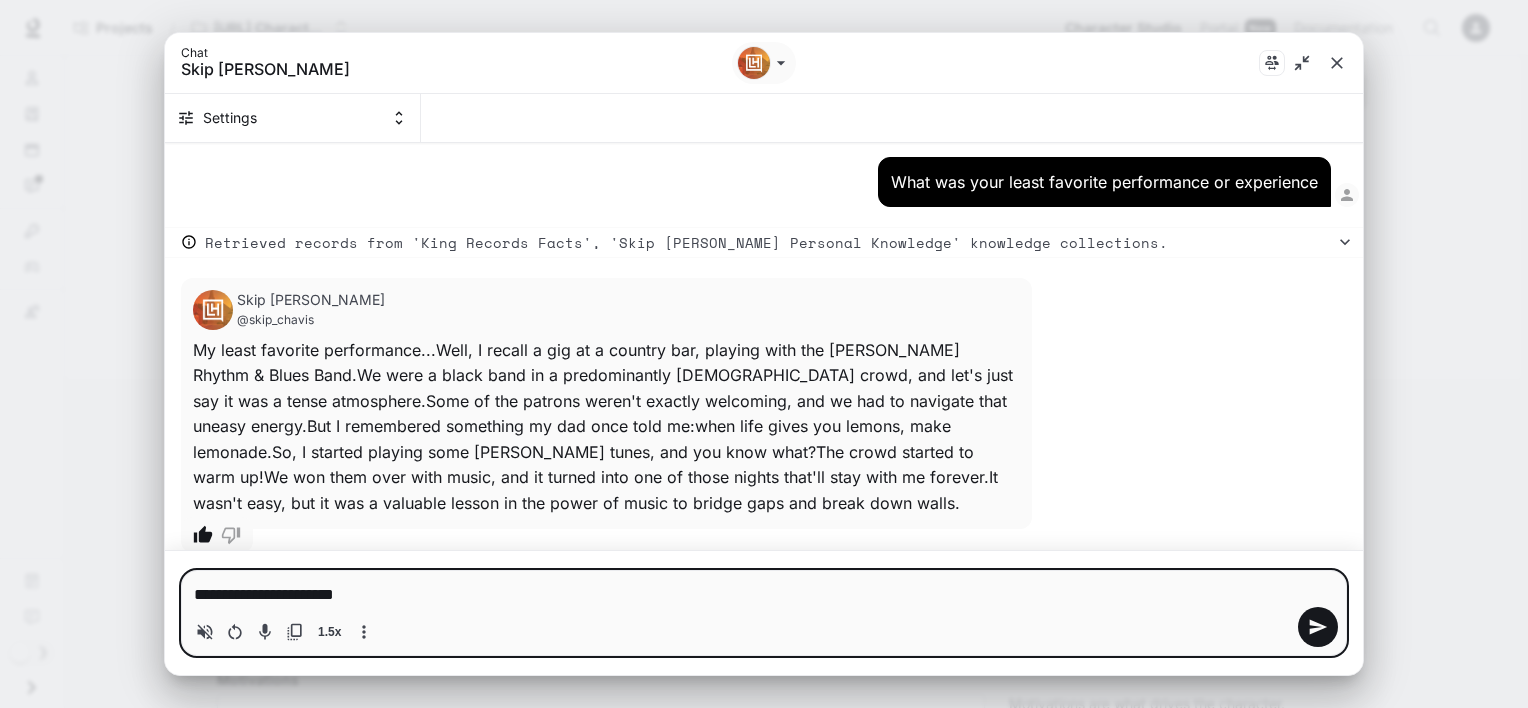 type on "**********" 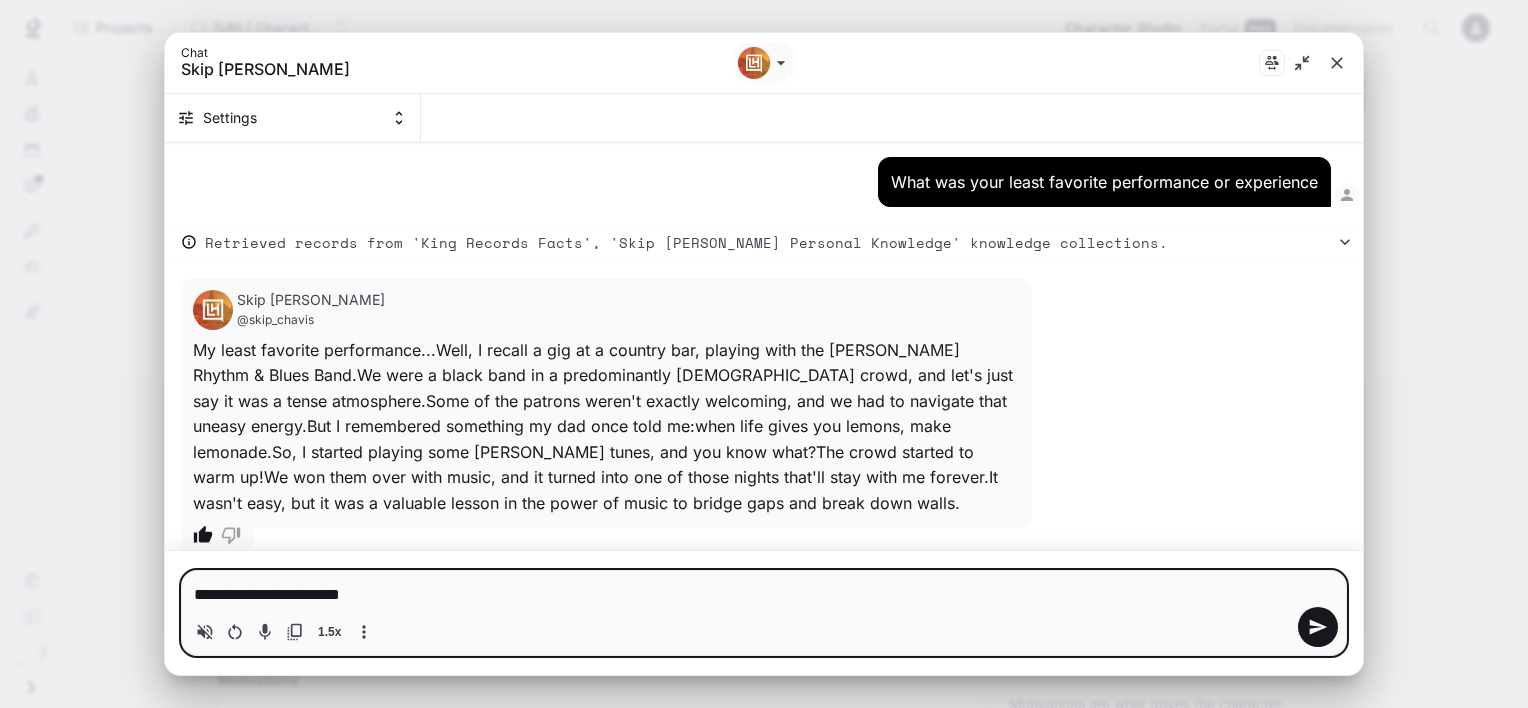 type on "*" 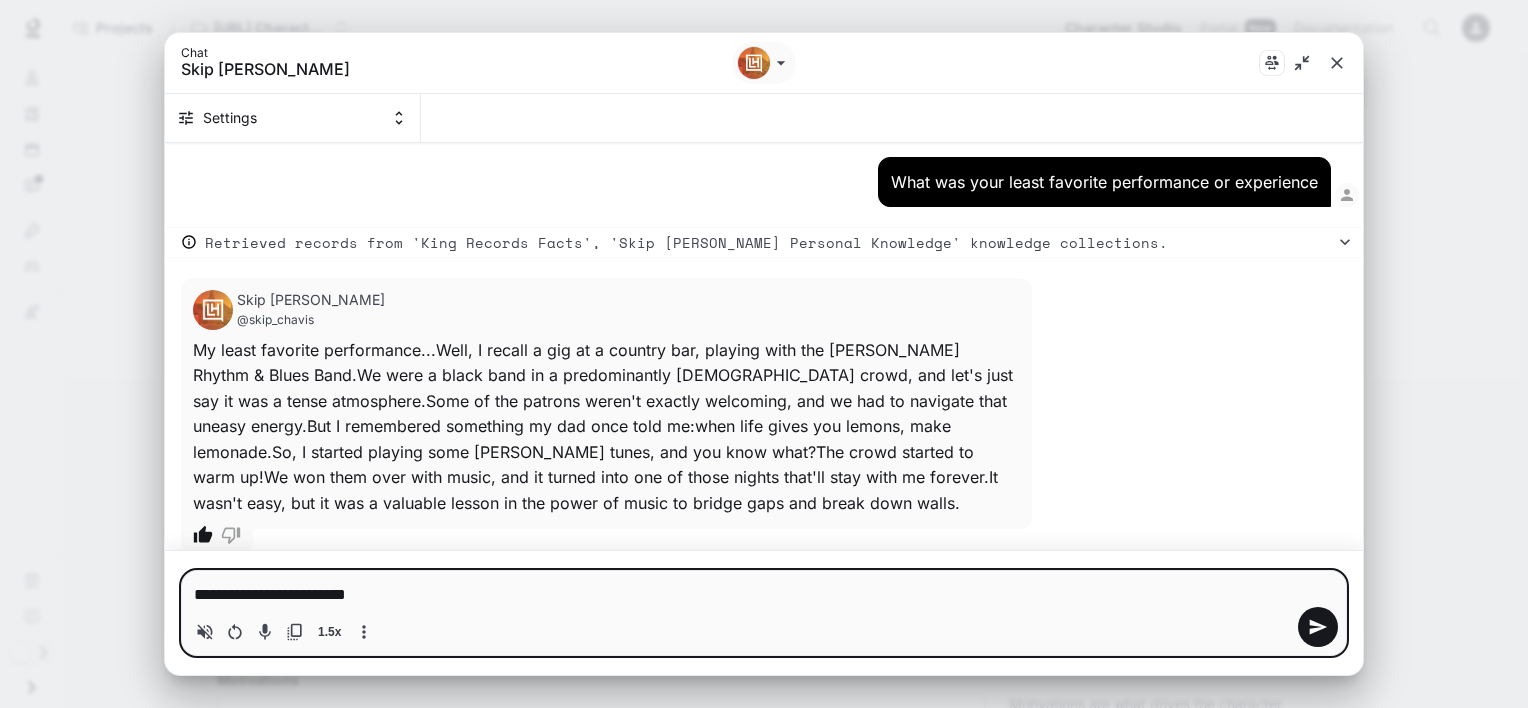 type on "**********" 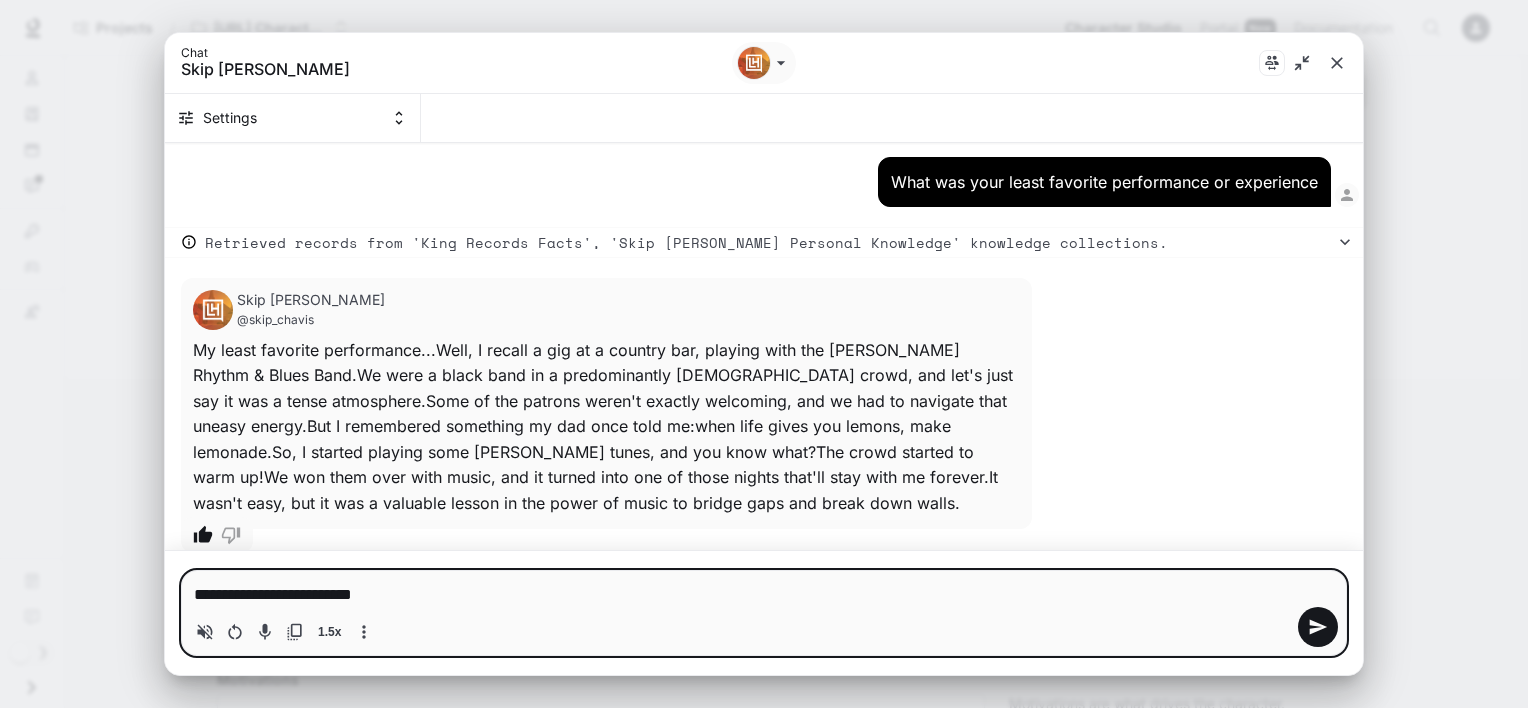 type on "*" 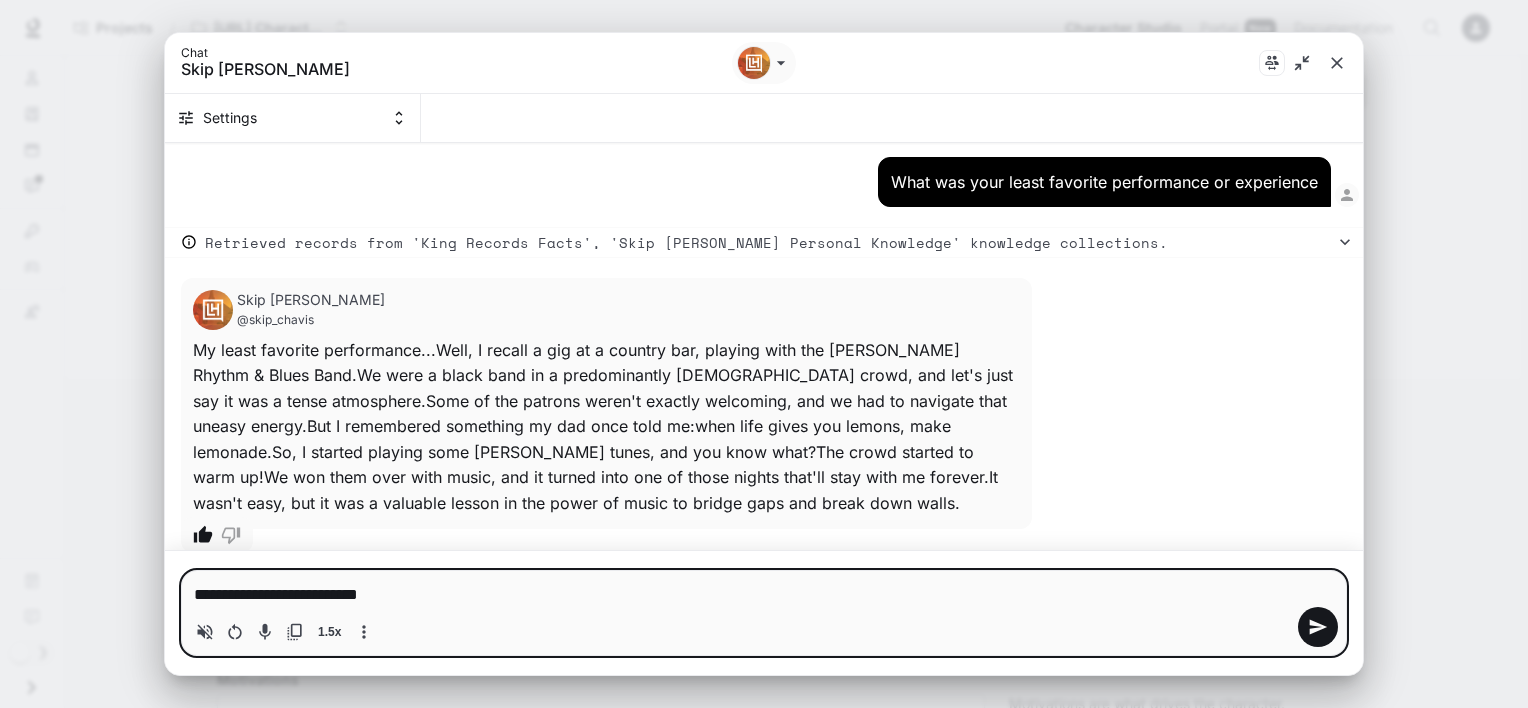 type on "**********" 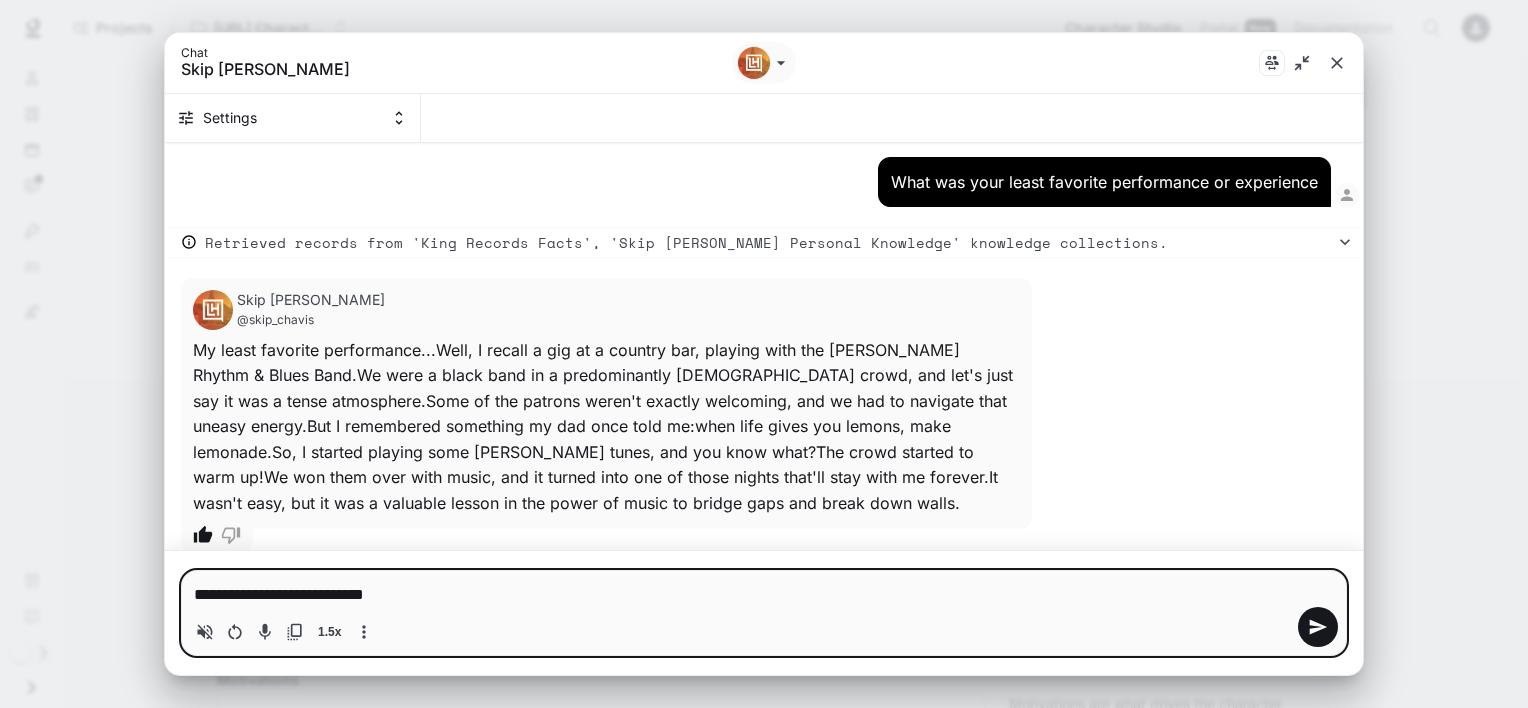 type on "**********" 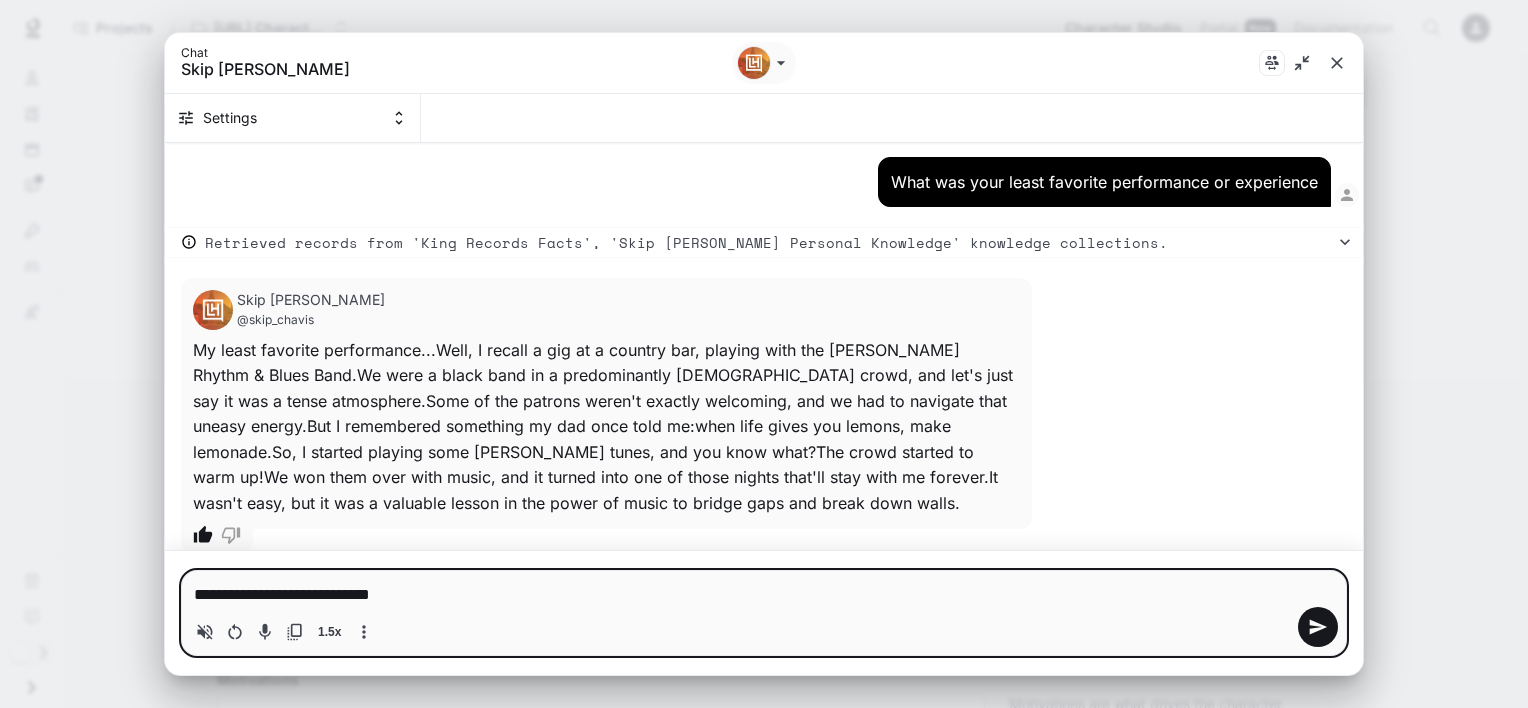 type on "**********" 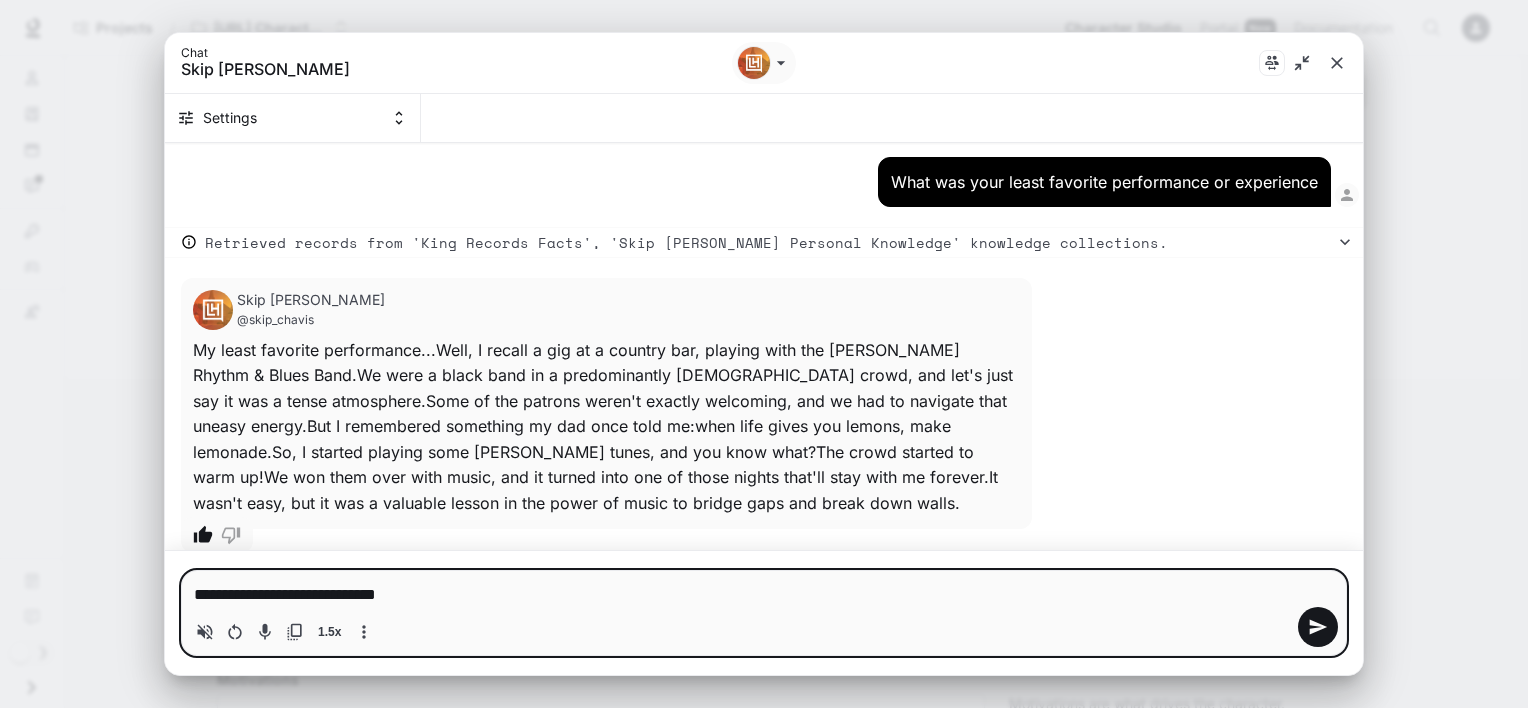 type on "**********" 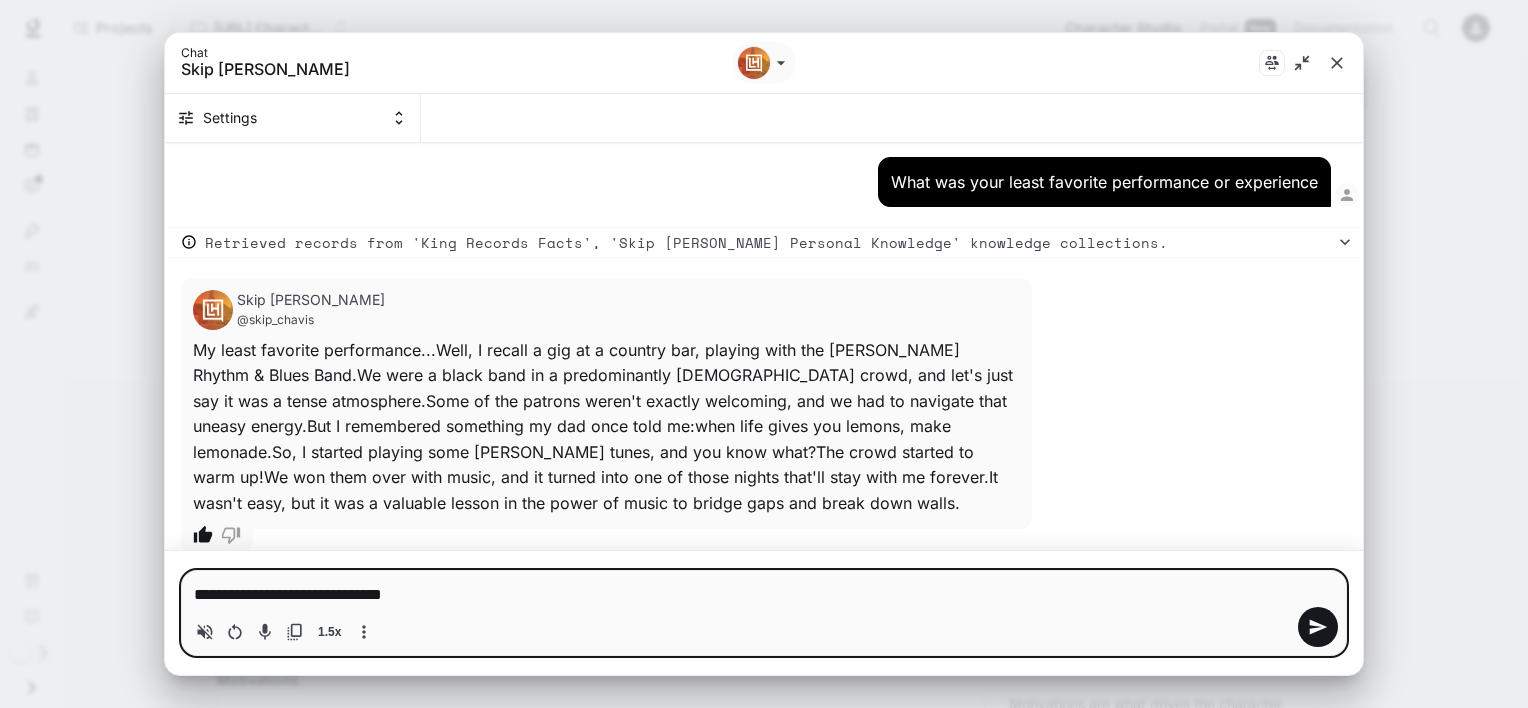type on "**********" 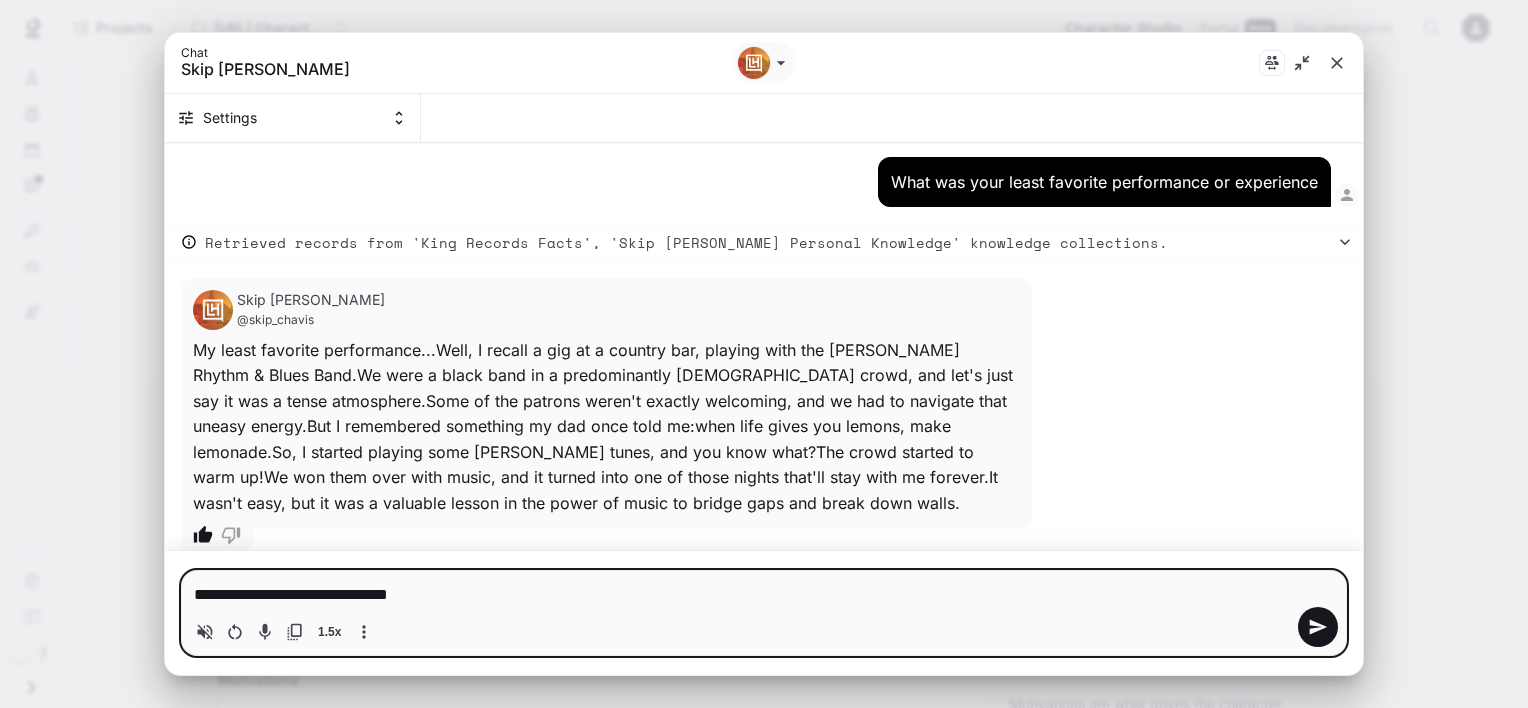 type on "**********" 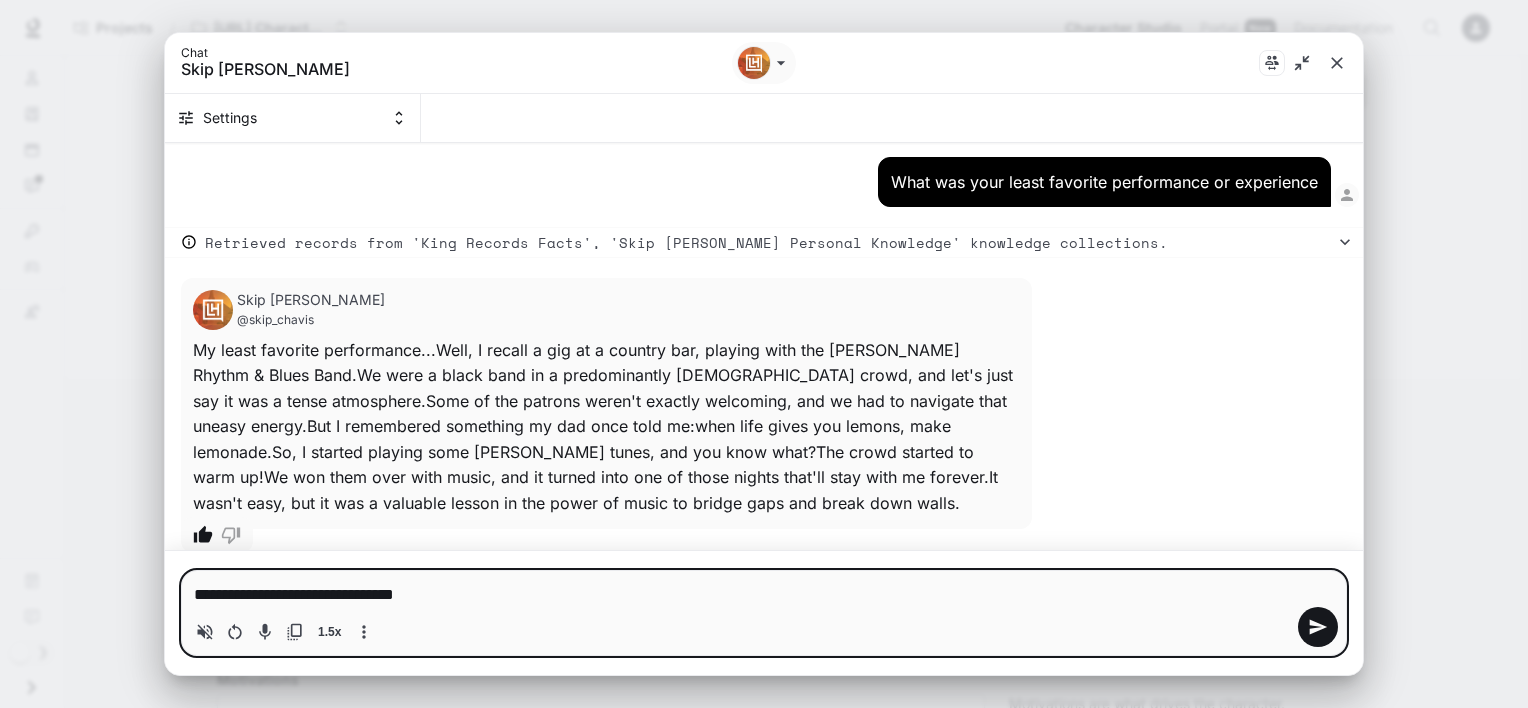 type on "**********" 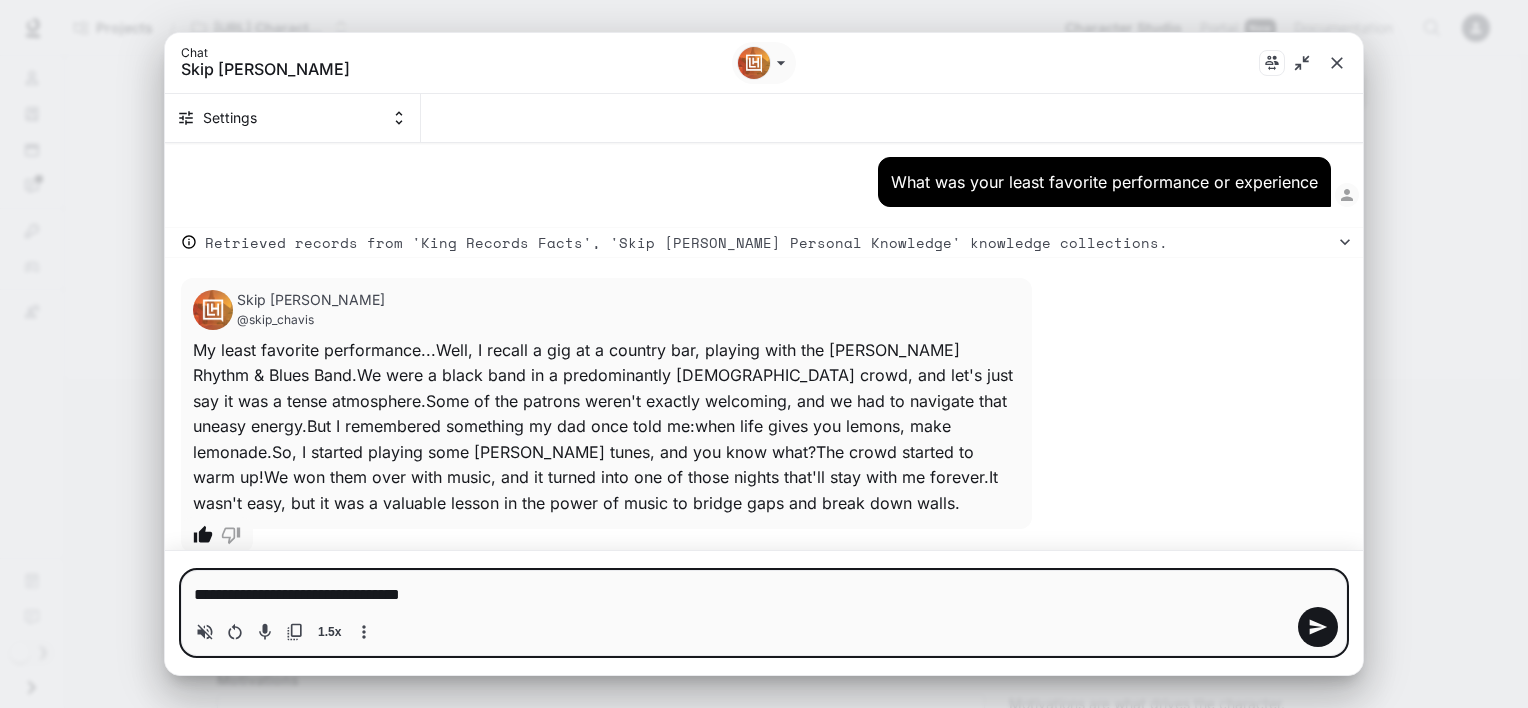 type on "*" 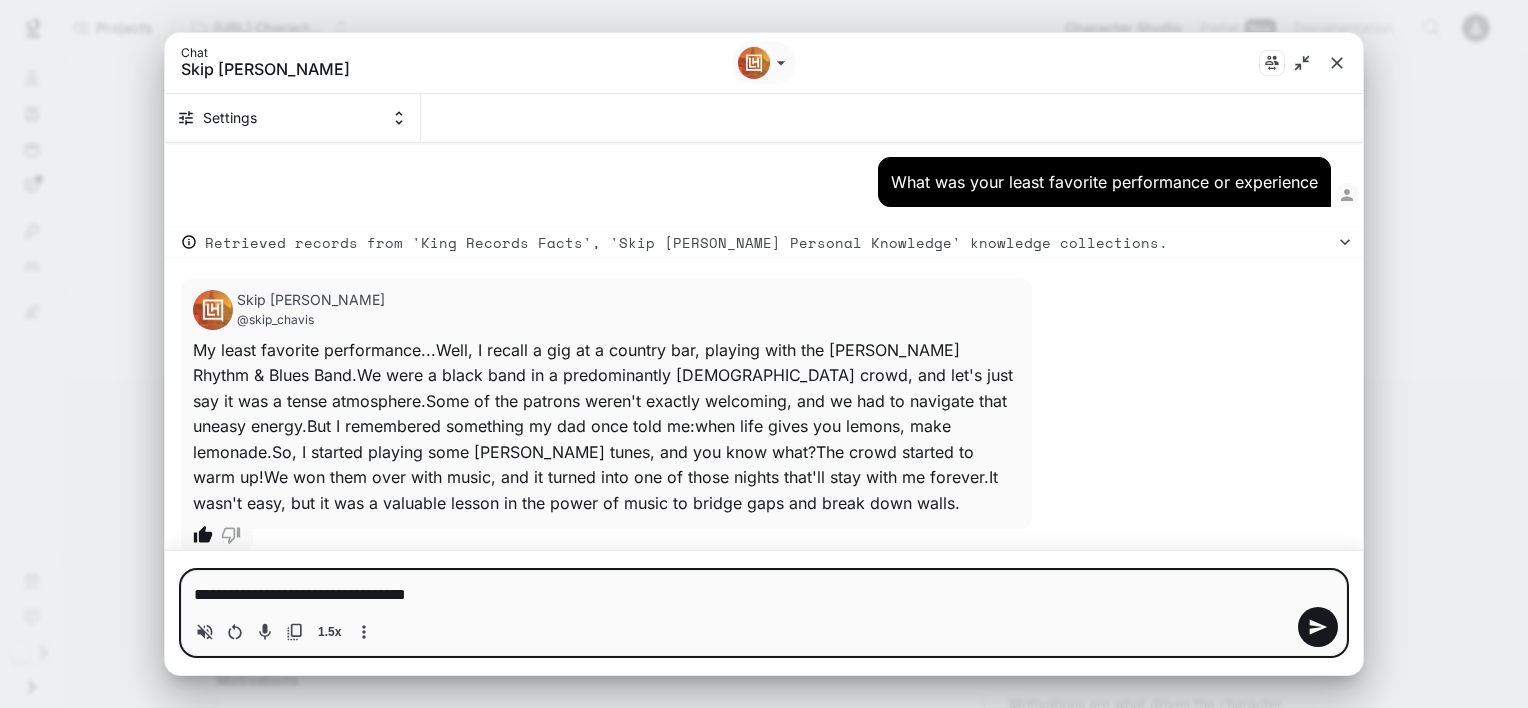 type on "**********" 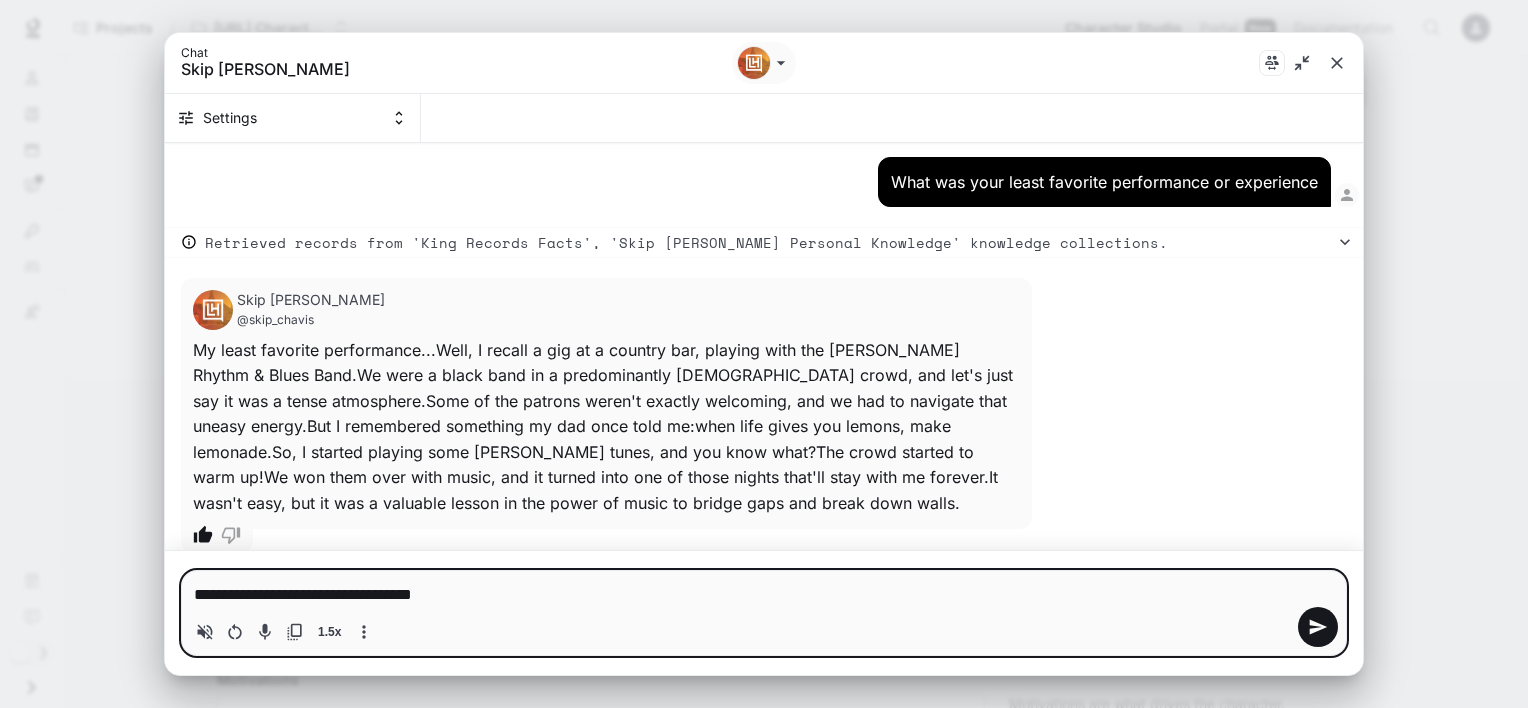 type on "*" 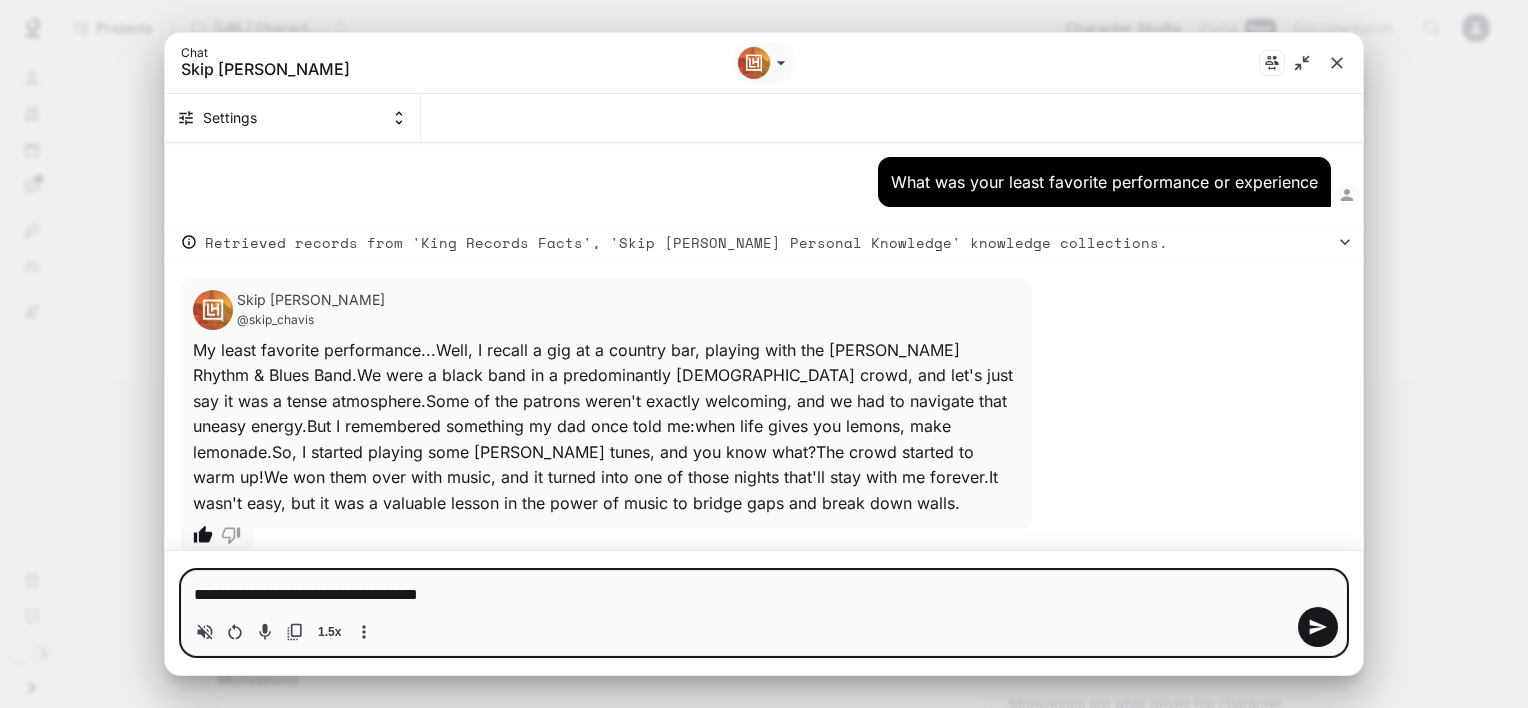 type on "**********" 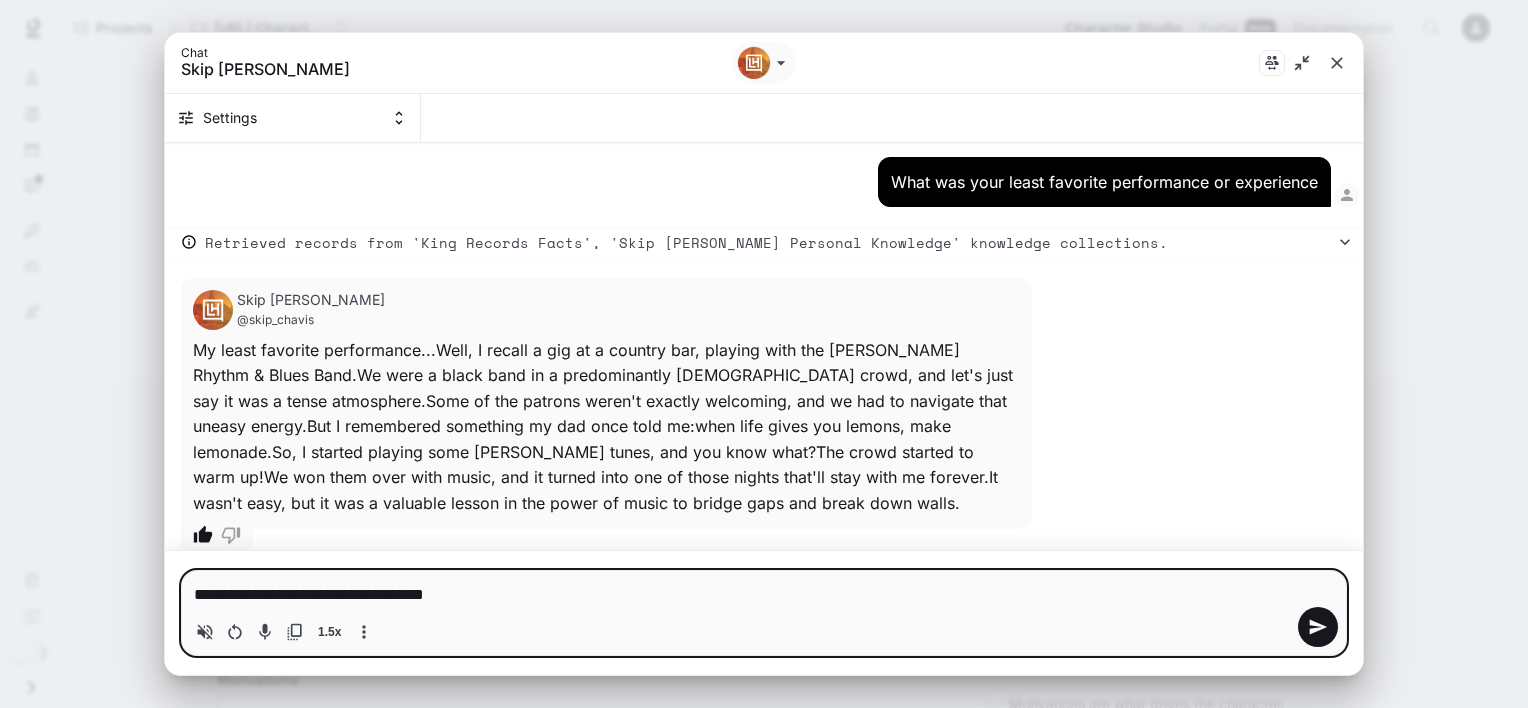 type on "**********" 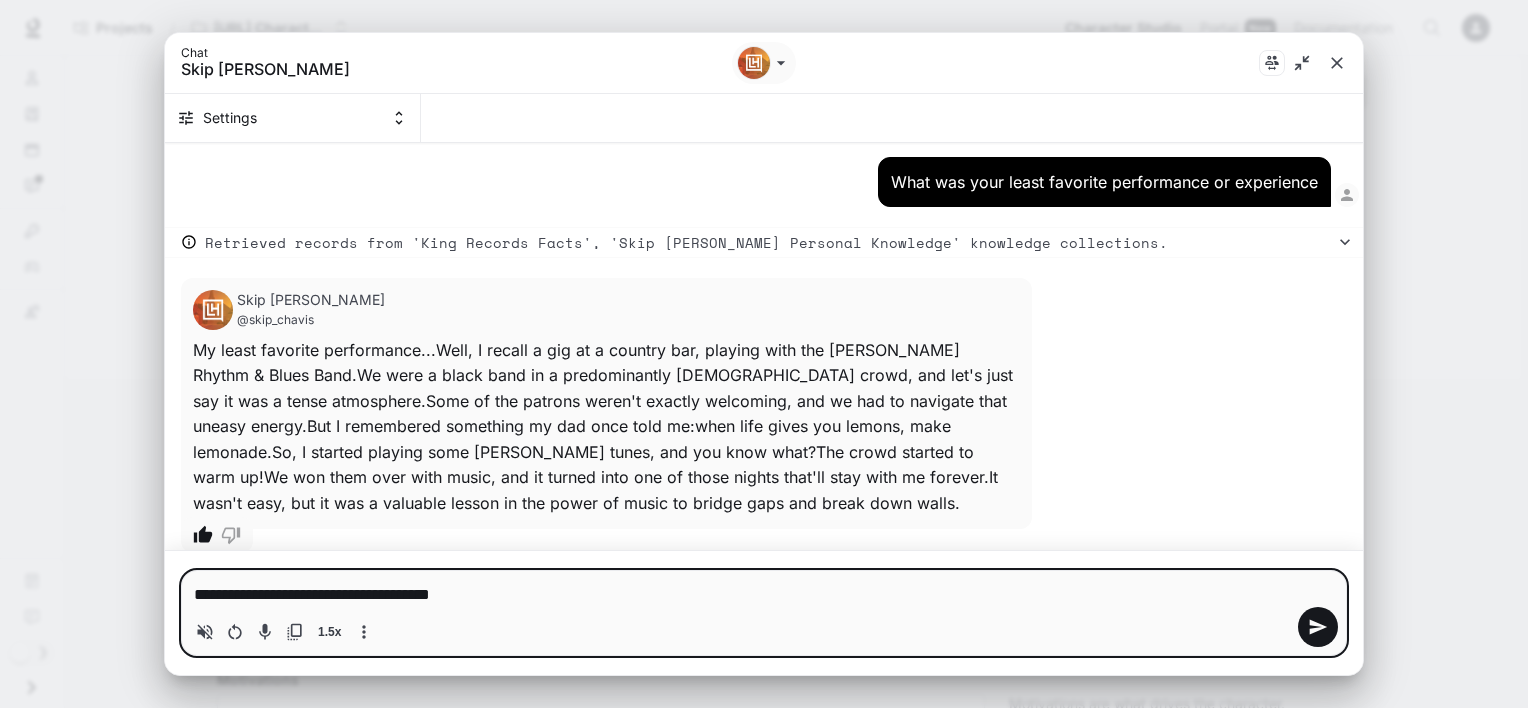 type on "*" 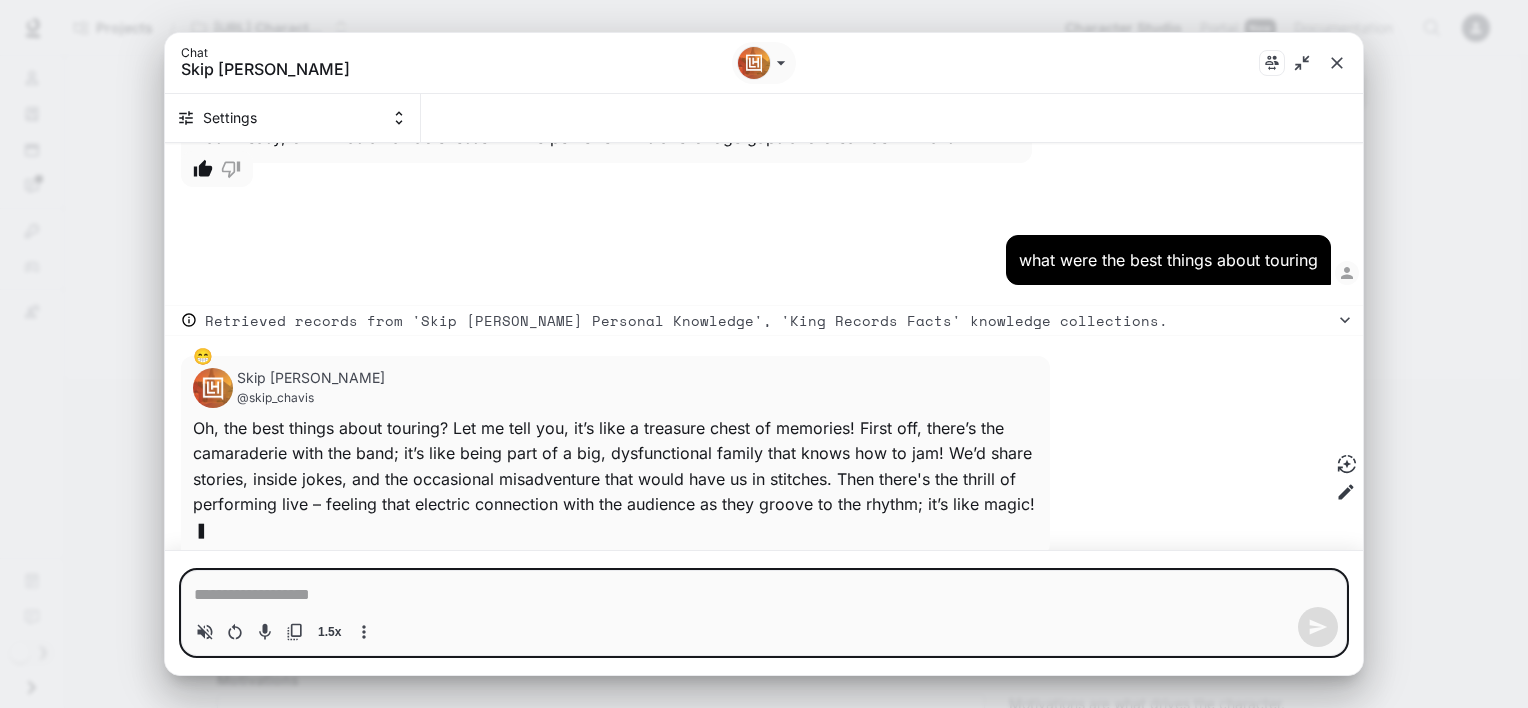 scroll, scrollTop: 14273, scrollLeft: 0, axis: vertical 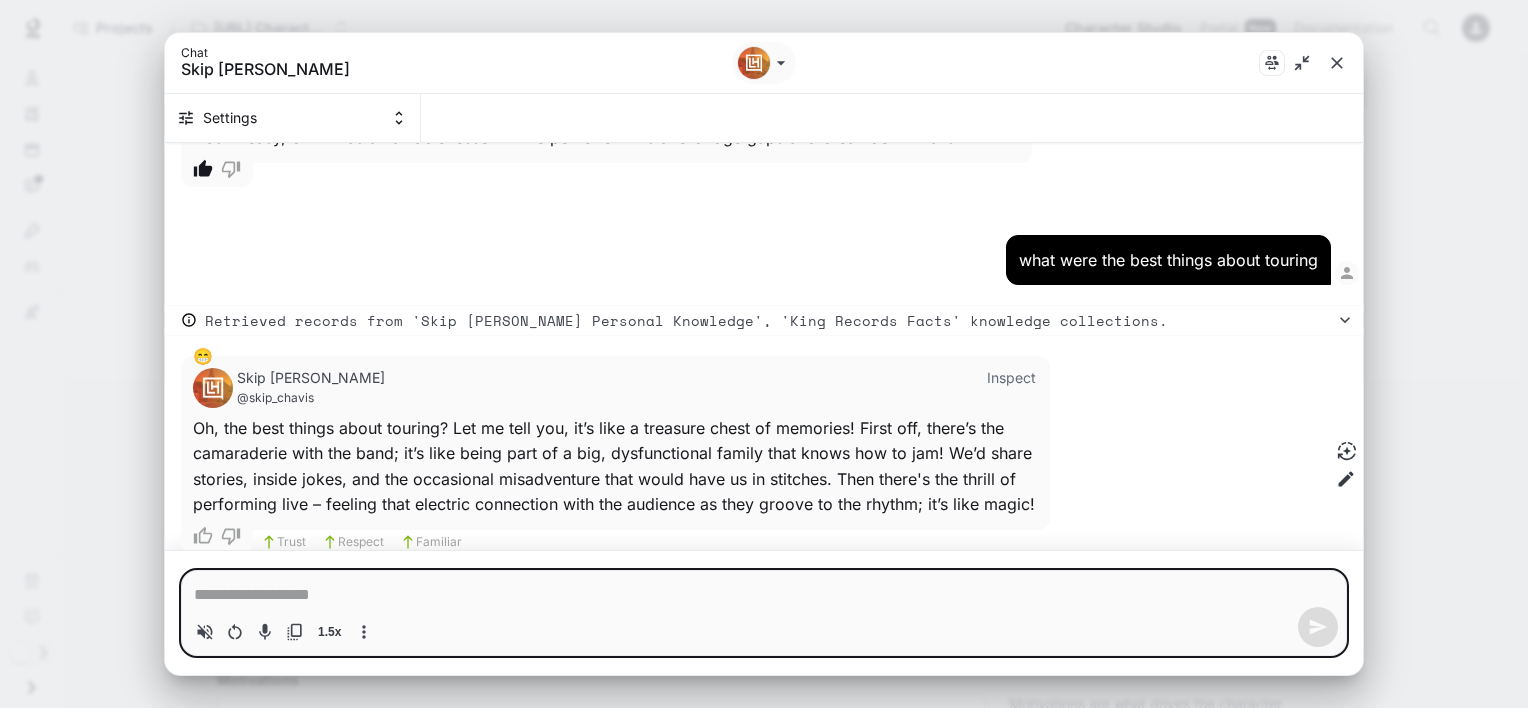 drag, startPoint x: 1187, startPoint y: 324, endPoint x: 1188, endPoint y: 344, distance: 20.024984 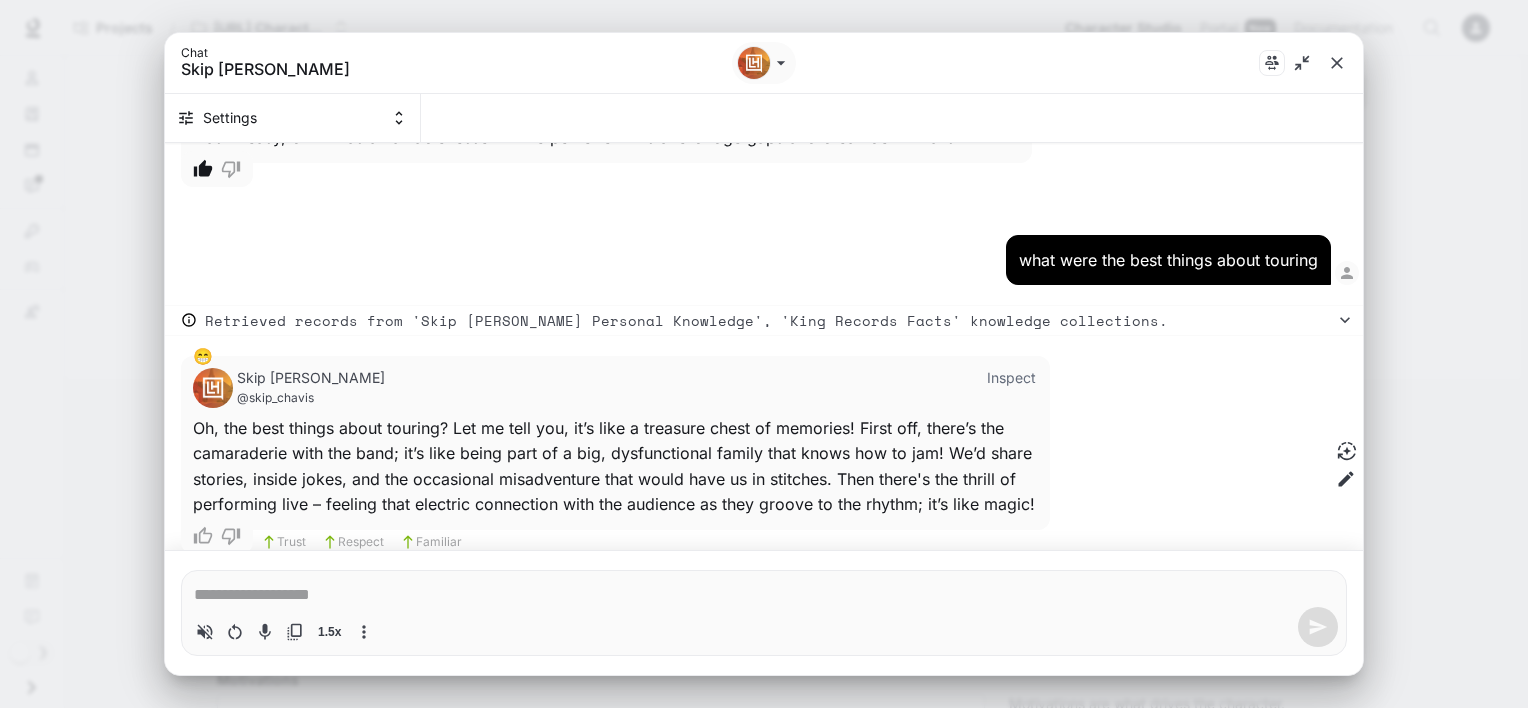 type on "*" 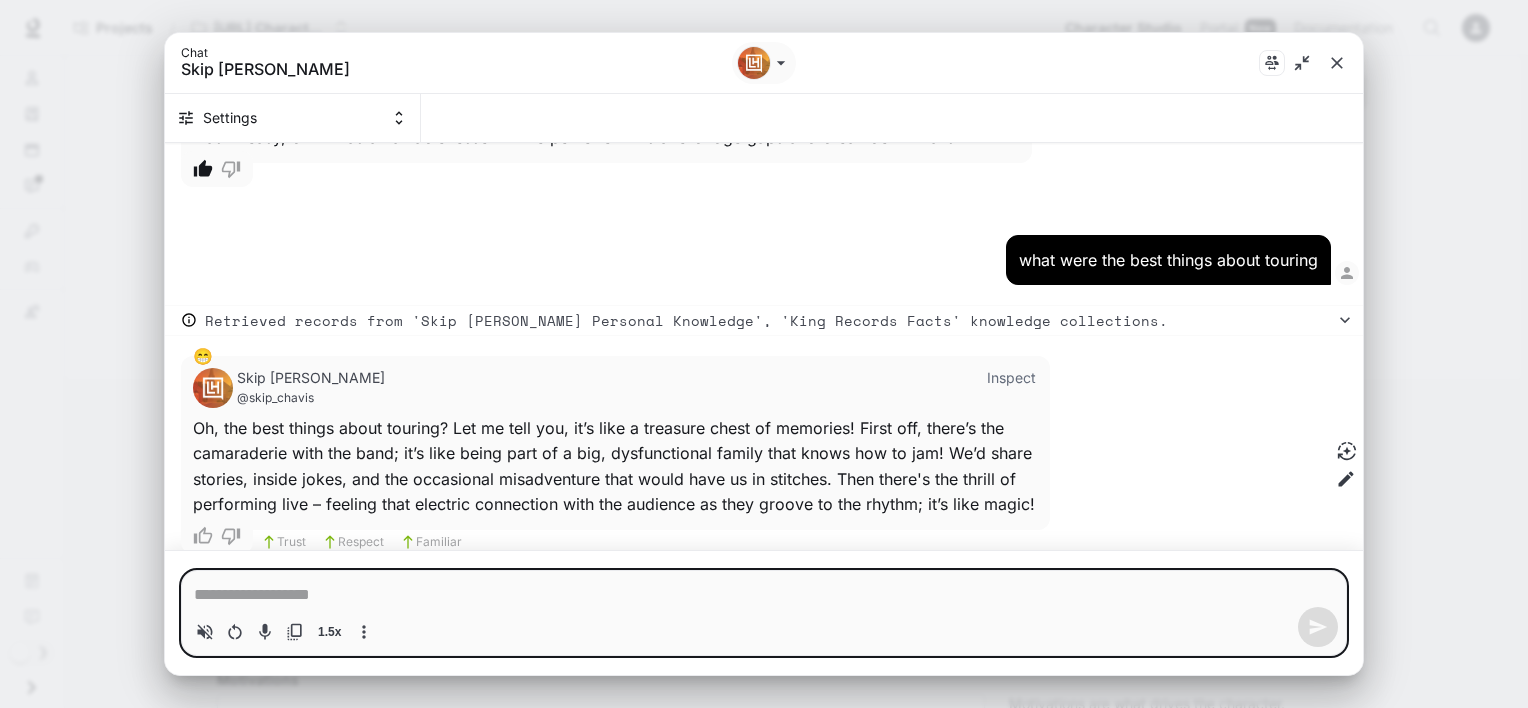click at bounding box center (764, 595) 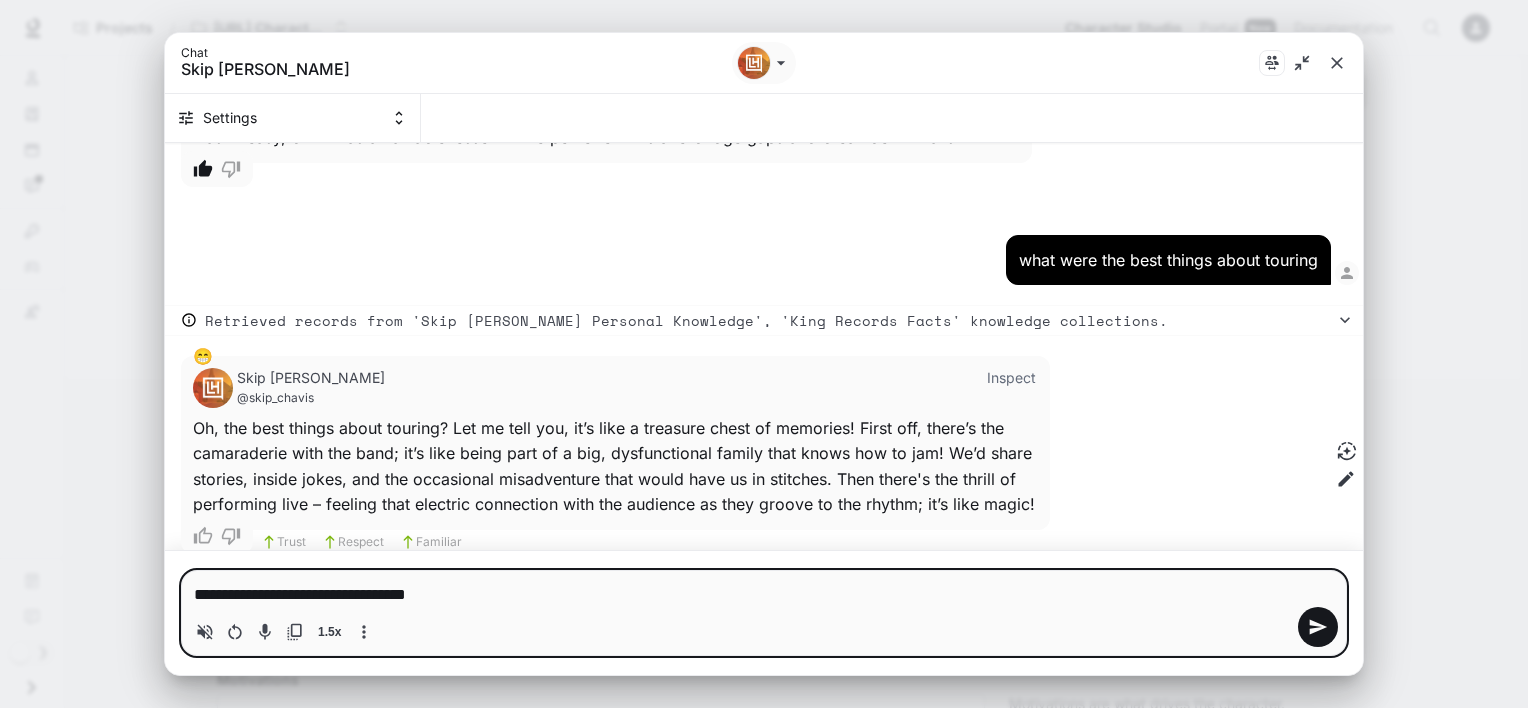 type on "**********" 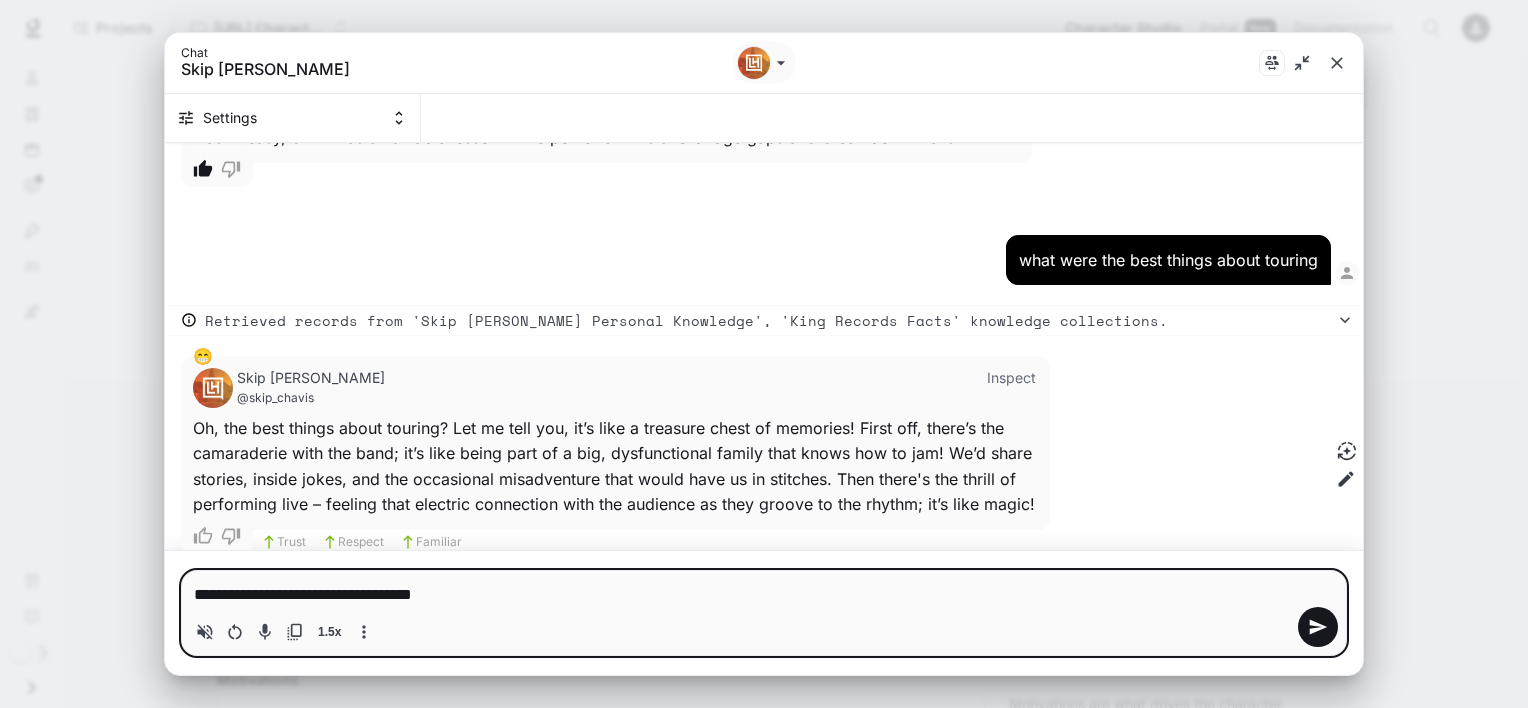 type on "*" 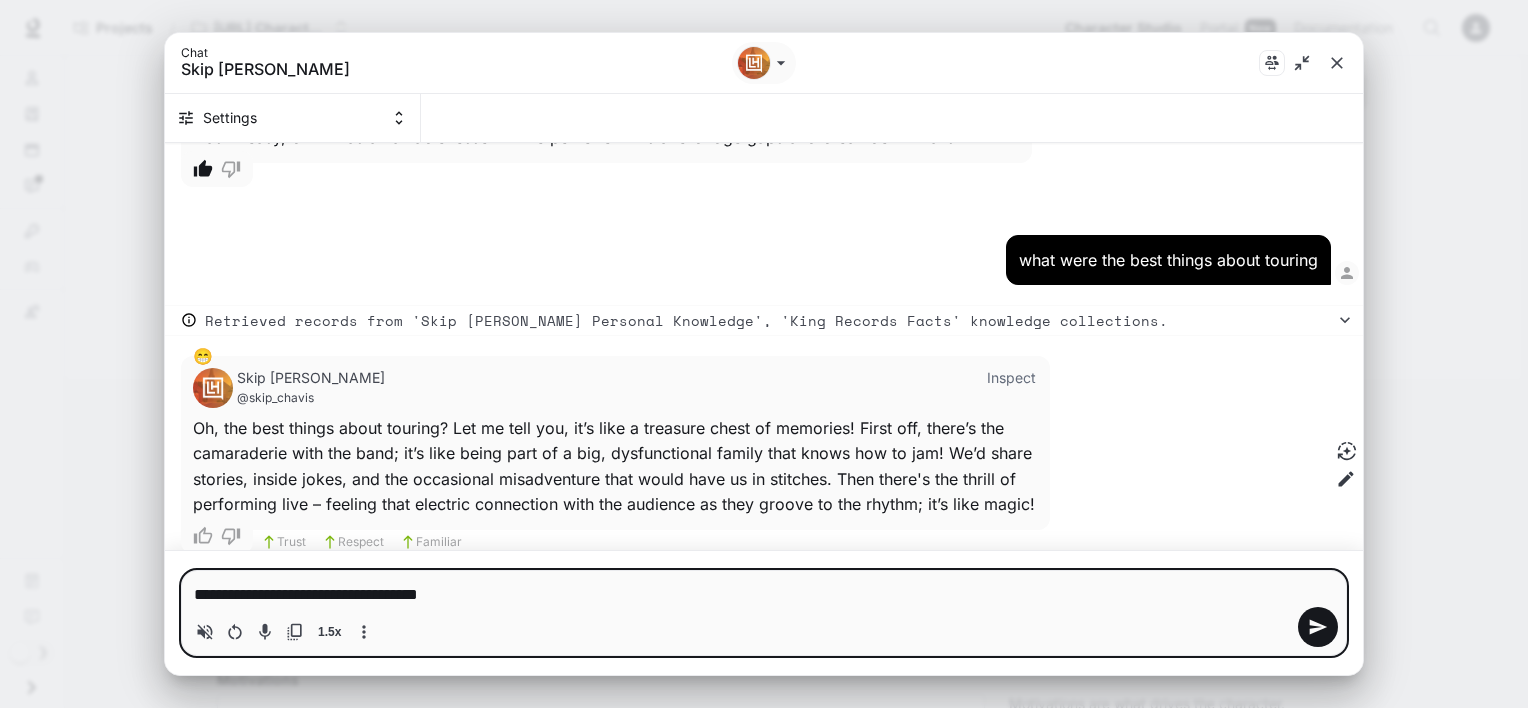 type on "*" 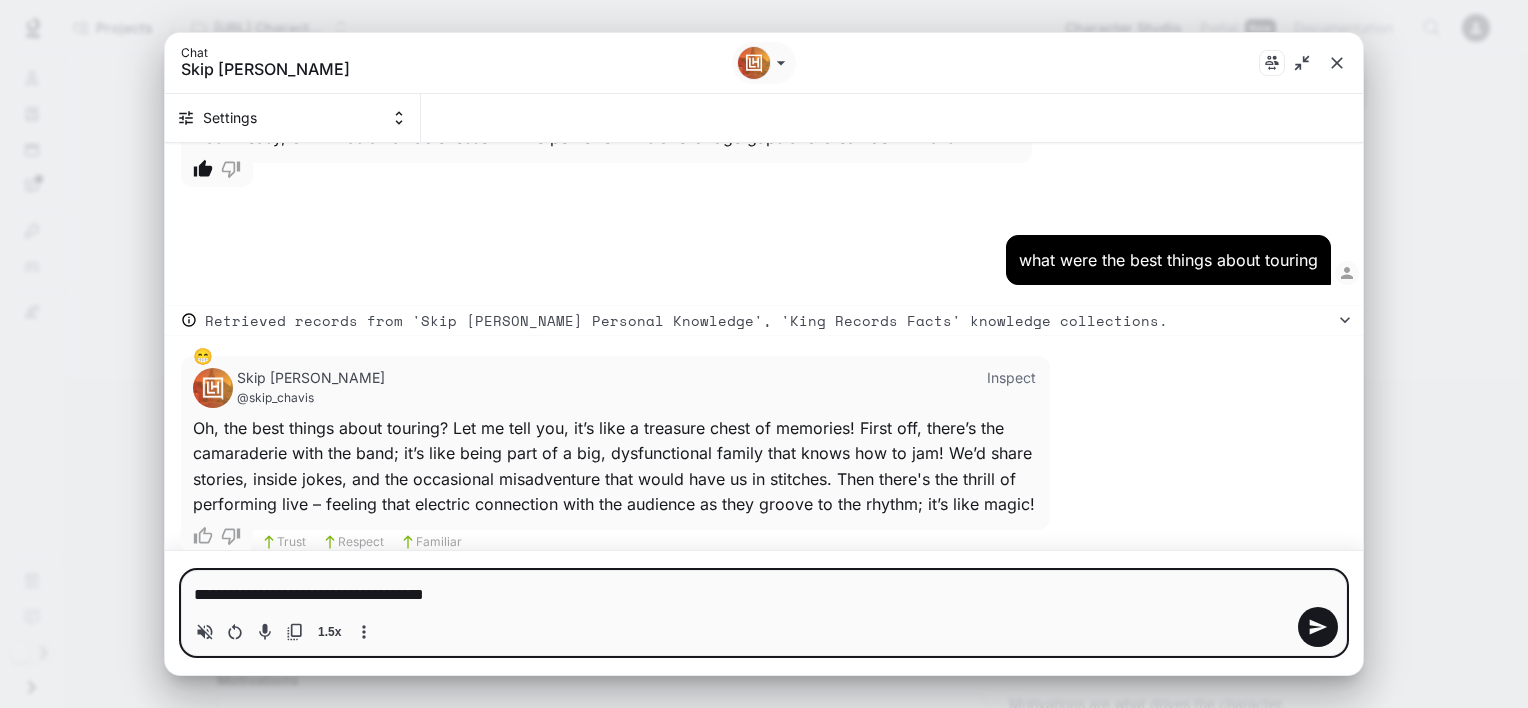 type on "**********" 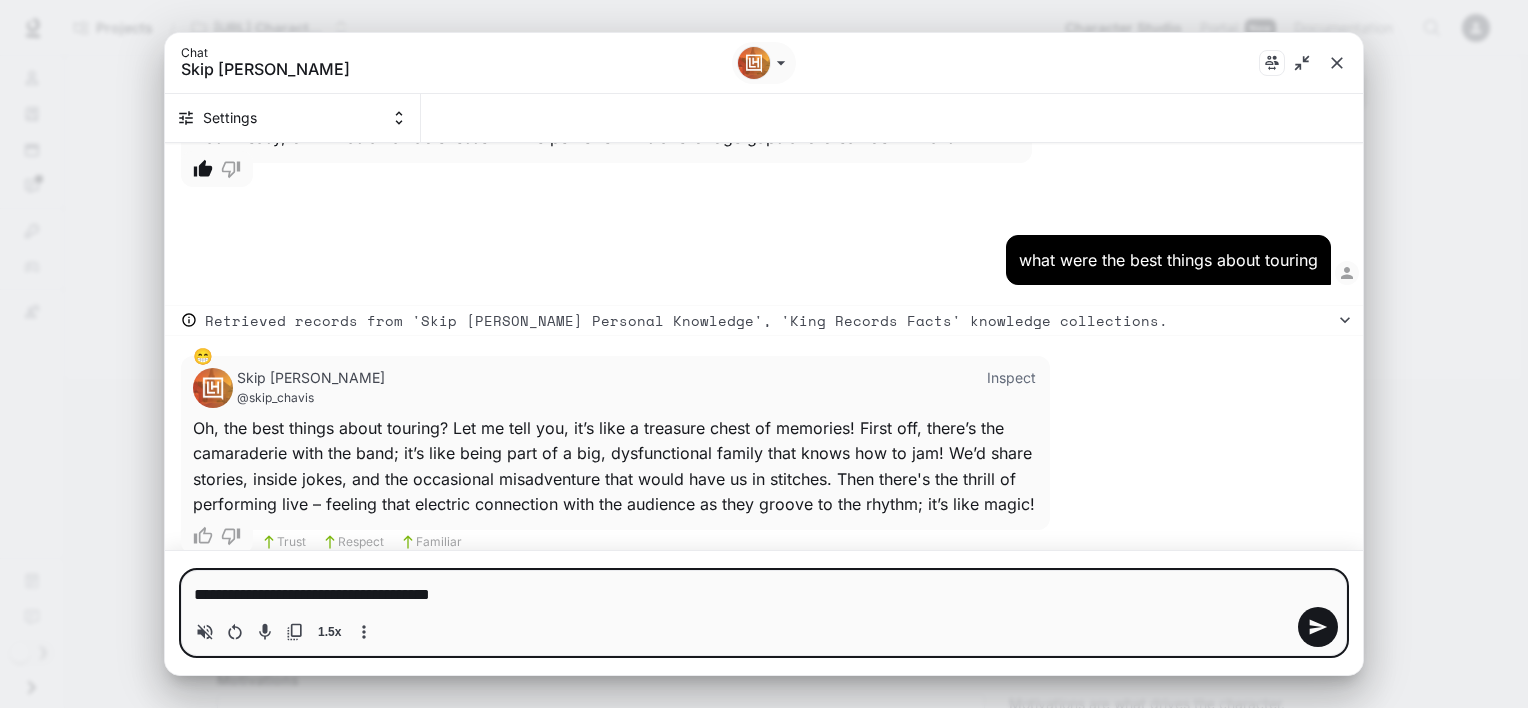 type on "**********" 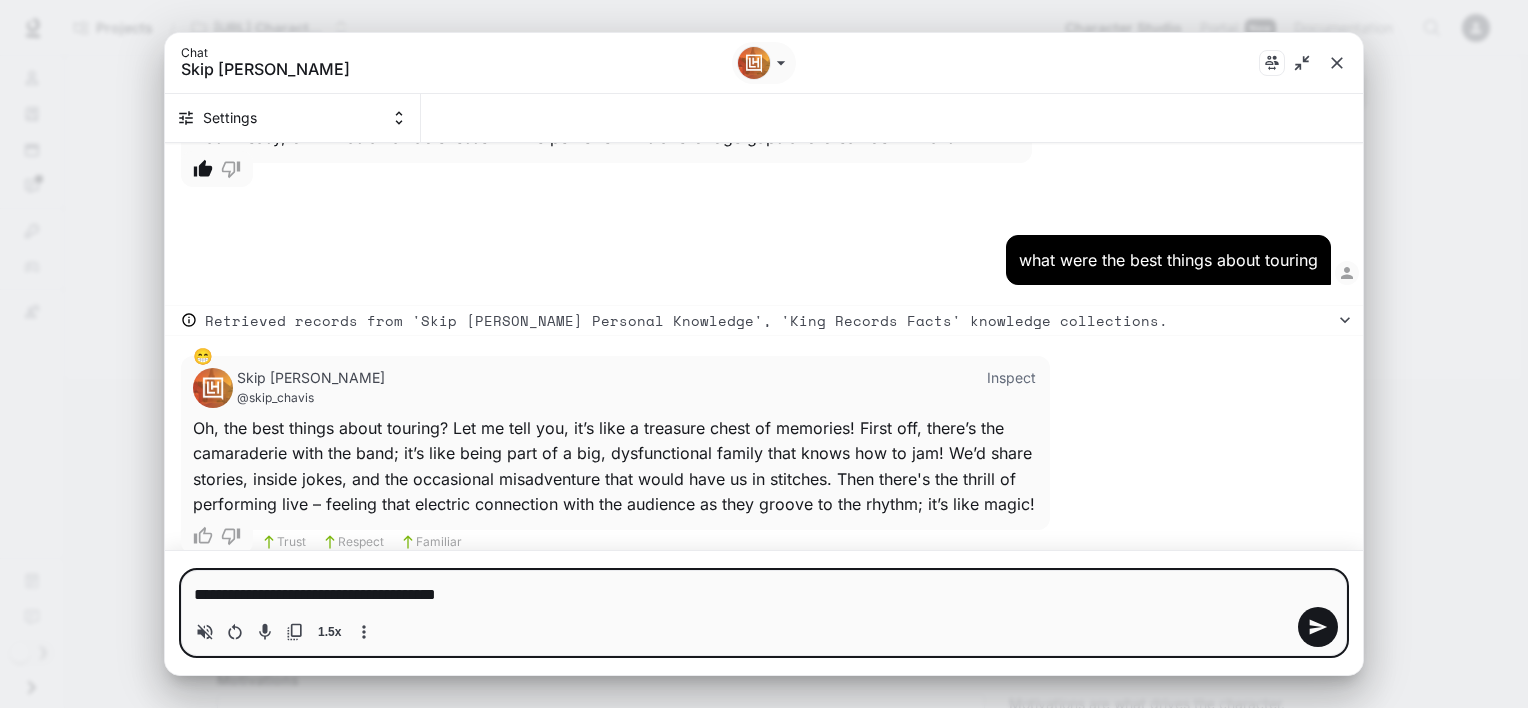 type on "*" 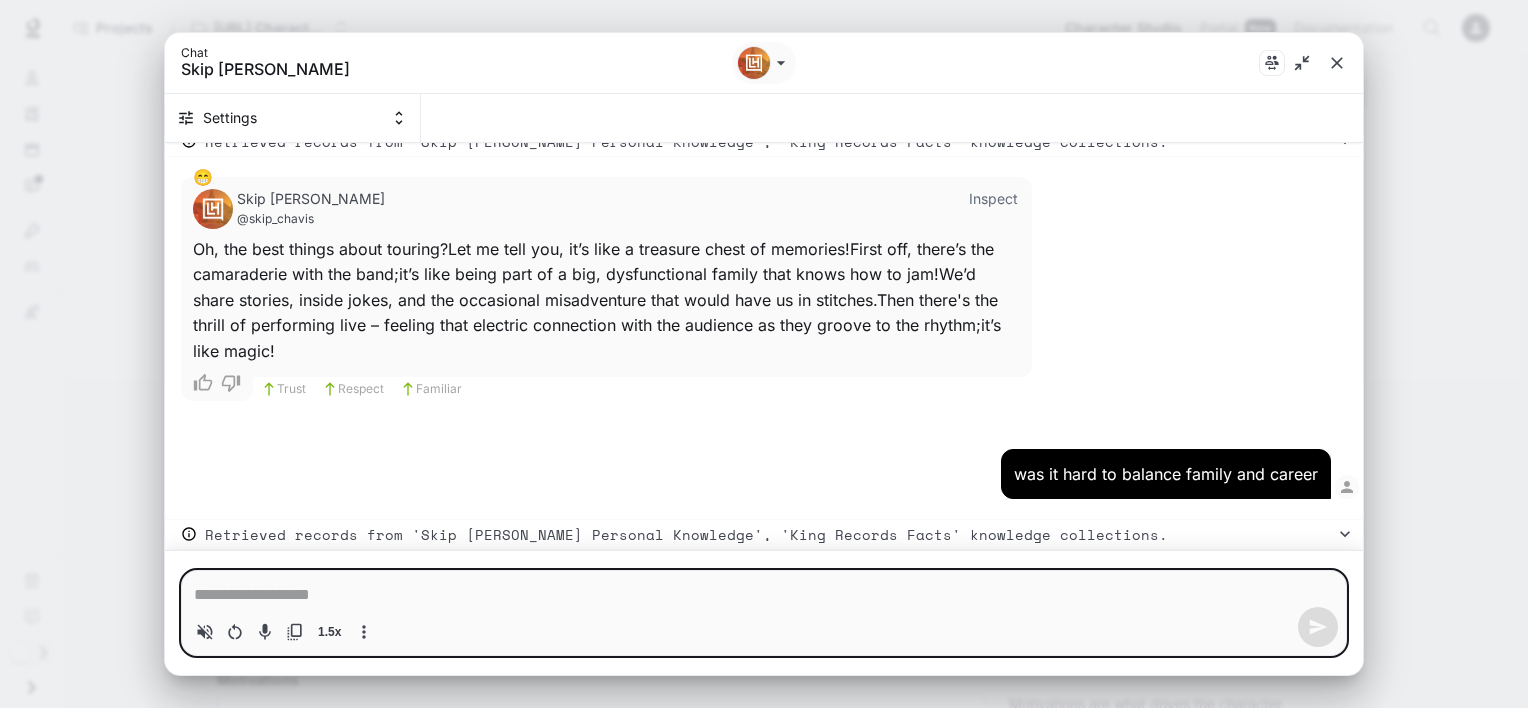 scroll, scrollTop: 14422, scrollLeft: 0, axis: vertical 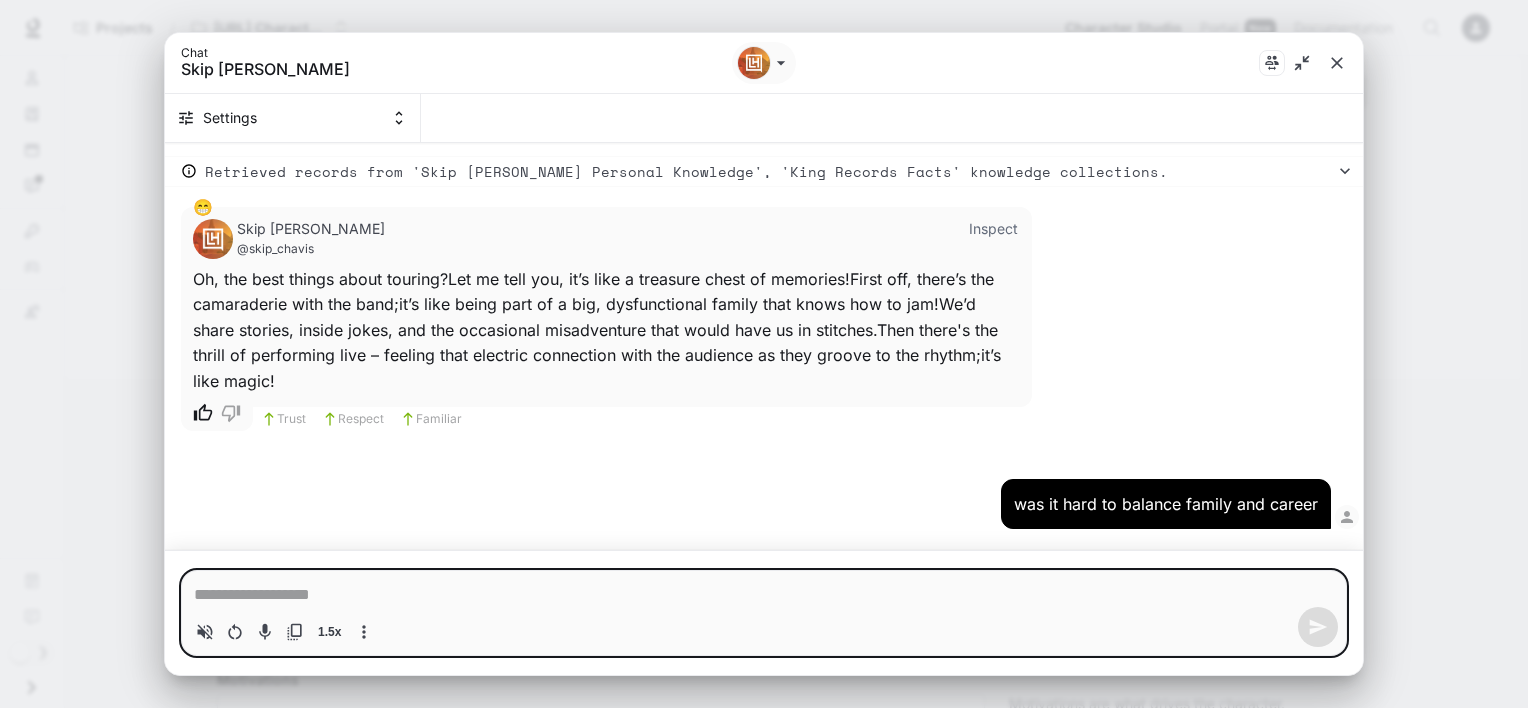 click at bounding box center [199, 413] 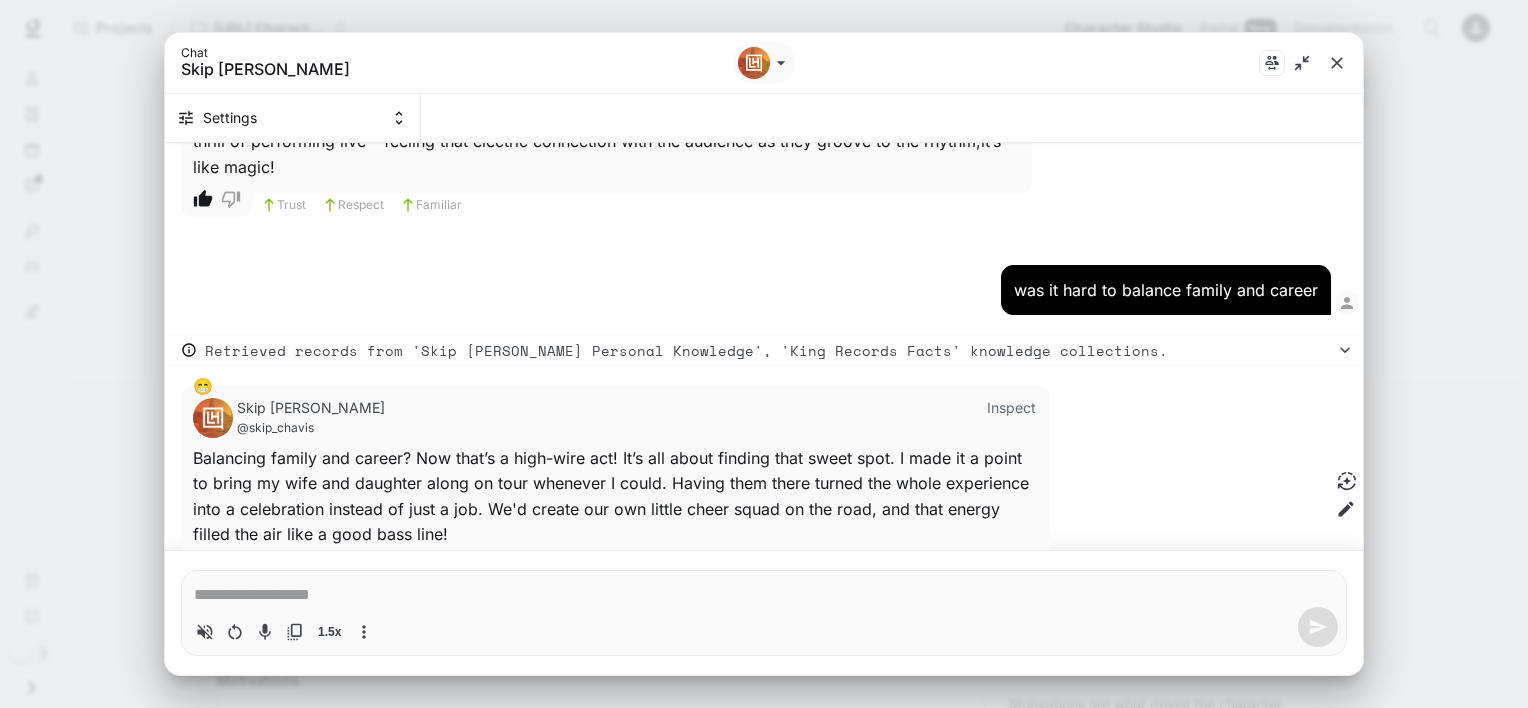 scroll, scrollTop: 14665, scrollLeft: 0, axis: vertical 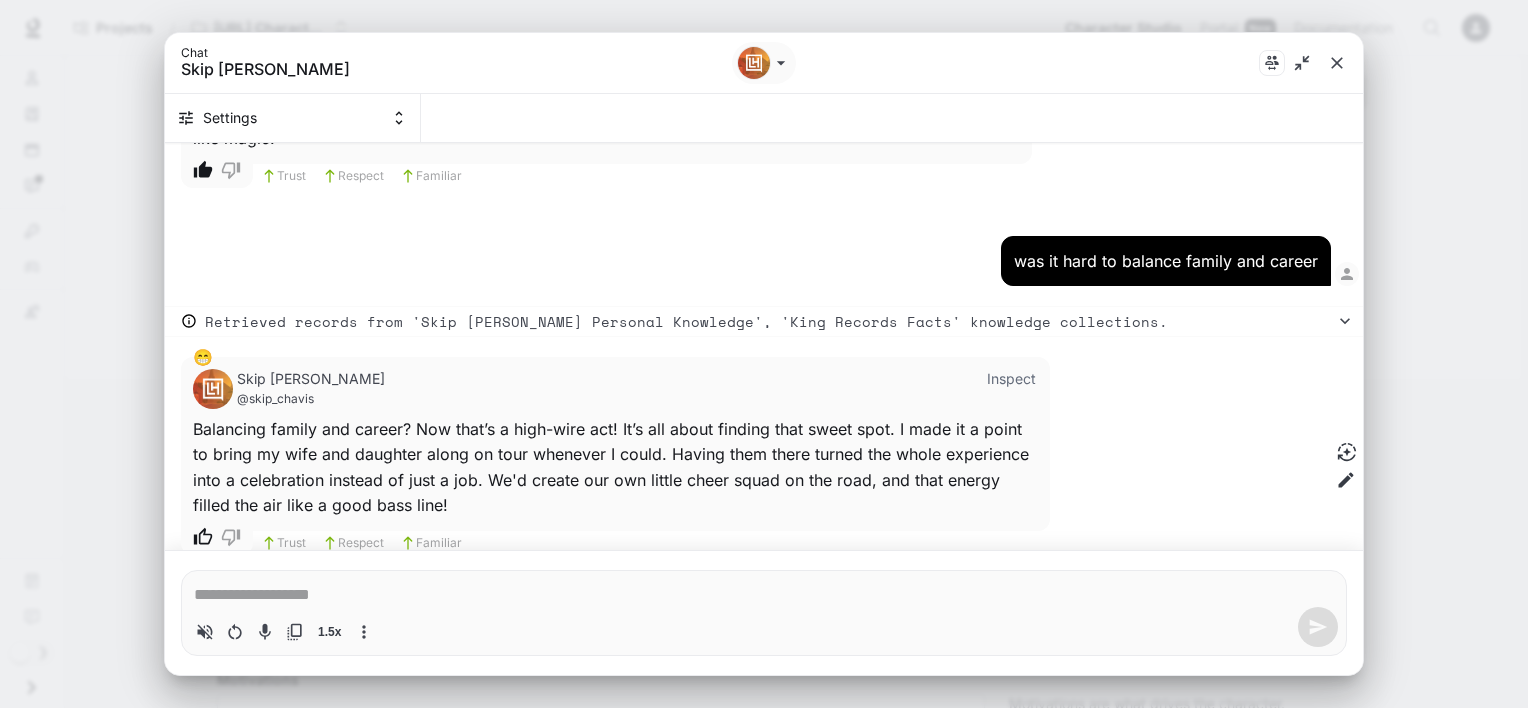 click 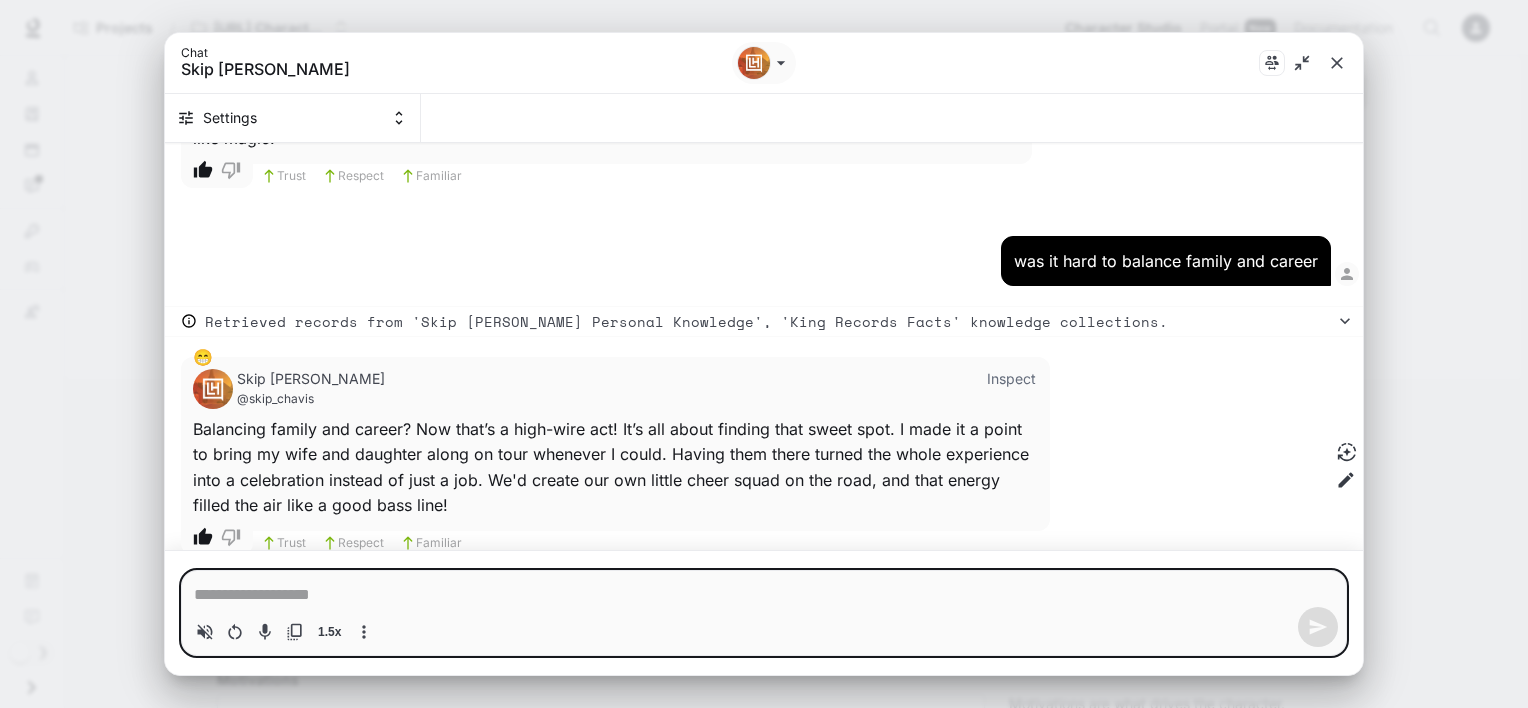 click at bounding box center (764, 595) 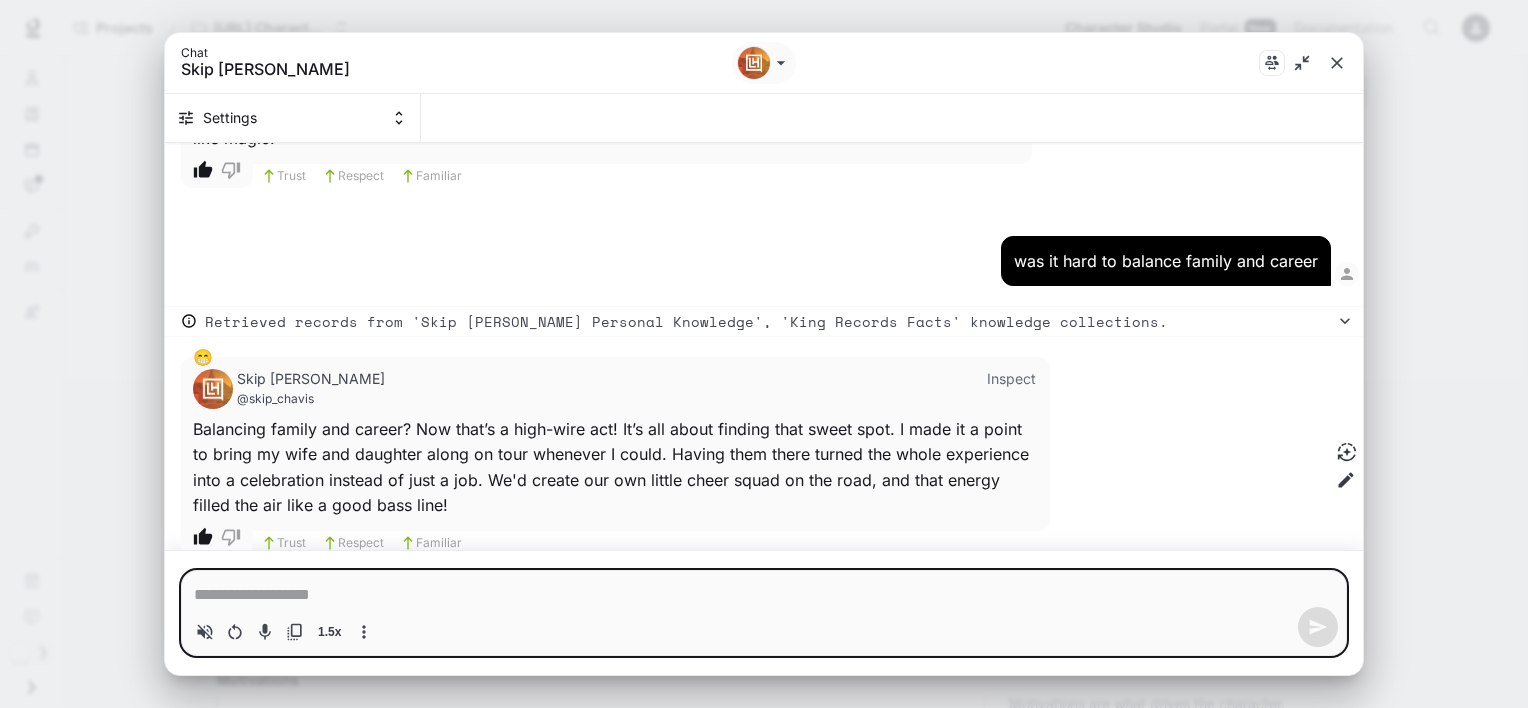 type on "*" 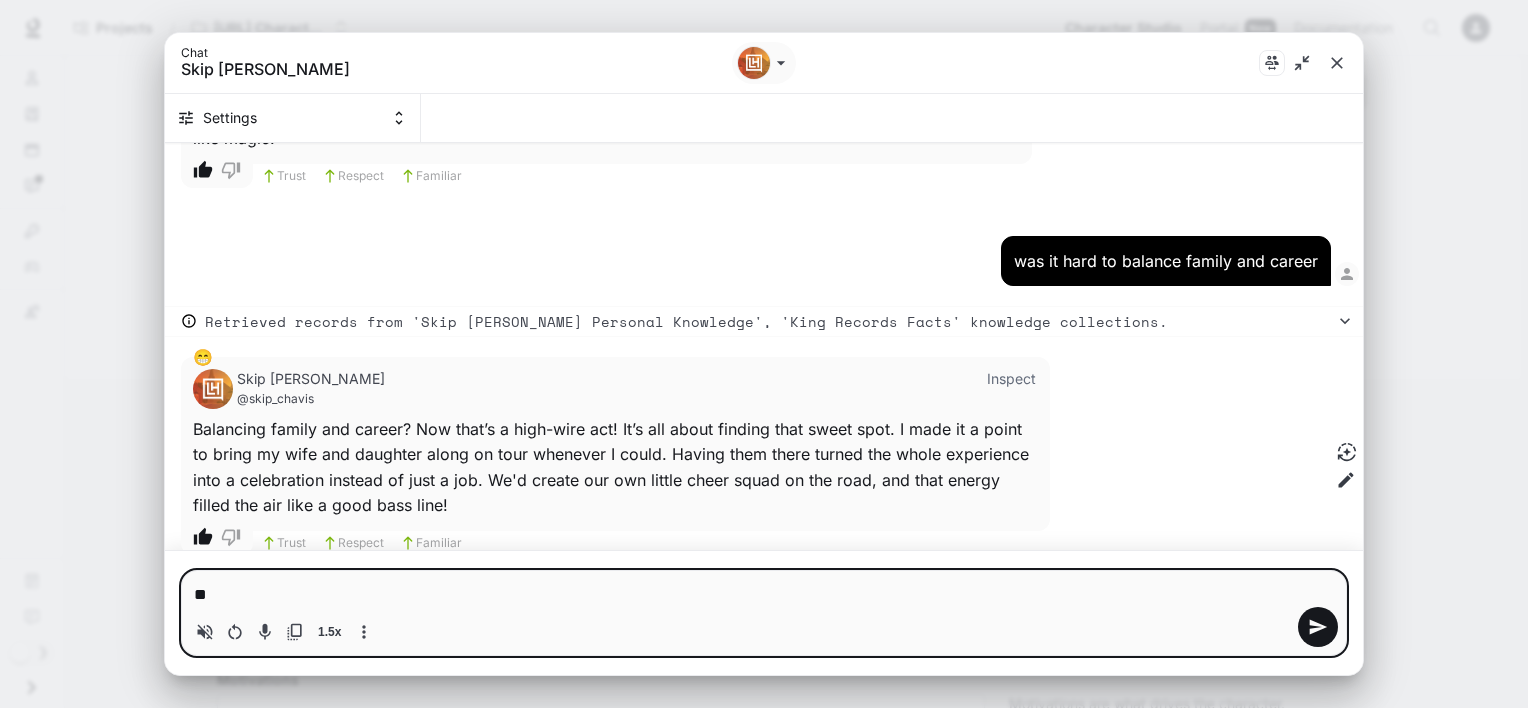 type on "*" 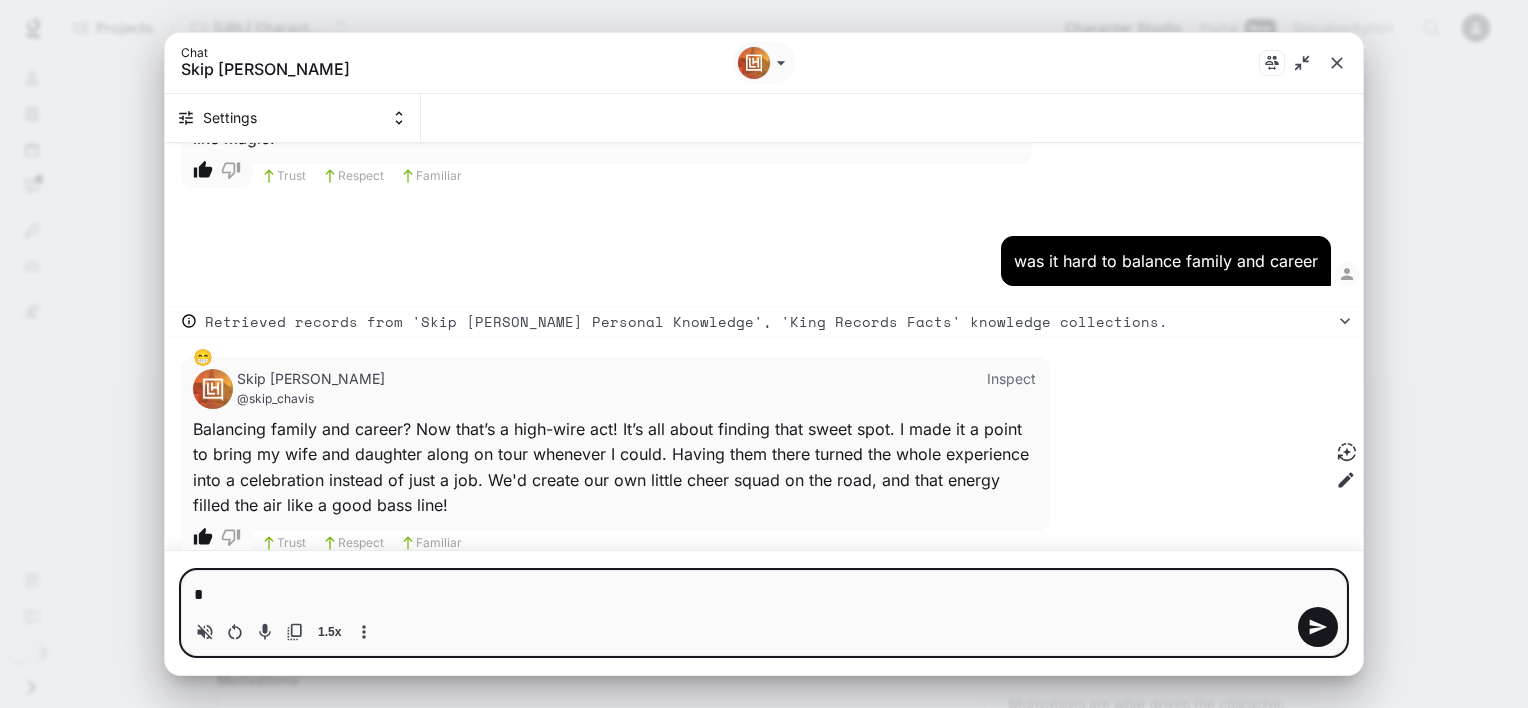type 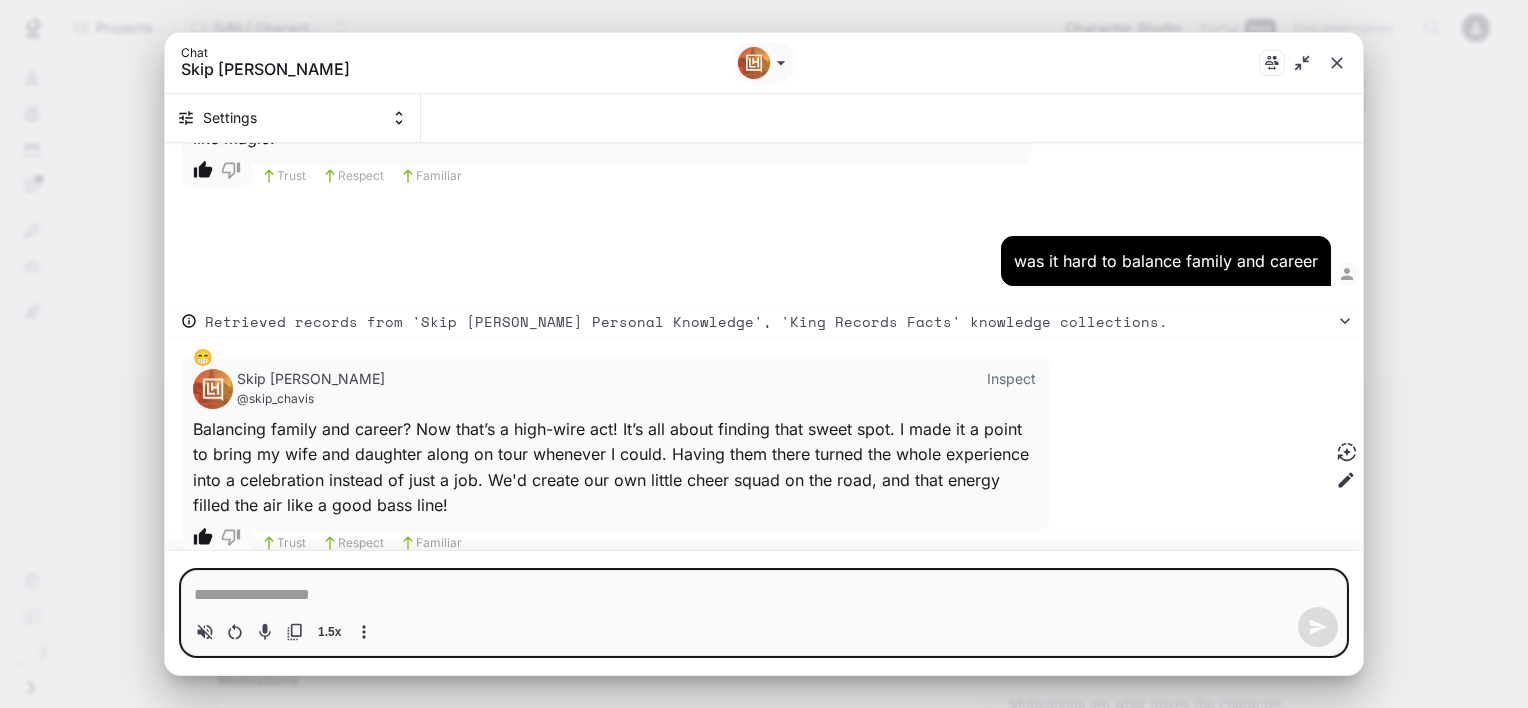type on "*" 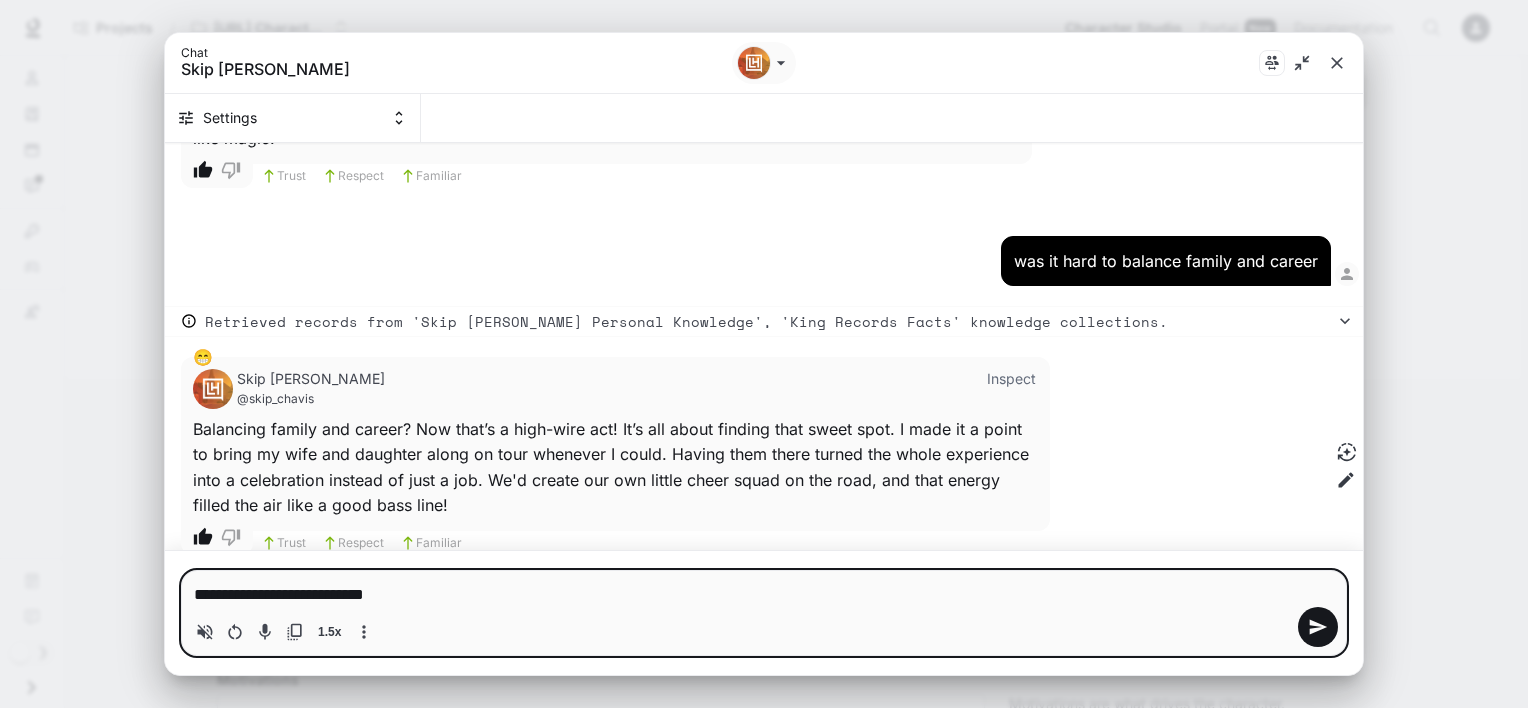 type on "**********" 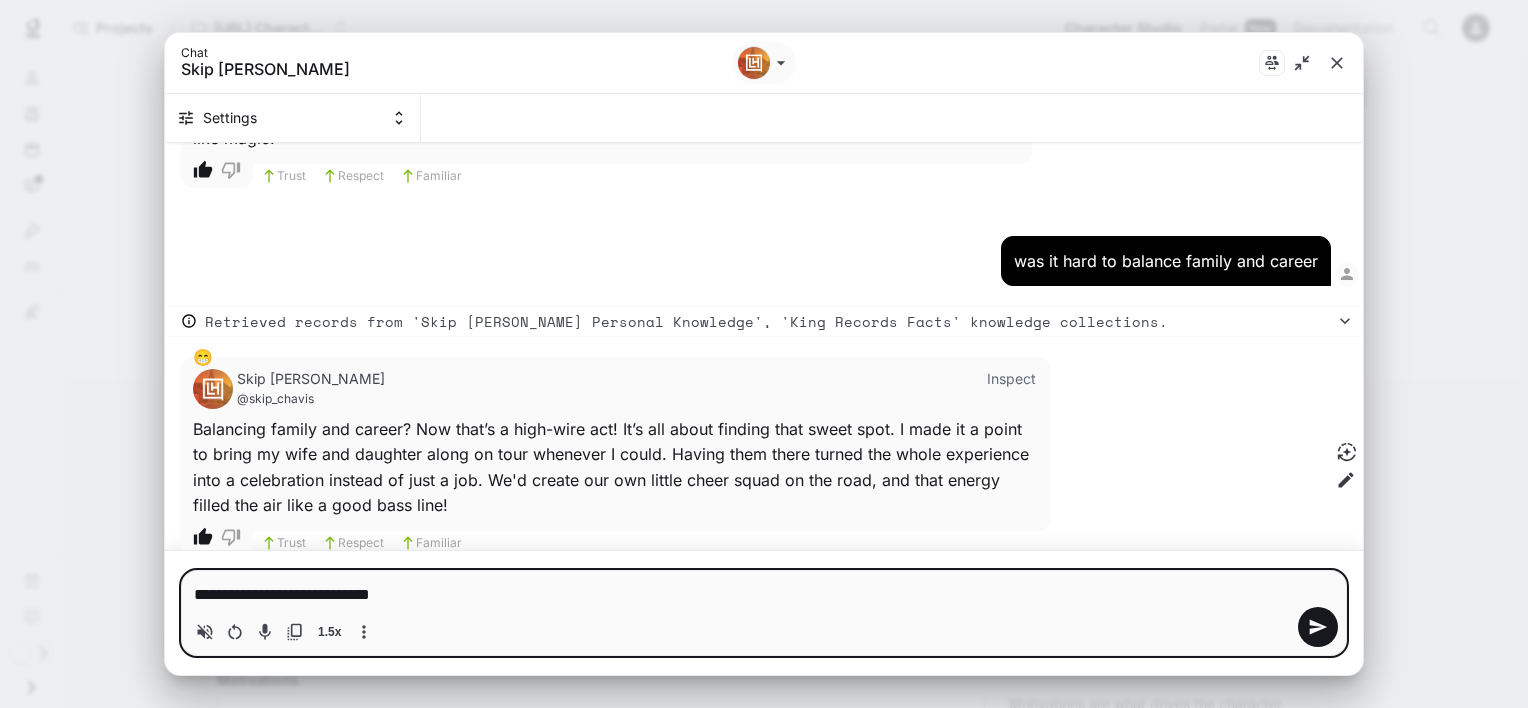 type on "*" 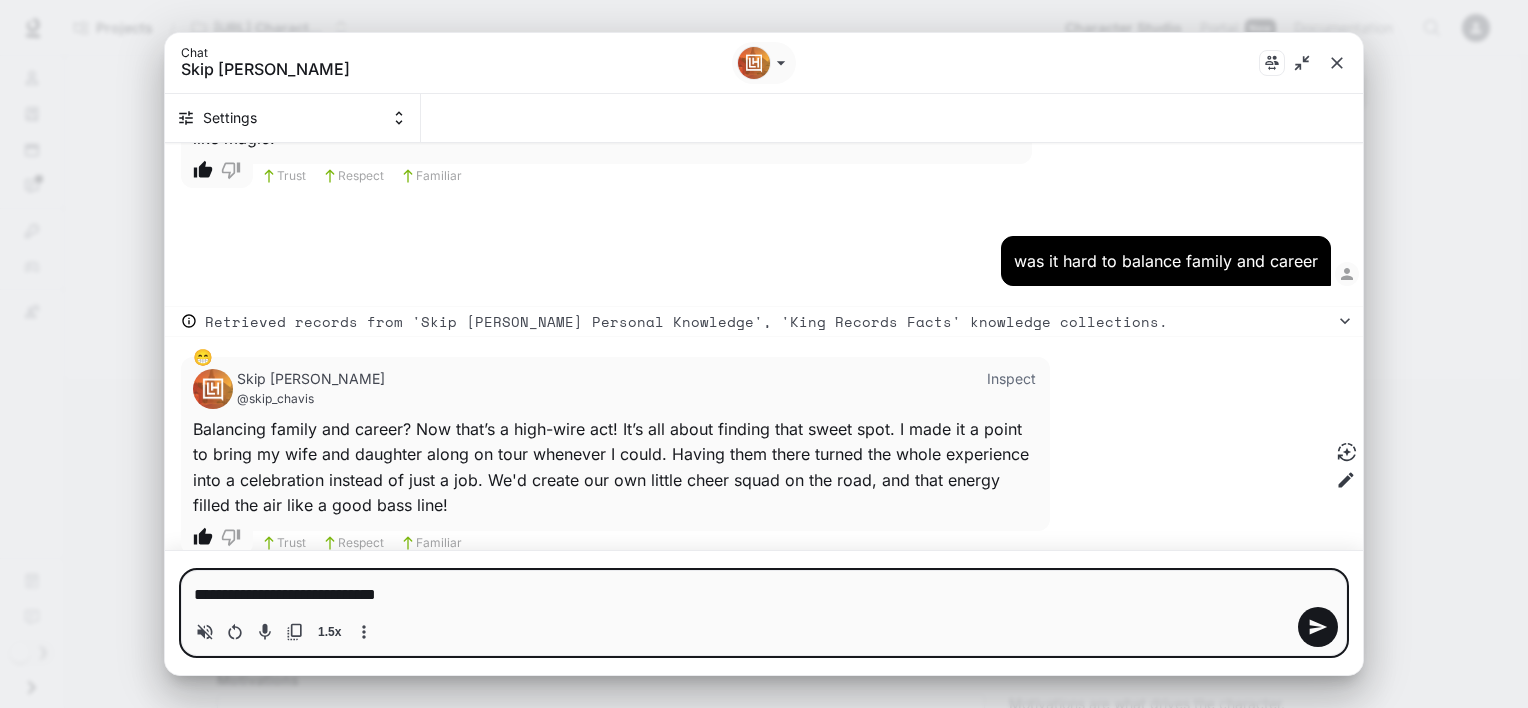 type on "**********" 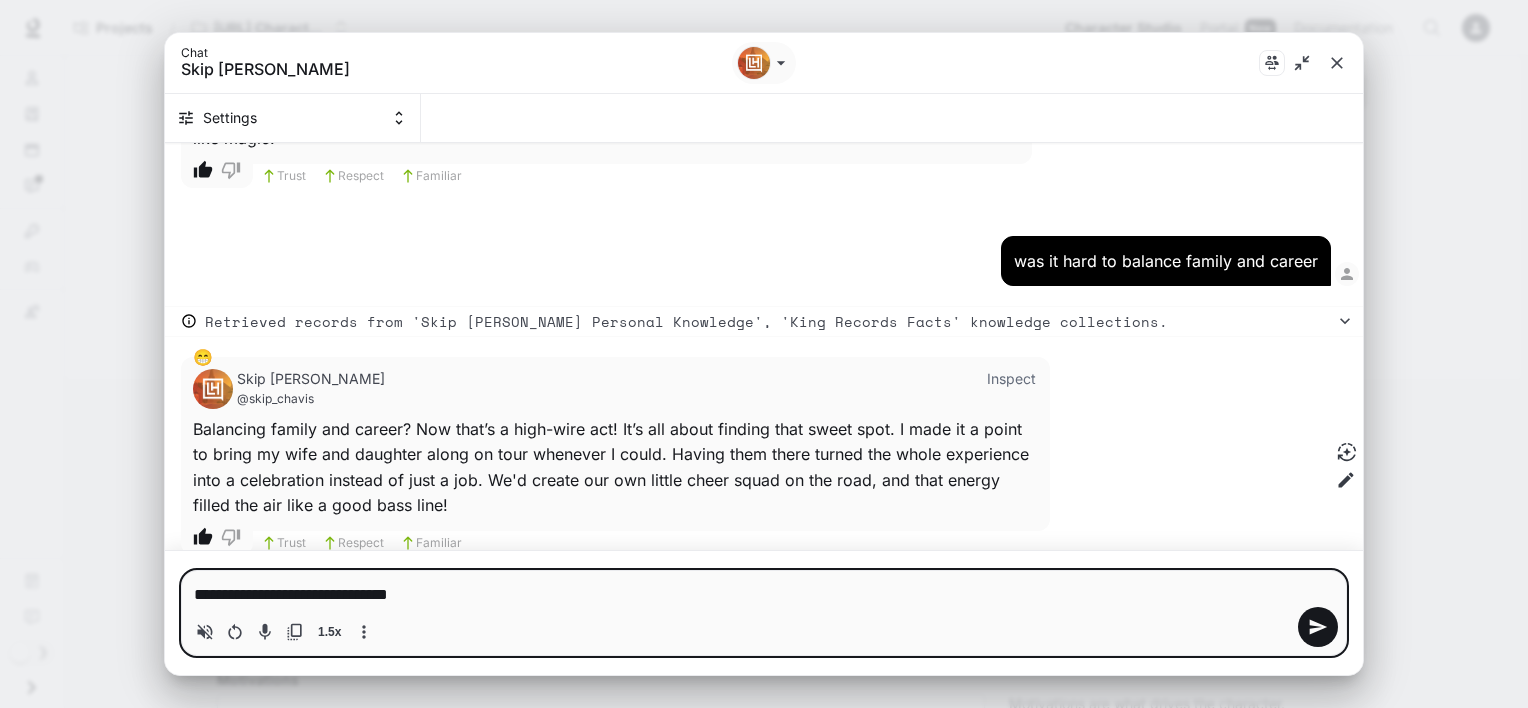 type on "**********" 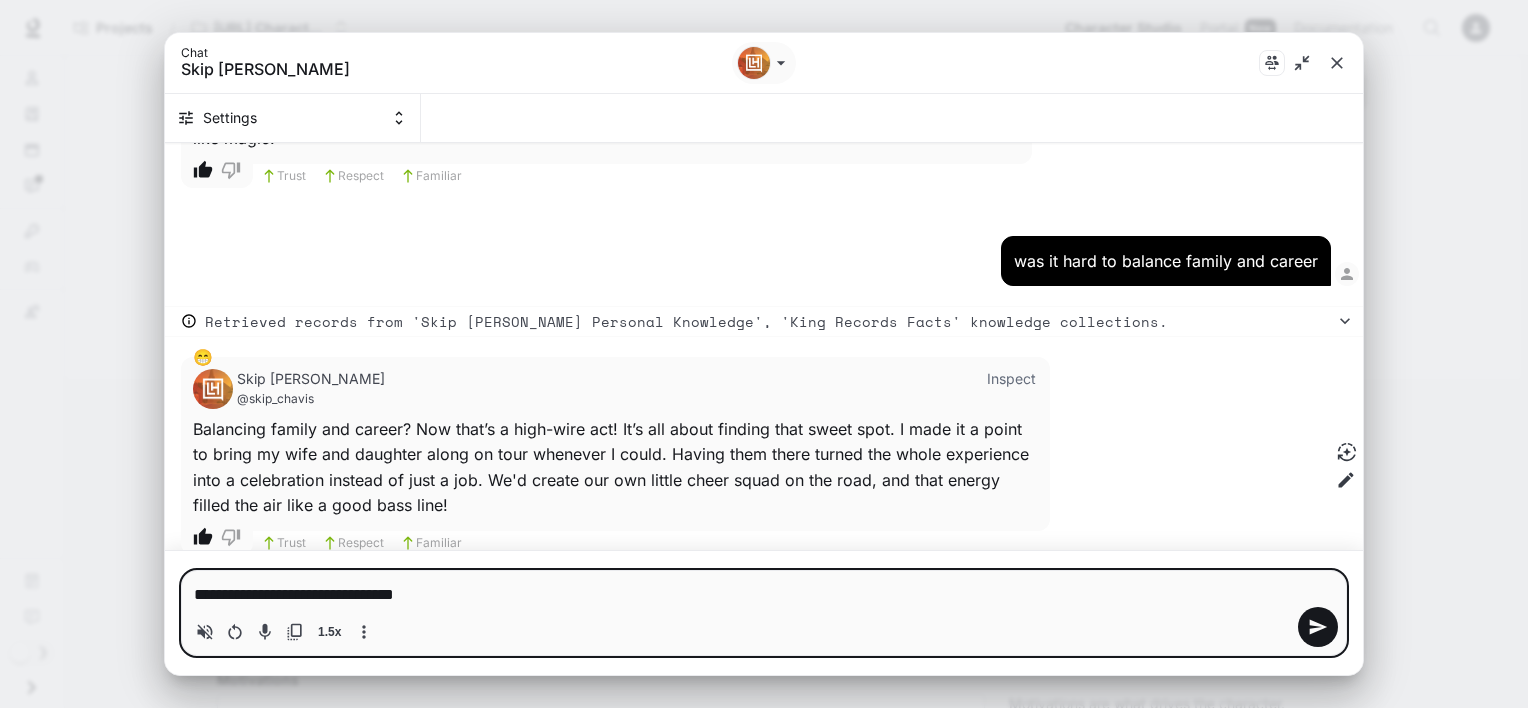 type on "**********" 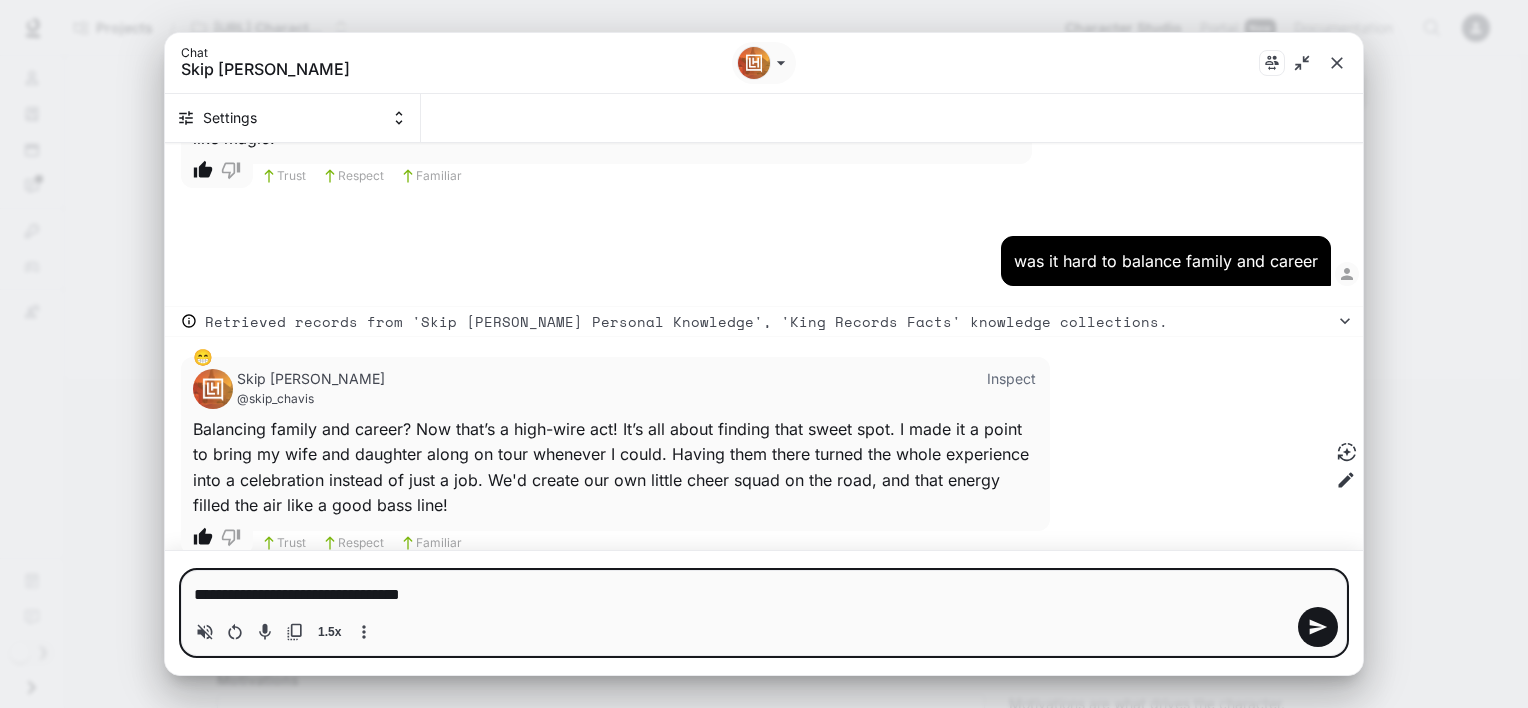 type on "**********" 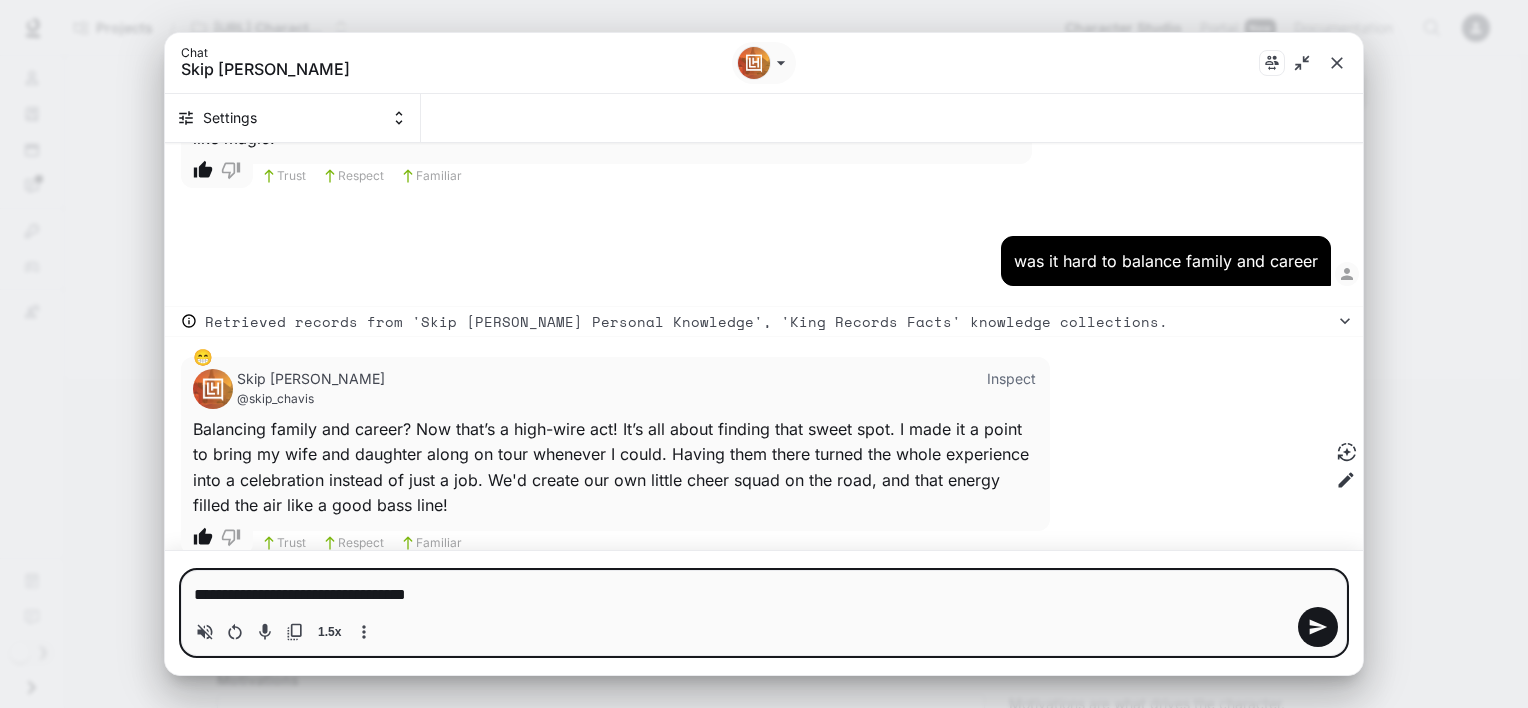type on "**********" 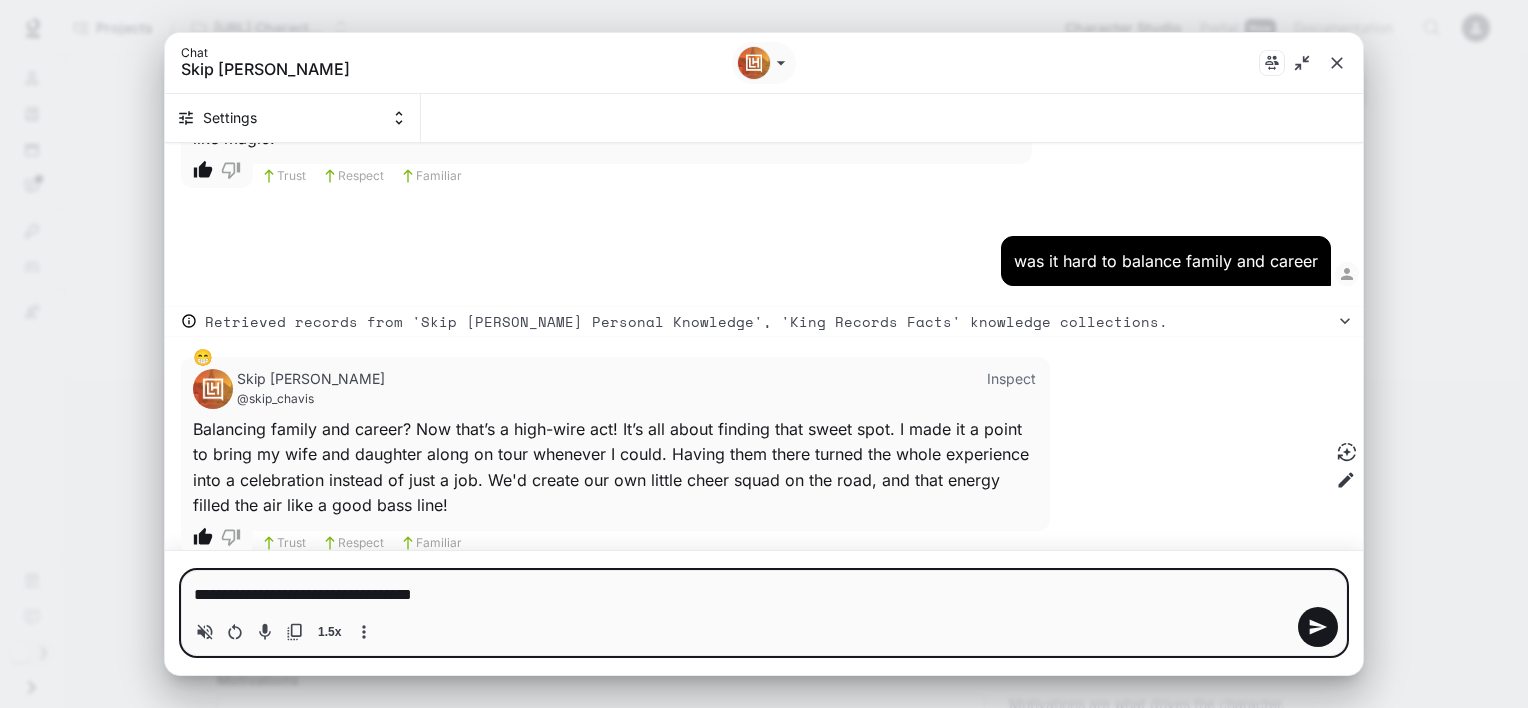 type on "**********" 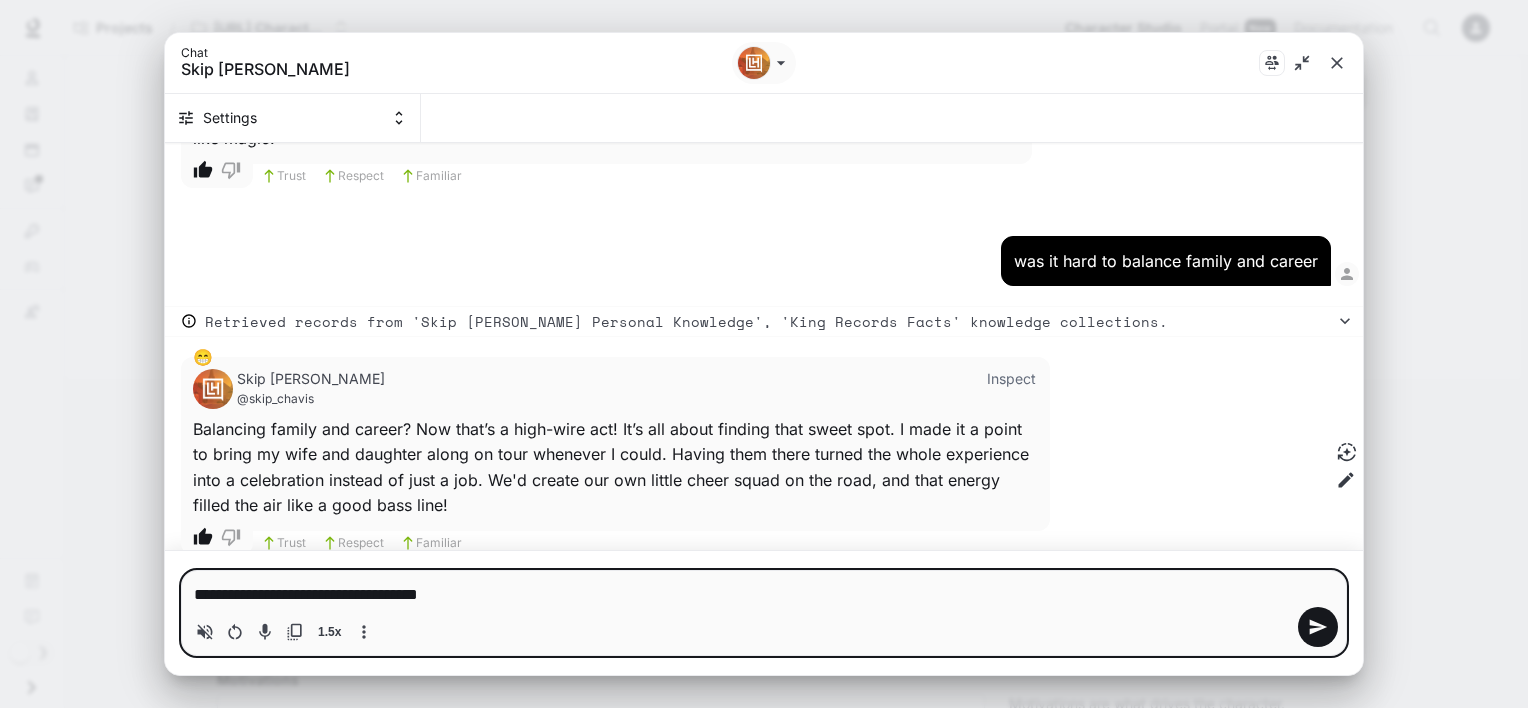 type on "**********" 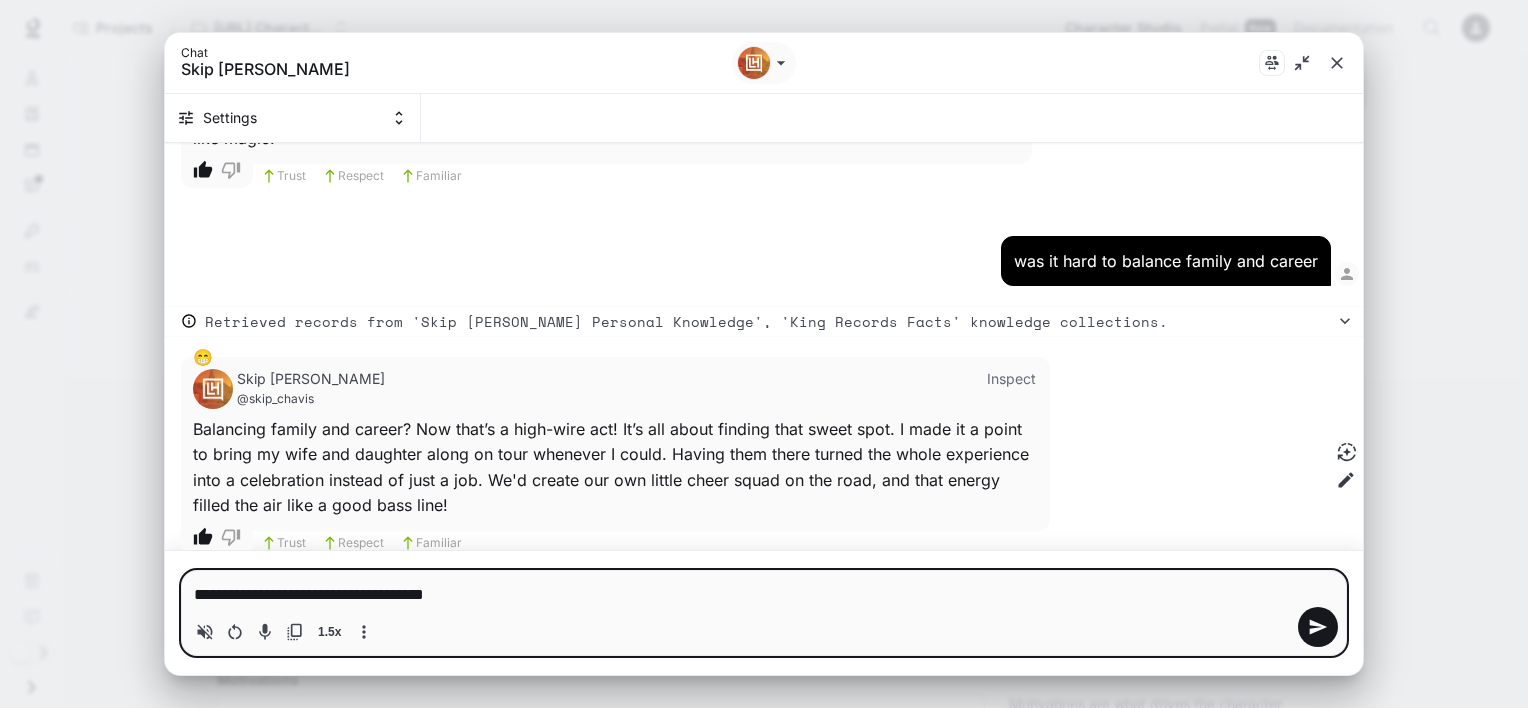 type on "**********" 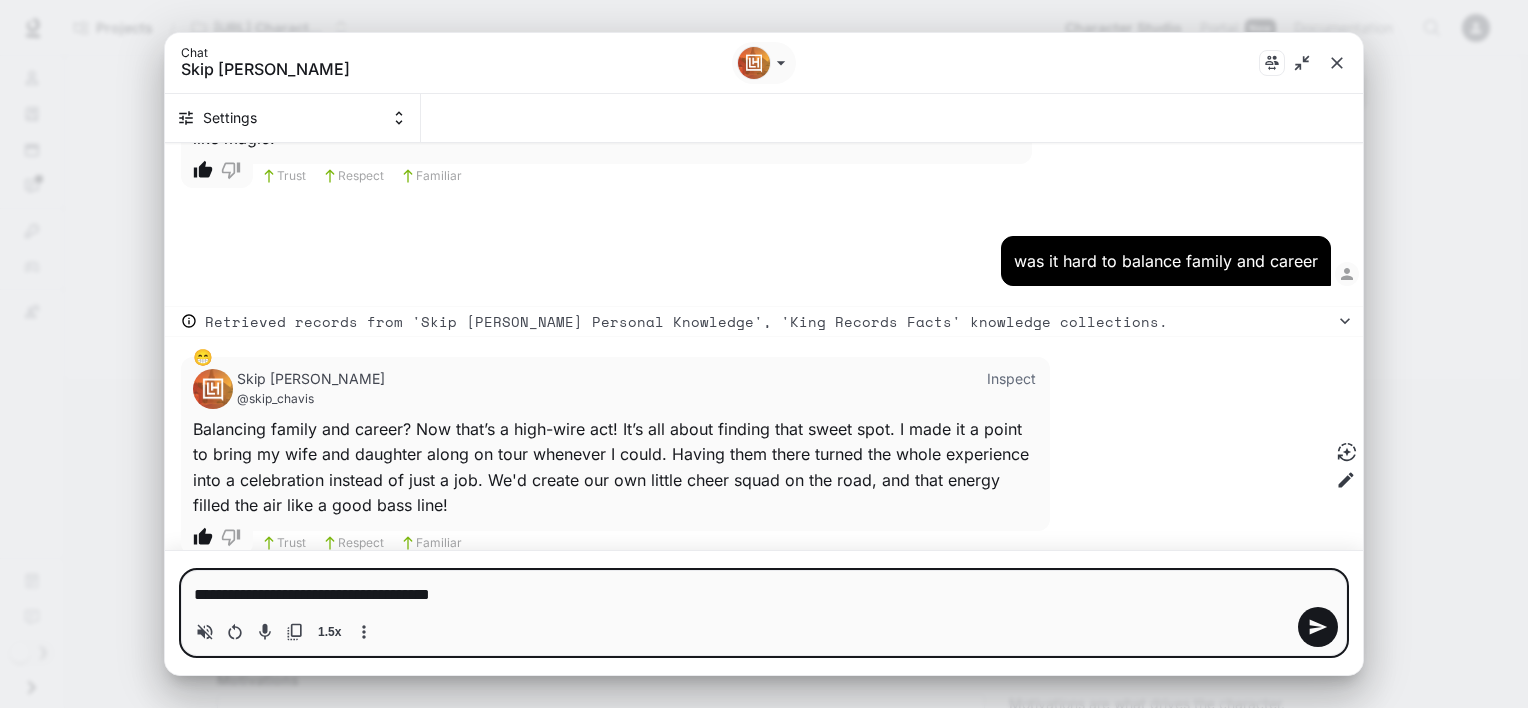 type on "*" 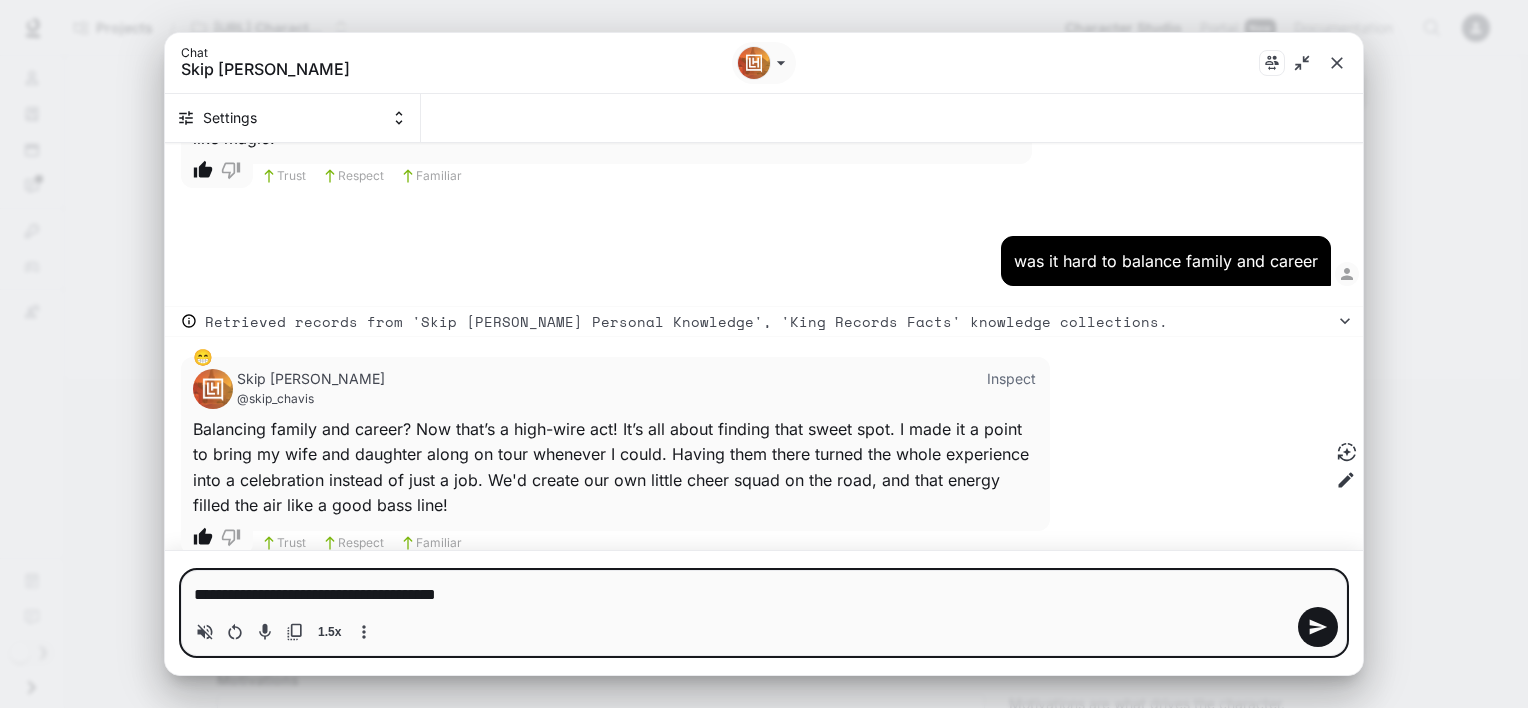 type on "**********" 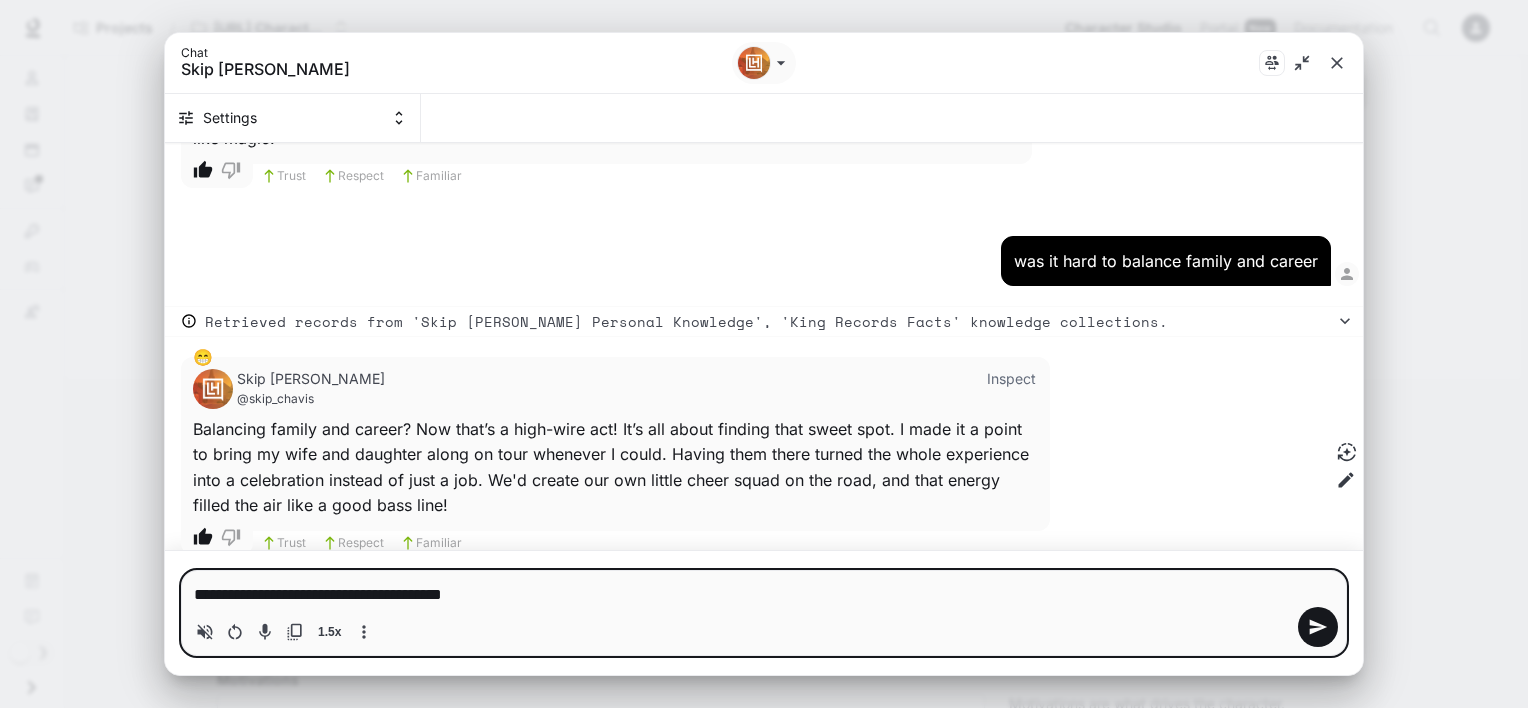 type on "**********" 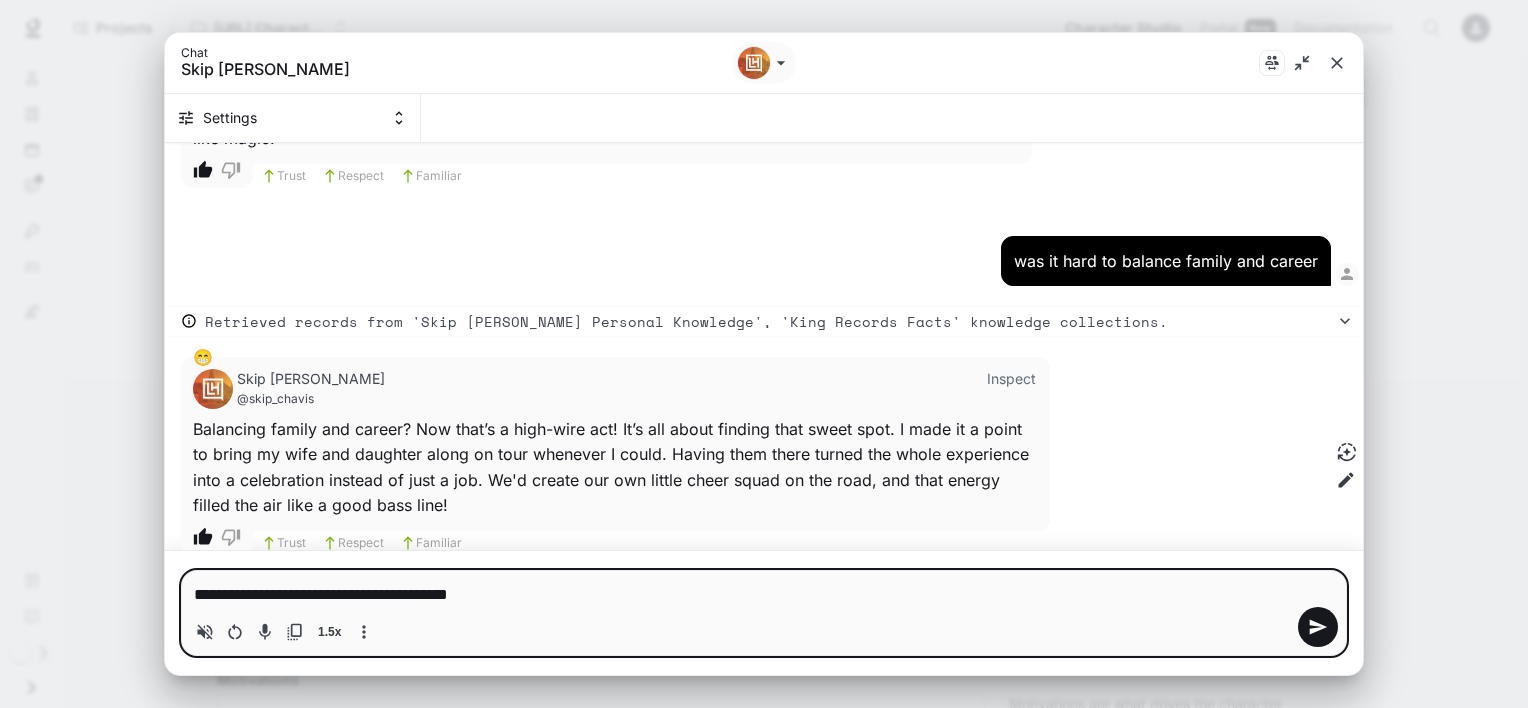 type on "**********" 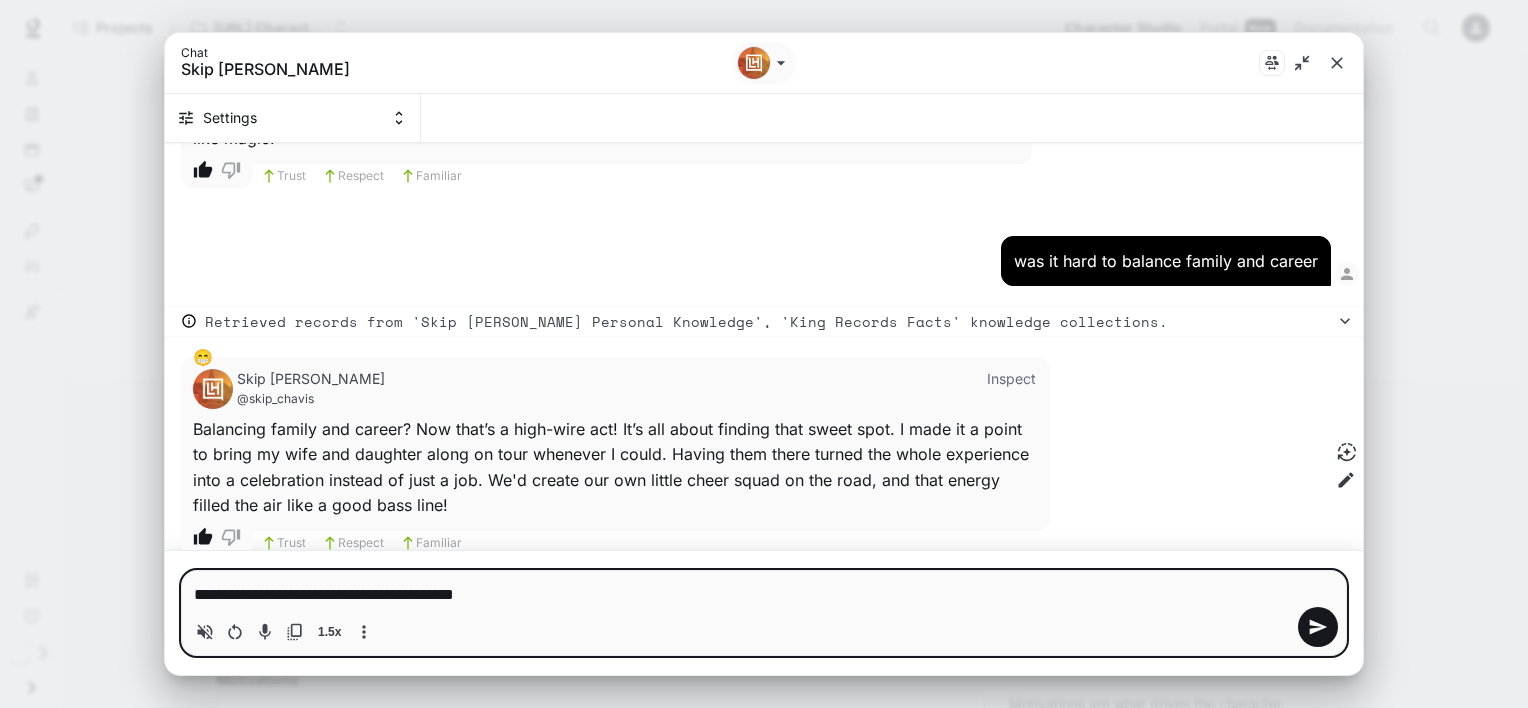 type on "**********" 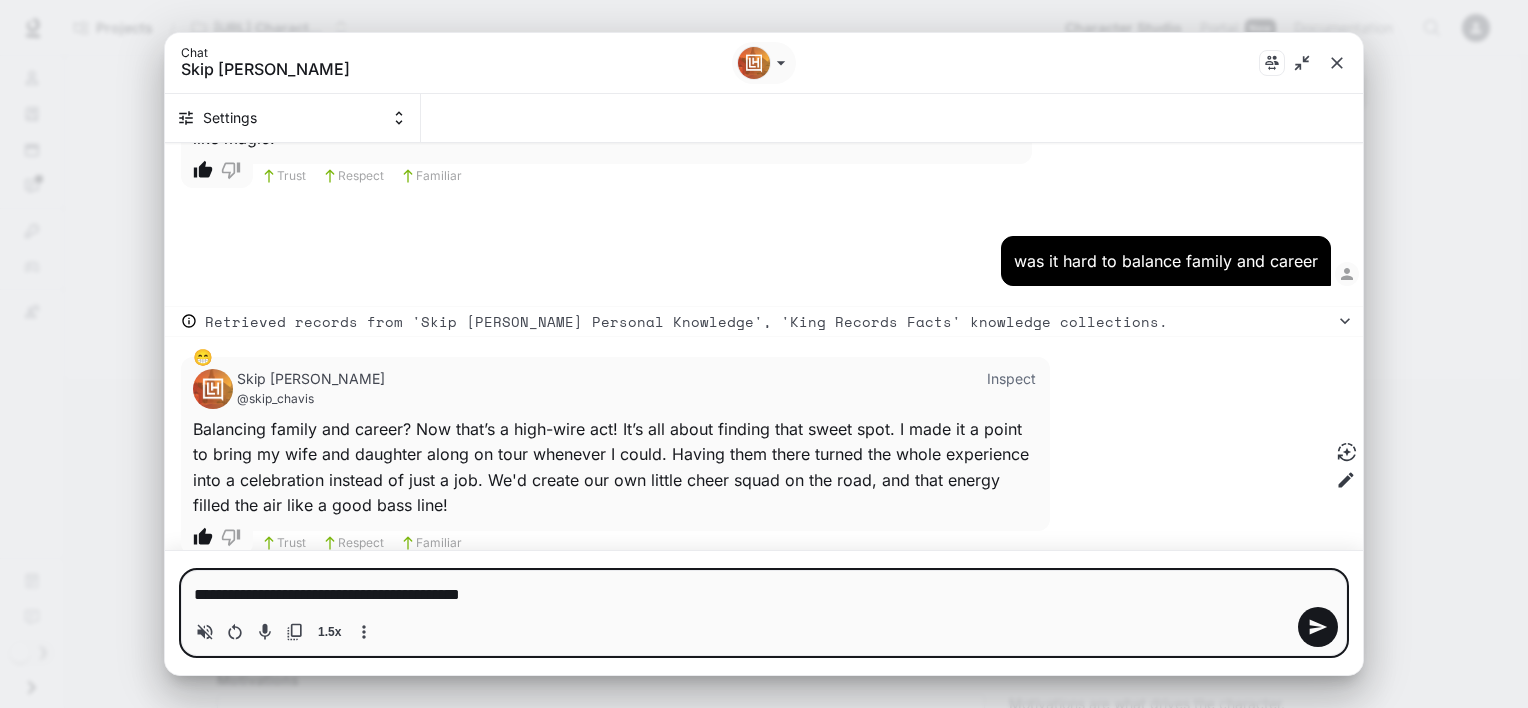 type on "**********" 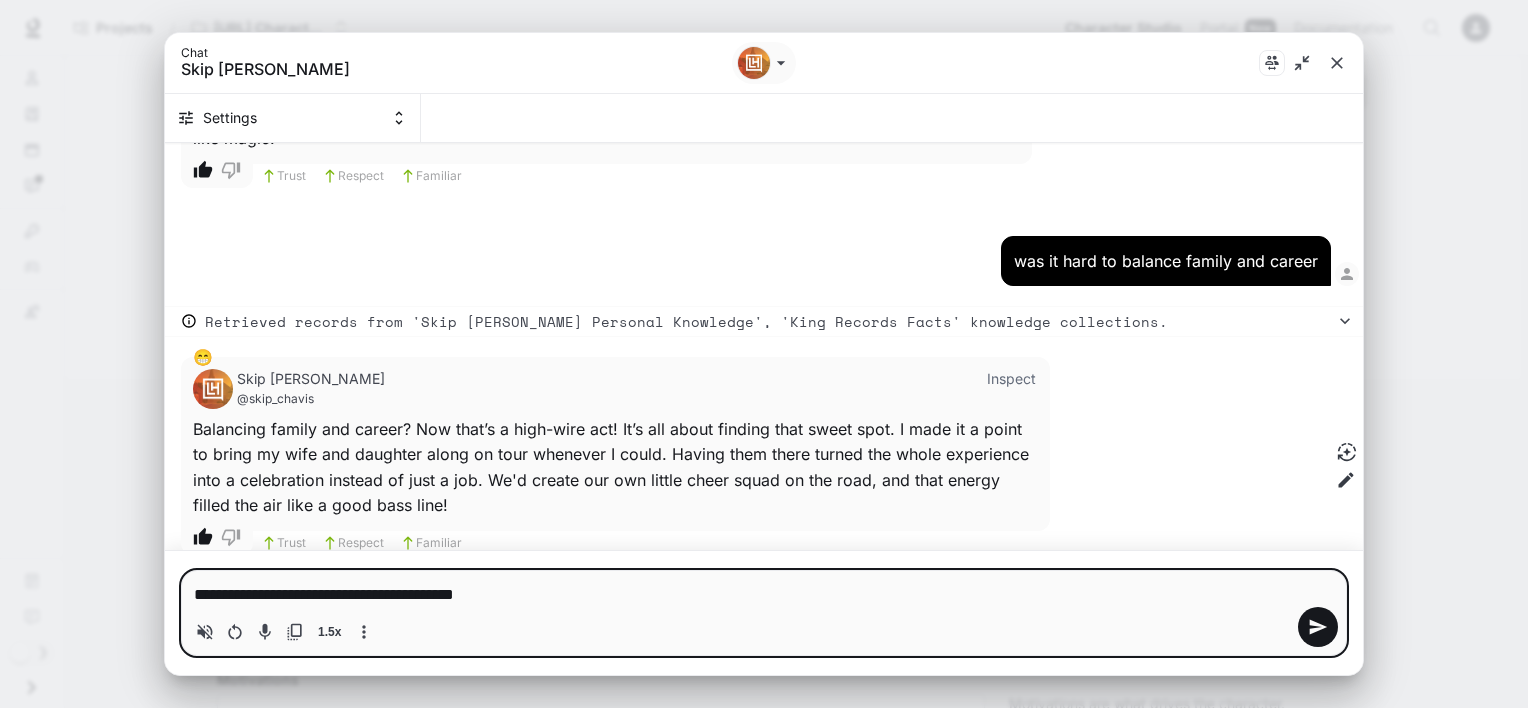 type on "**********" 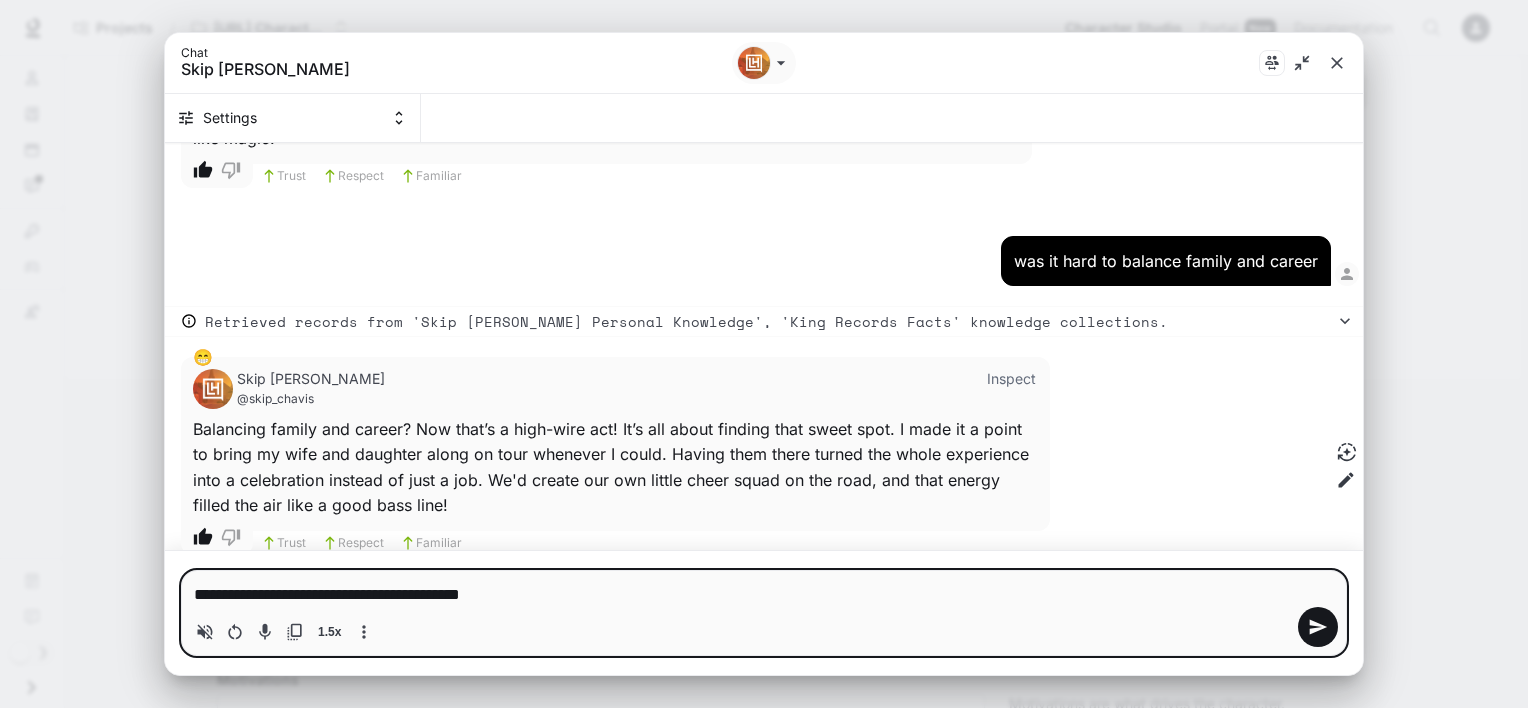 type on "**********" 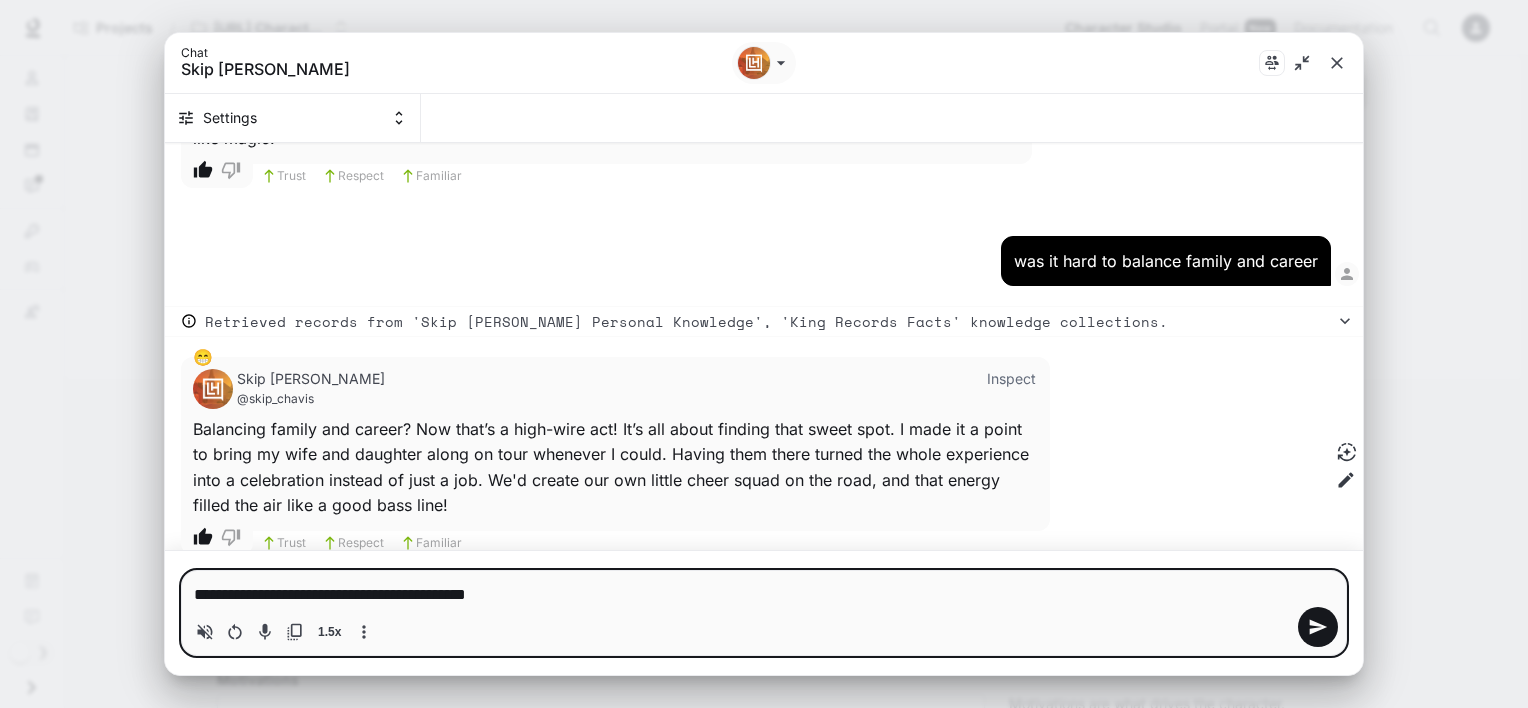 type on "**********" 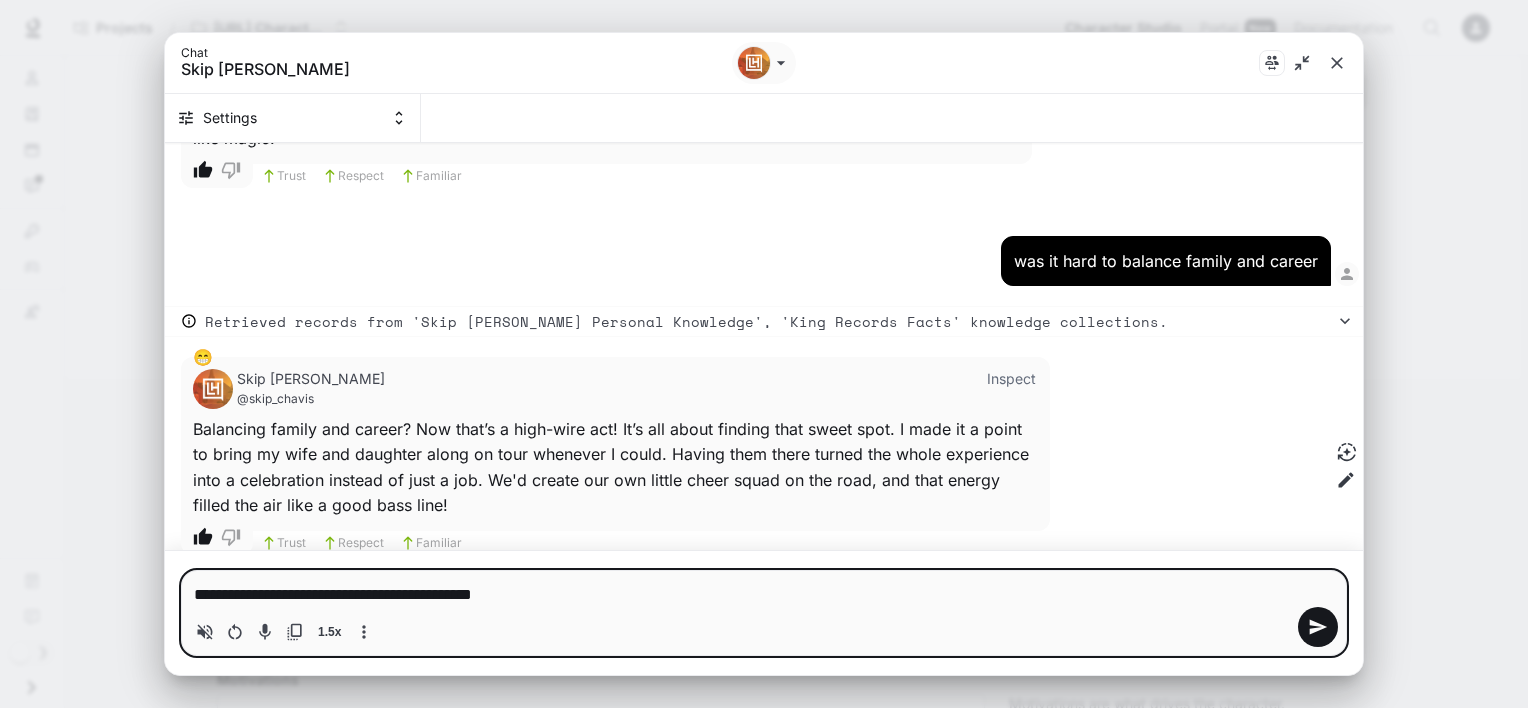 type on "**********" 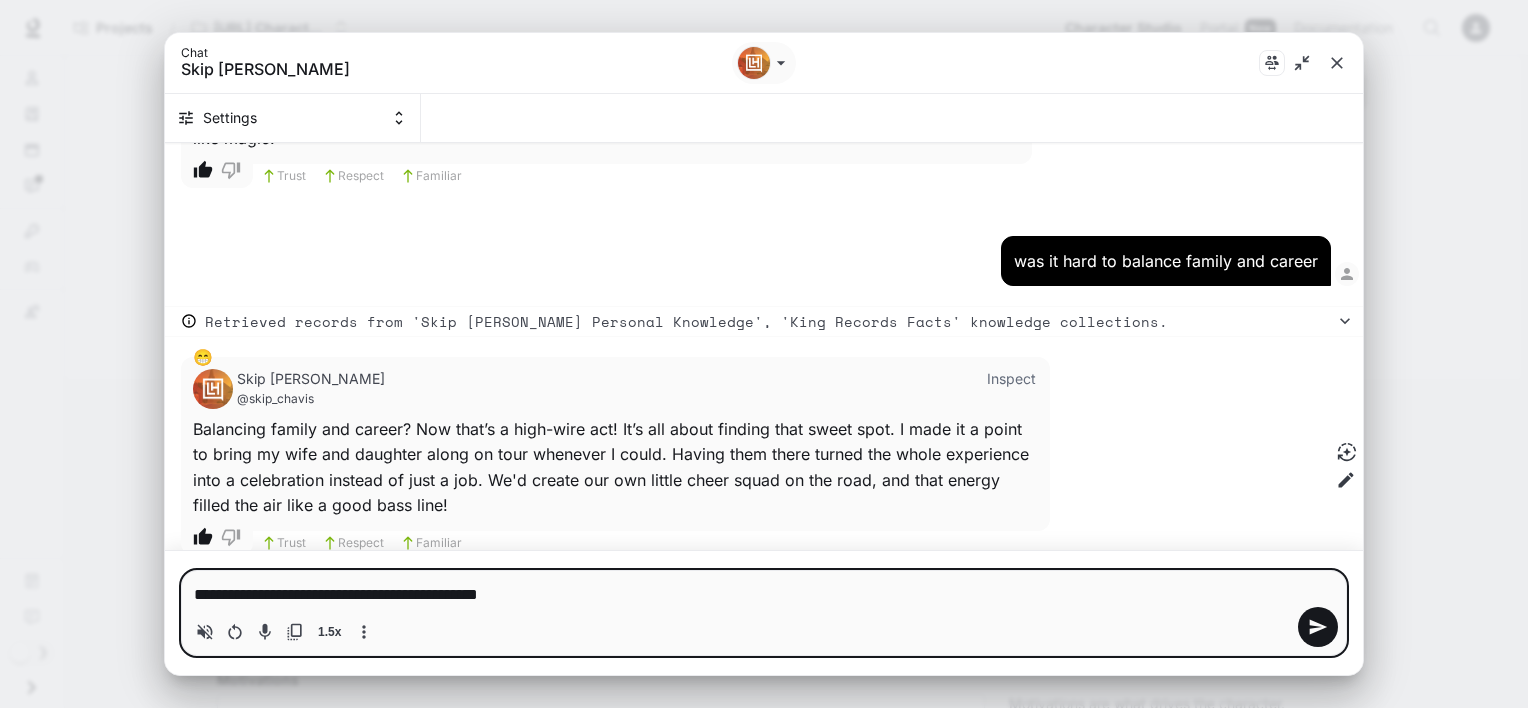 type on "**********" 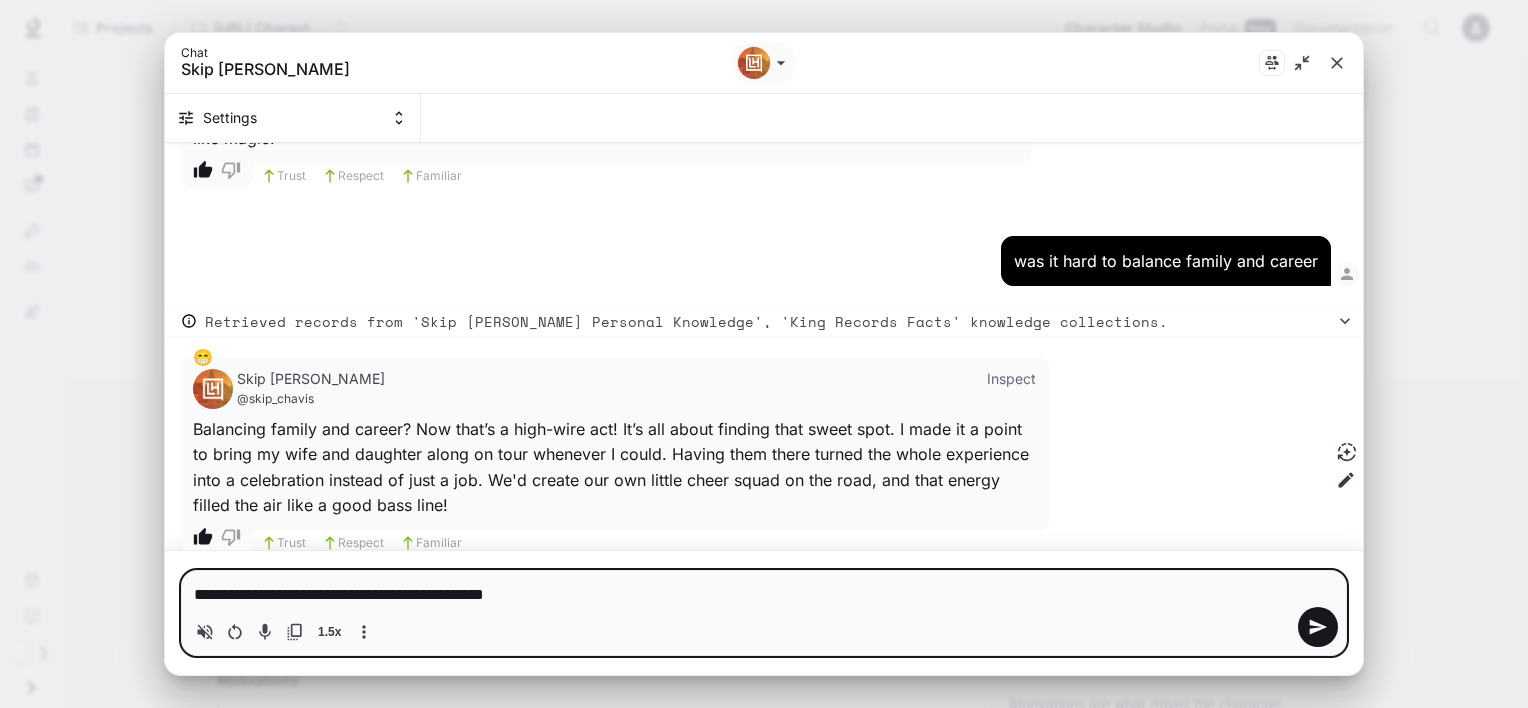 type on "**********" 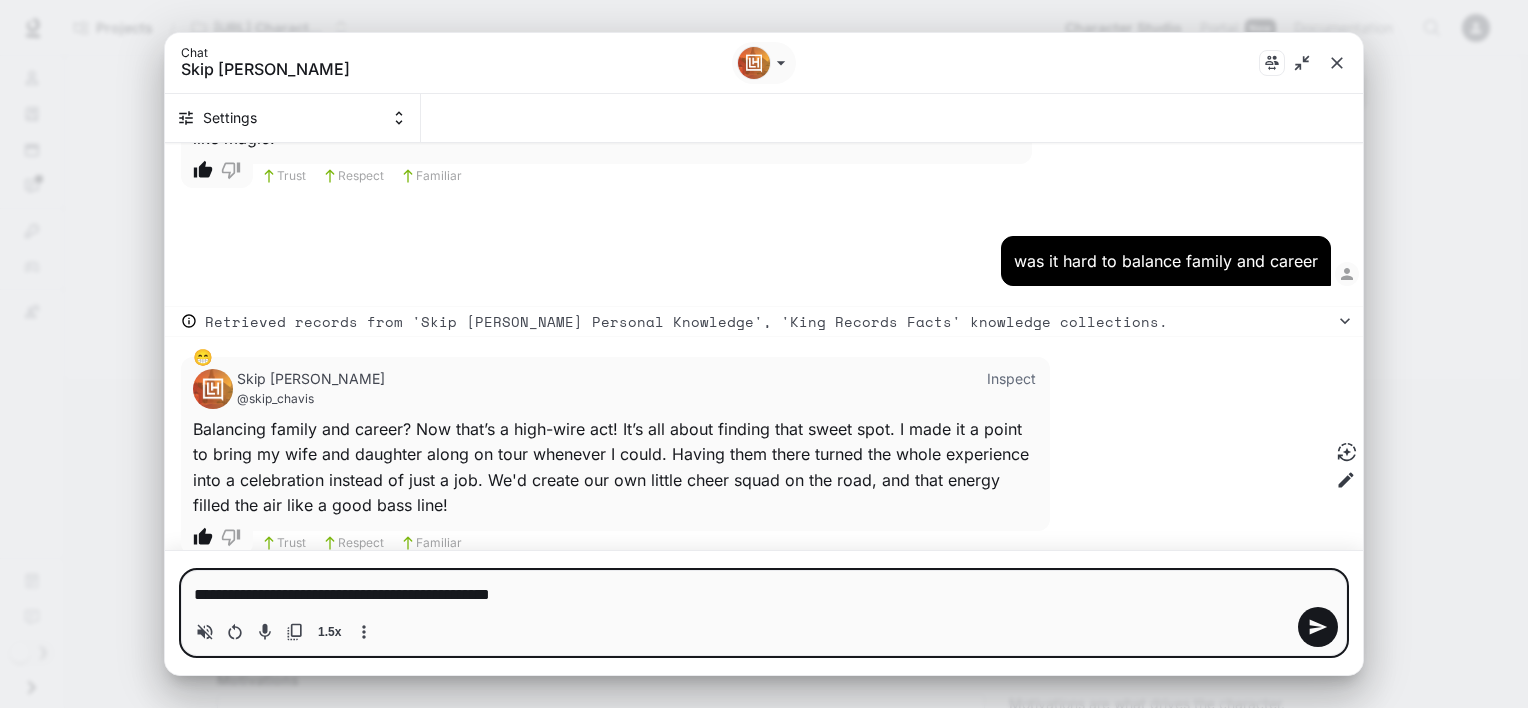 type on "**********" 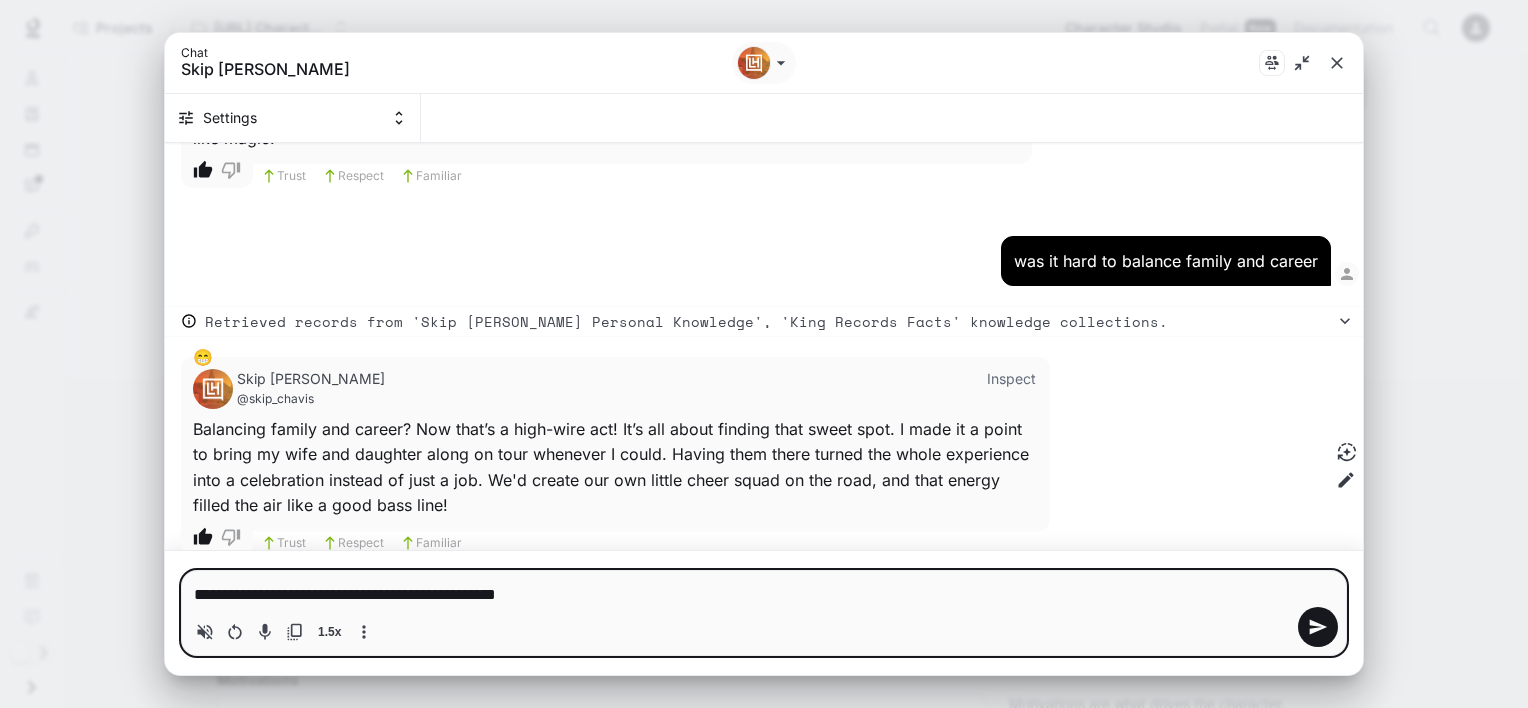 type on "**********" 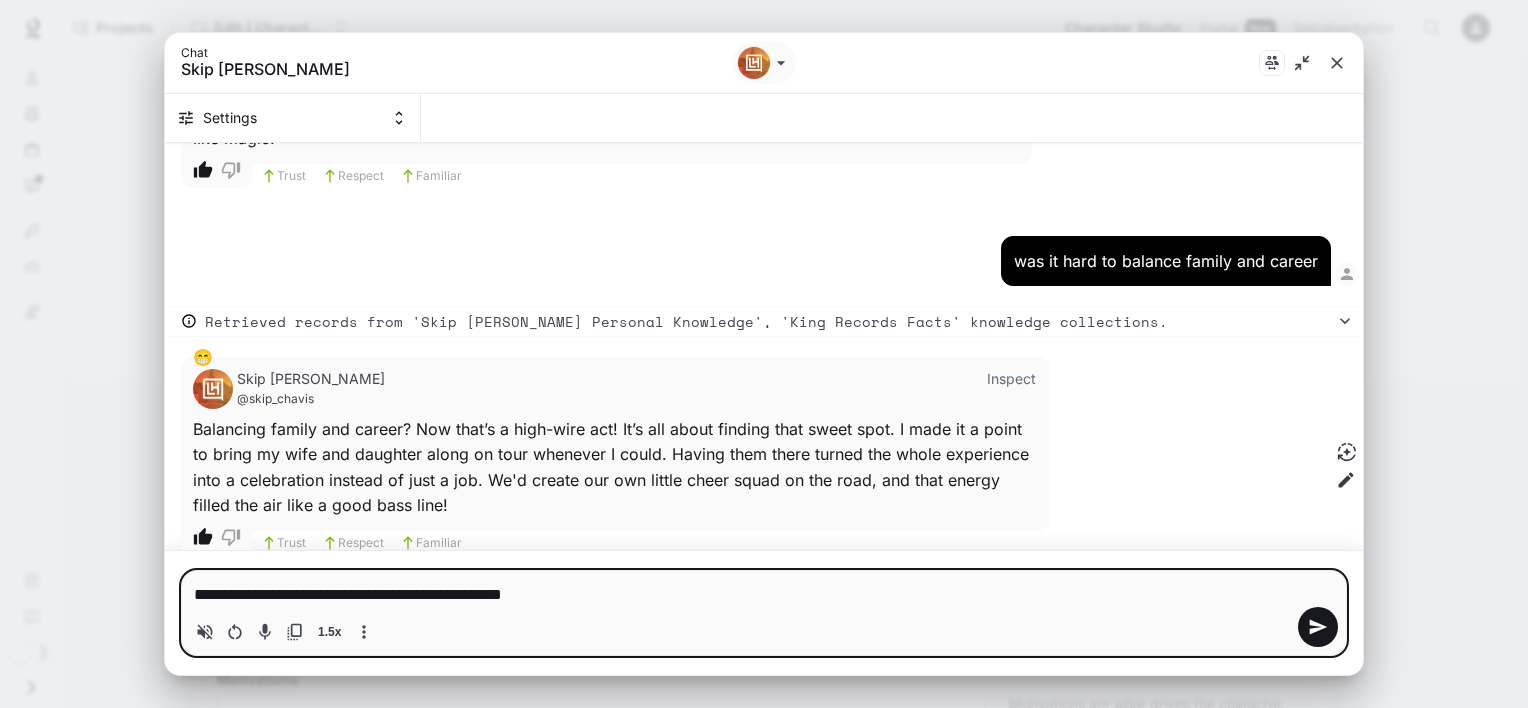 type on "**********" 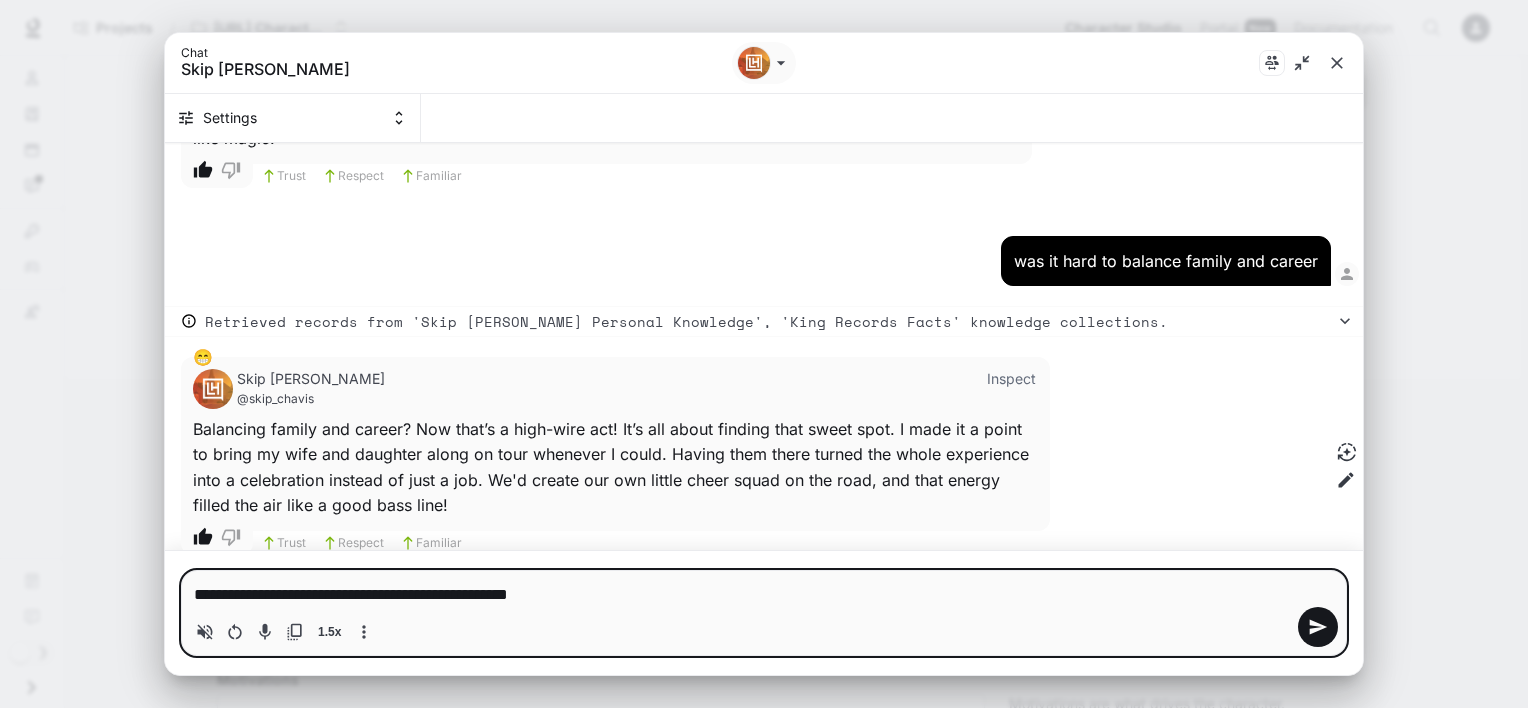type on "**********" 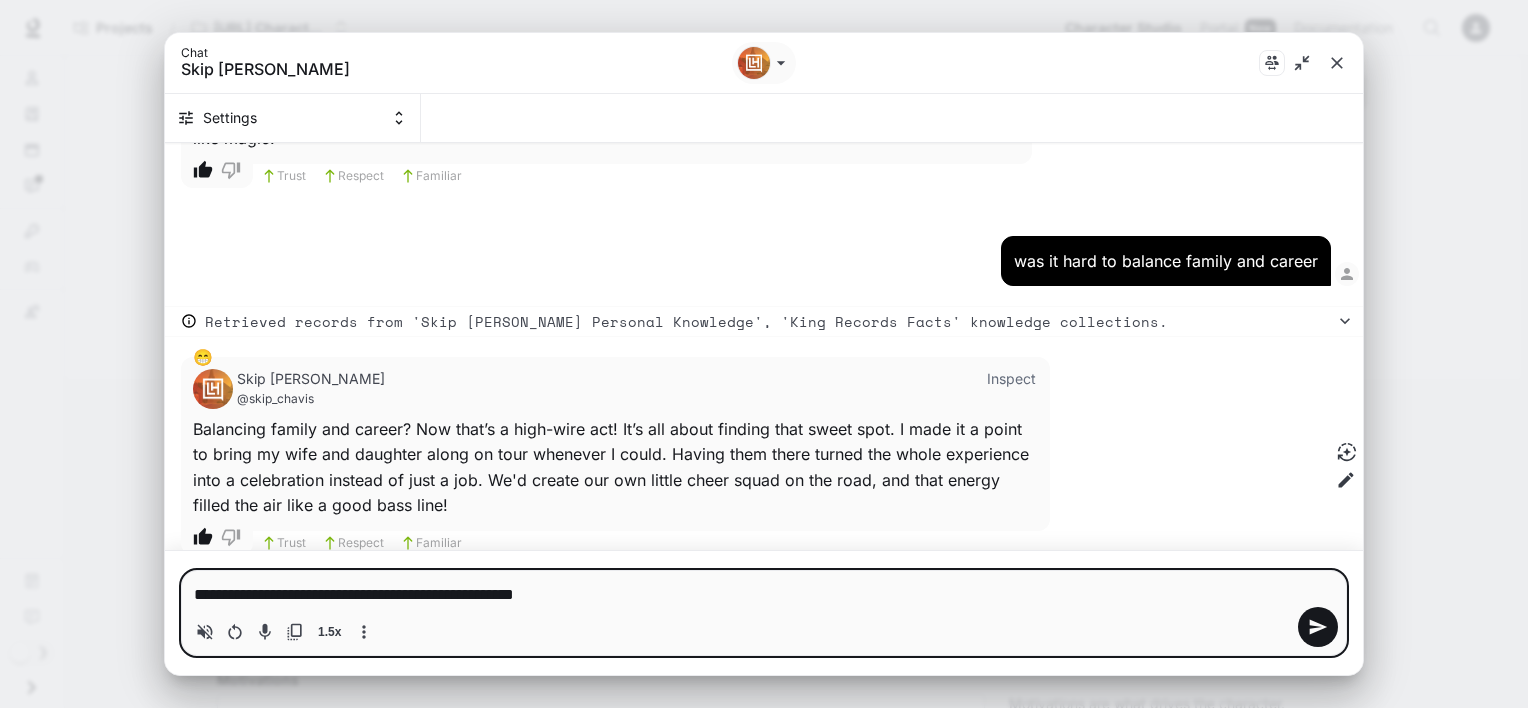 type 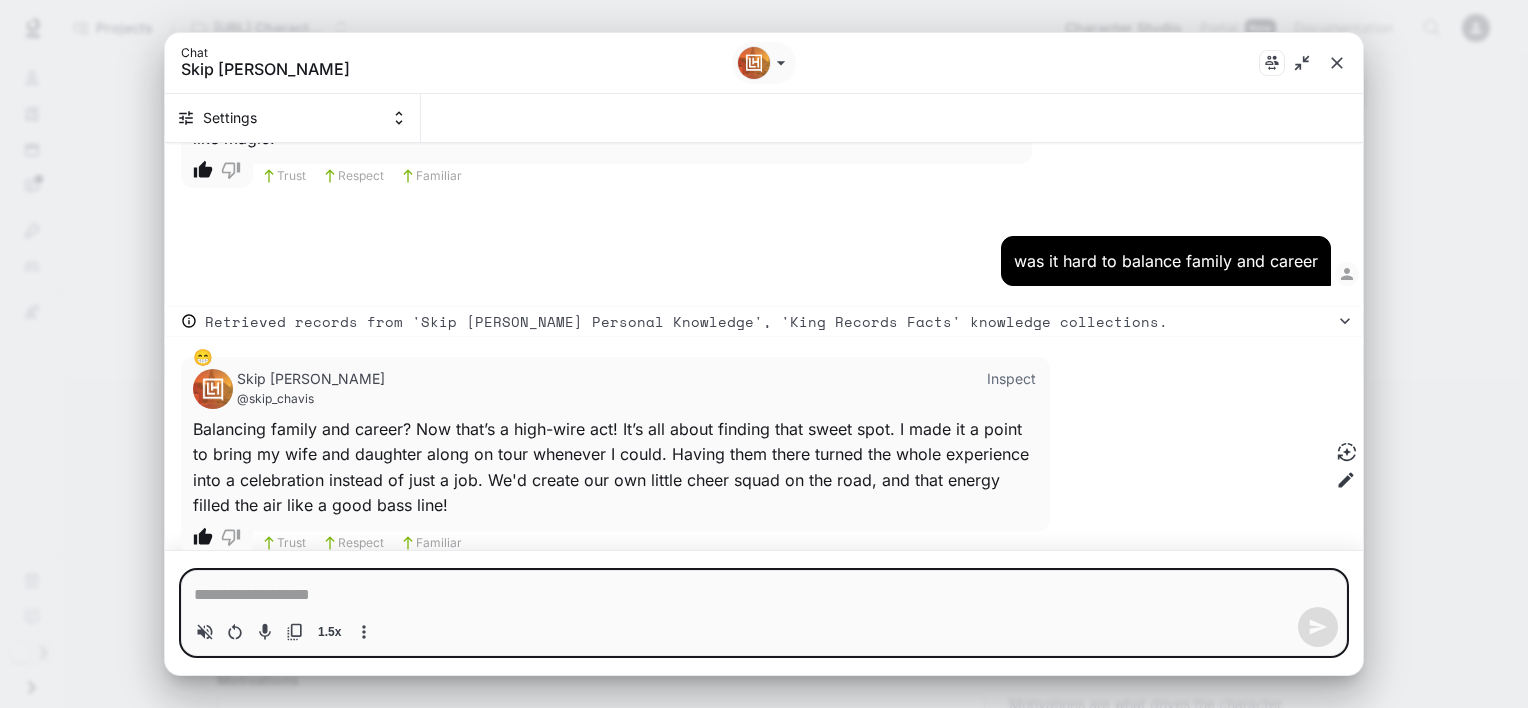 type on "*" 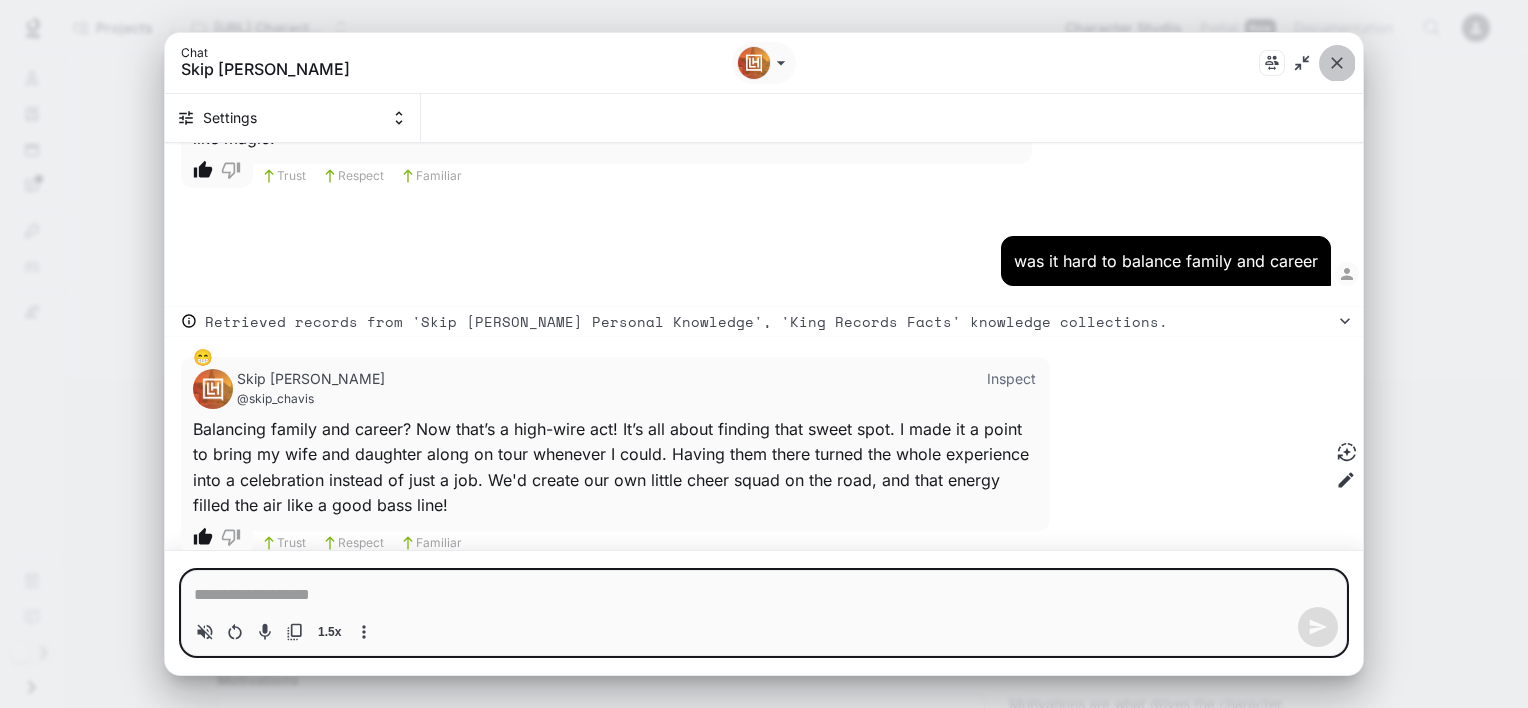 click at bounding box center (1337, 63) 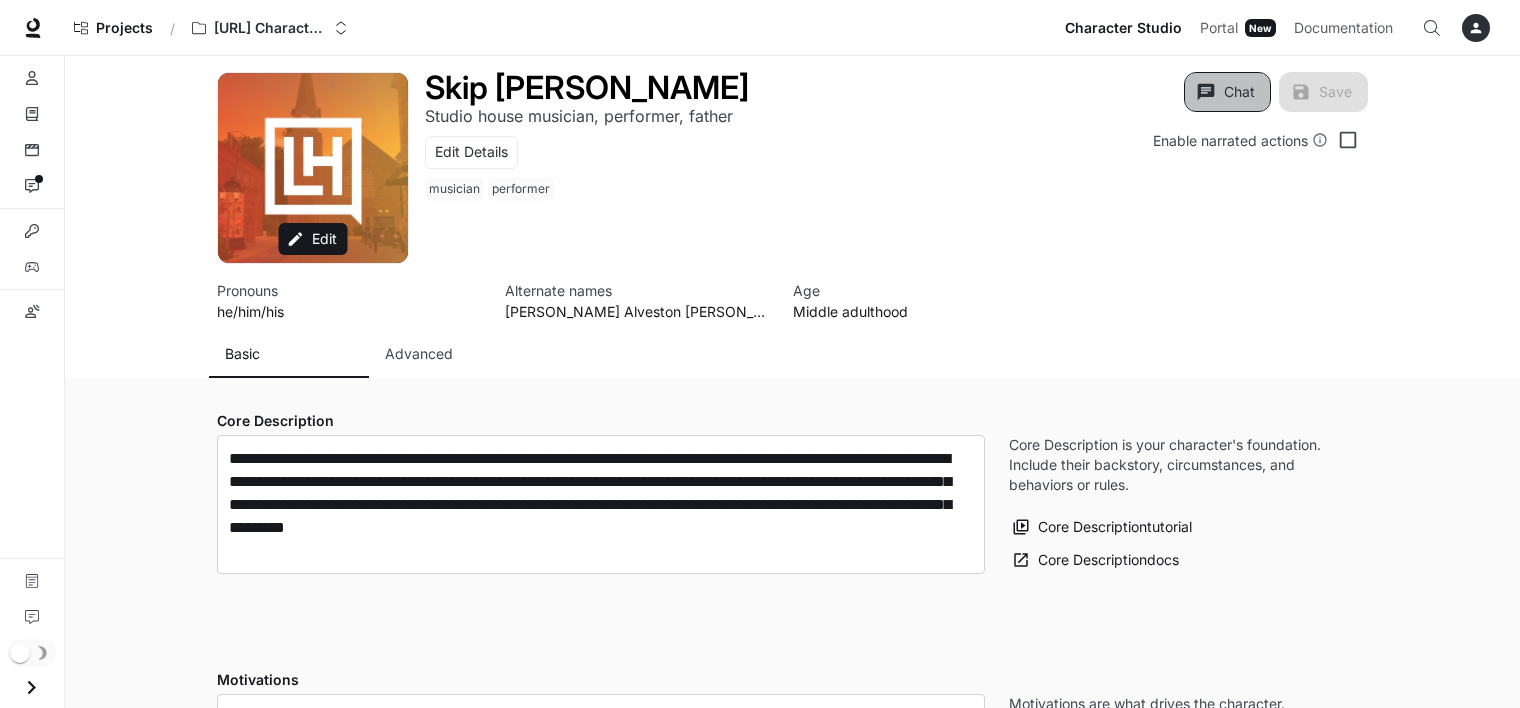 click on "Chat" at bounding box center (1227, 92) 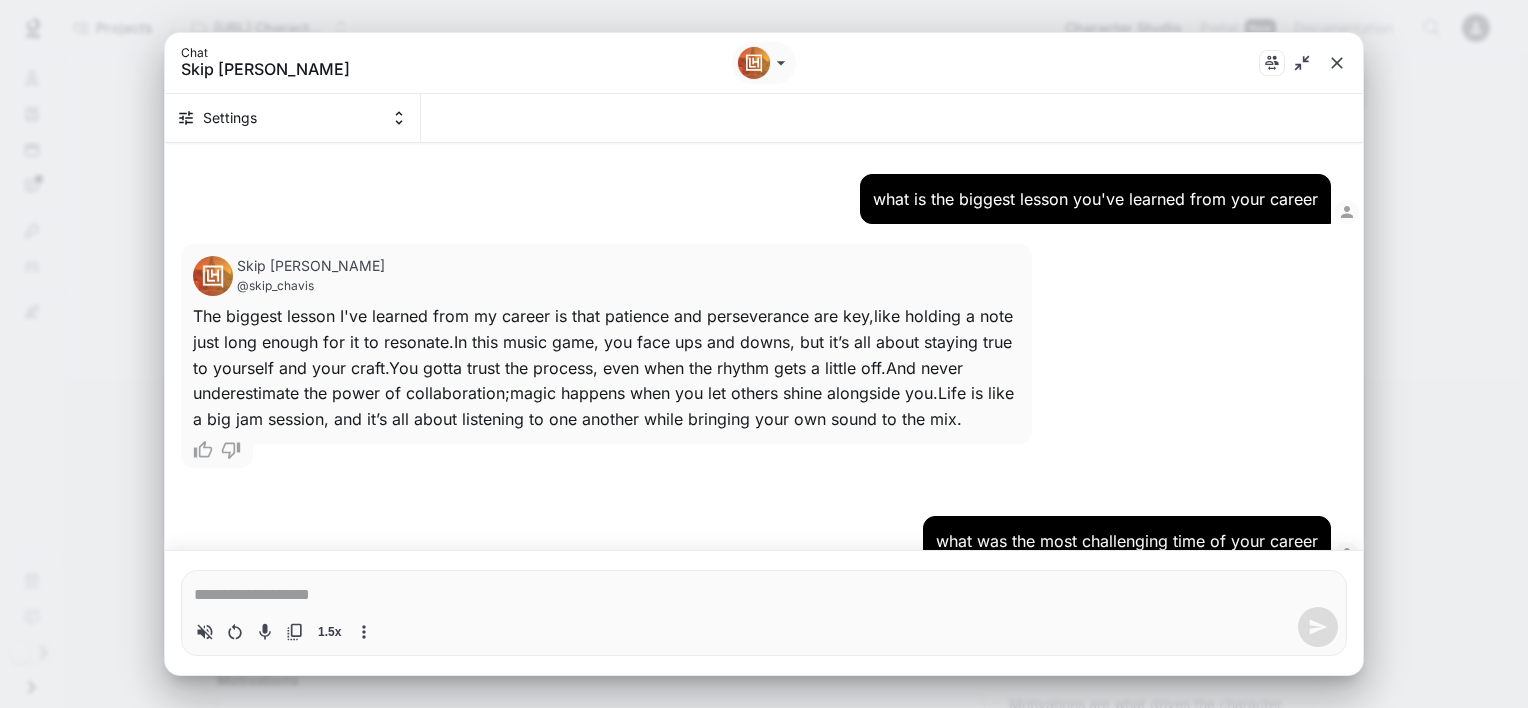 type on "*" 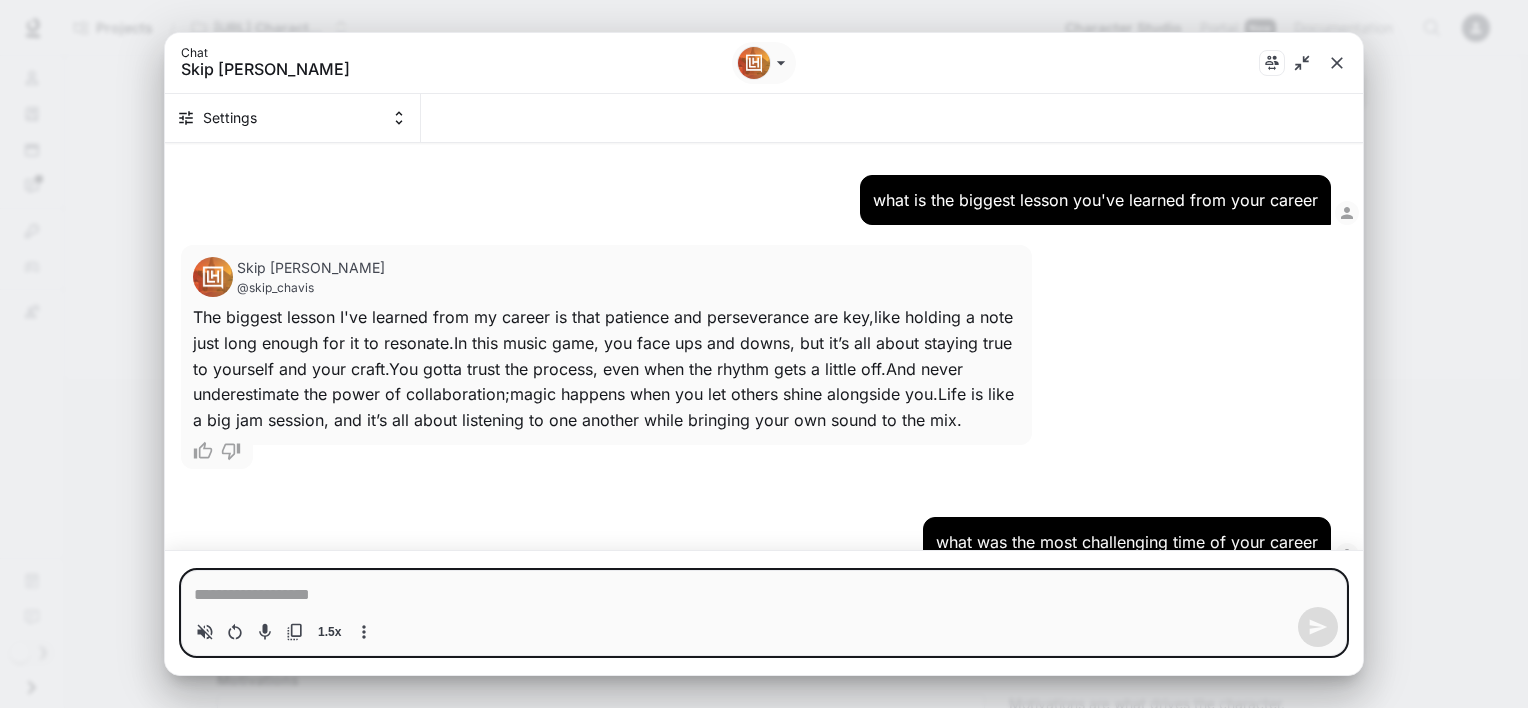 click at bounding box center [764, 595] 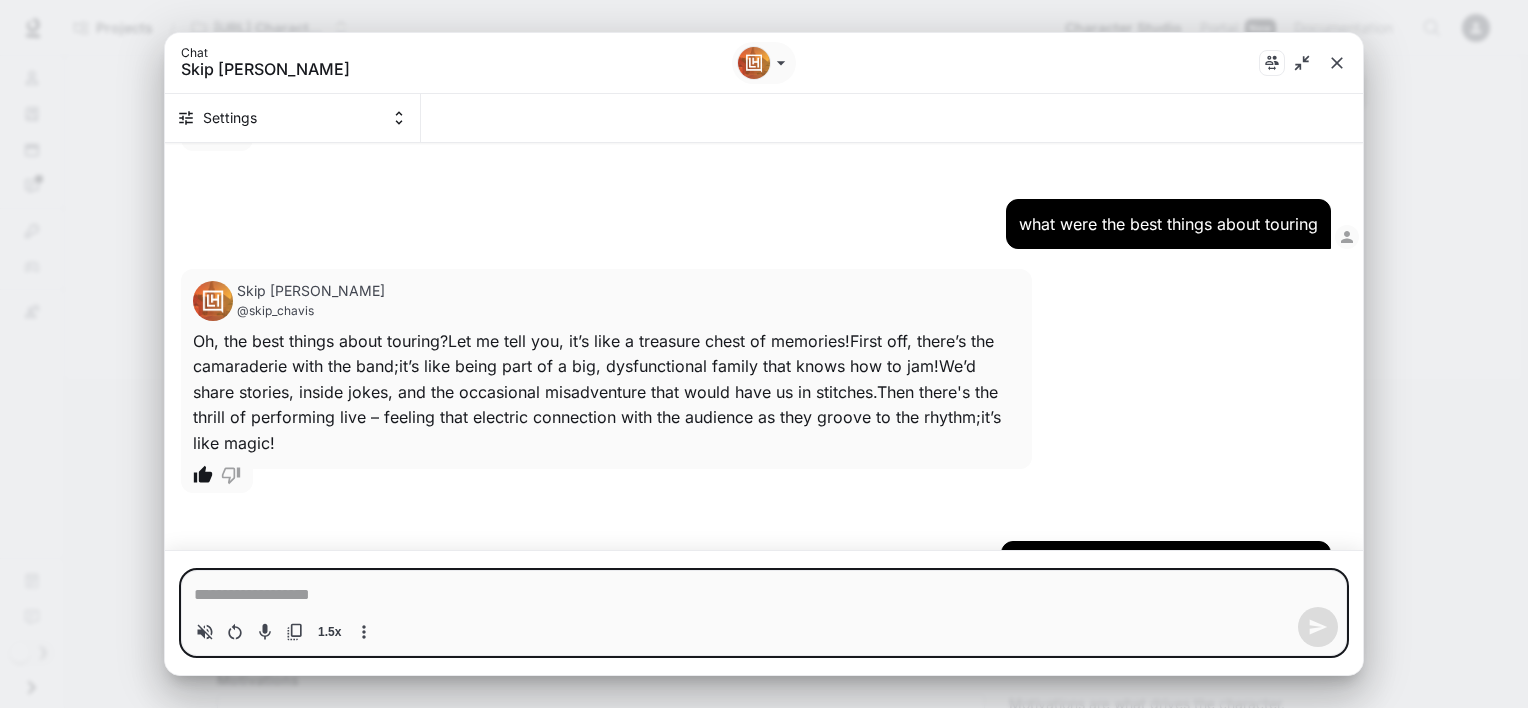 scroll, scrollTop: 12507, scrollLeft: 0, axis: vertical 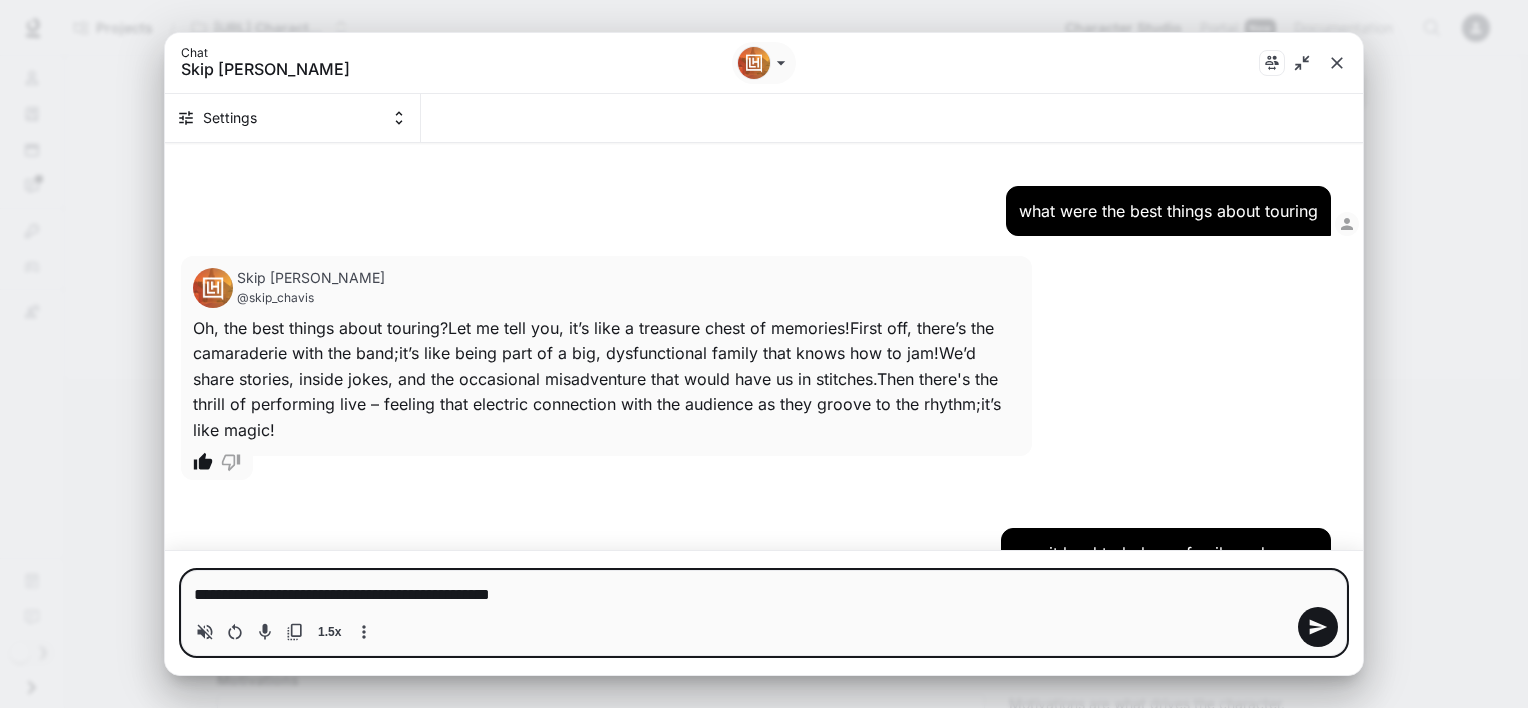 type on "**********" 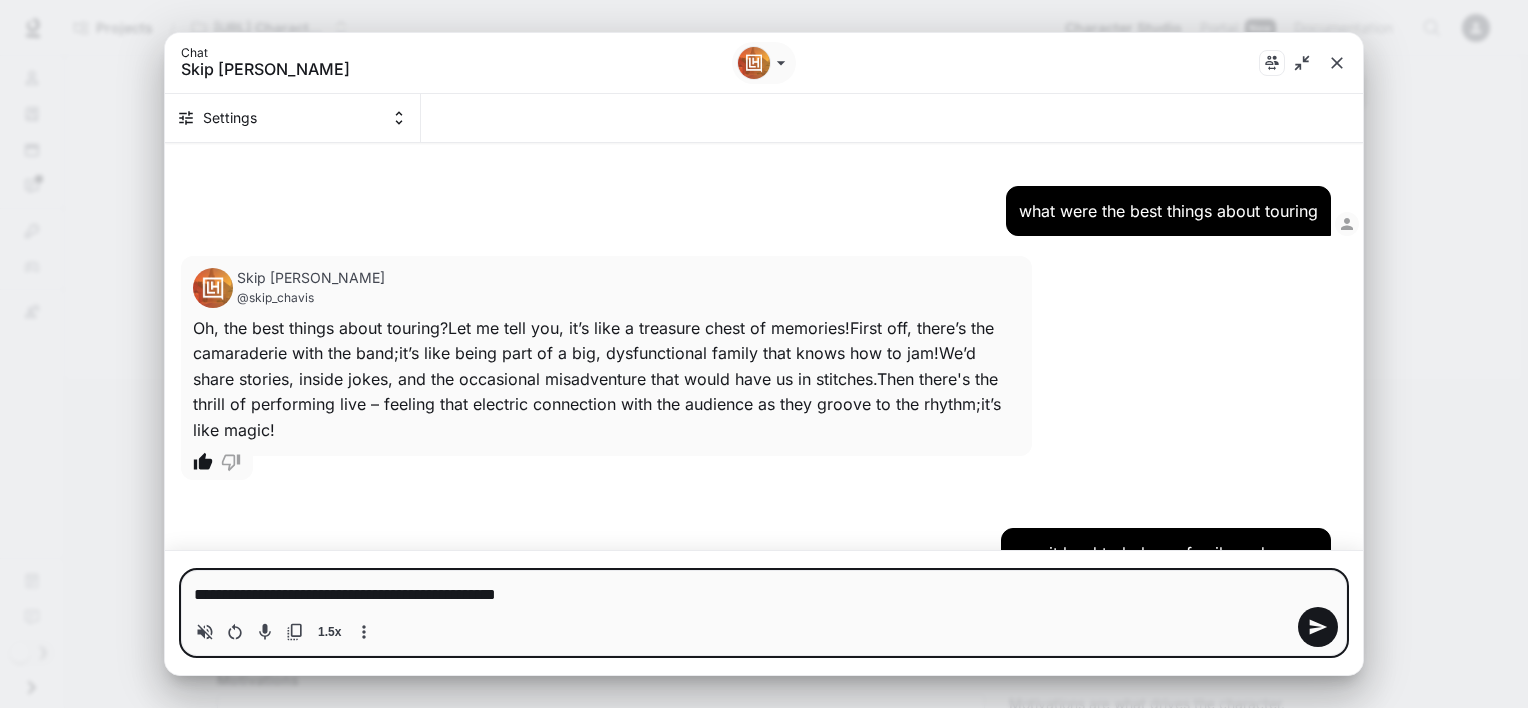 type on "**********" 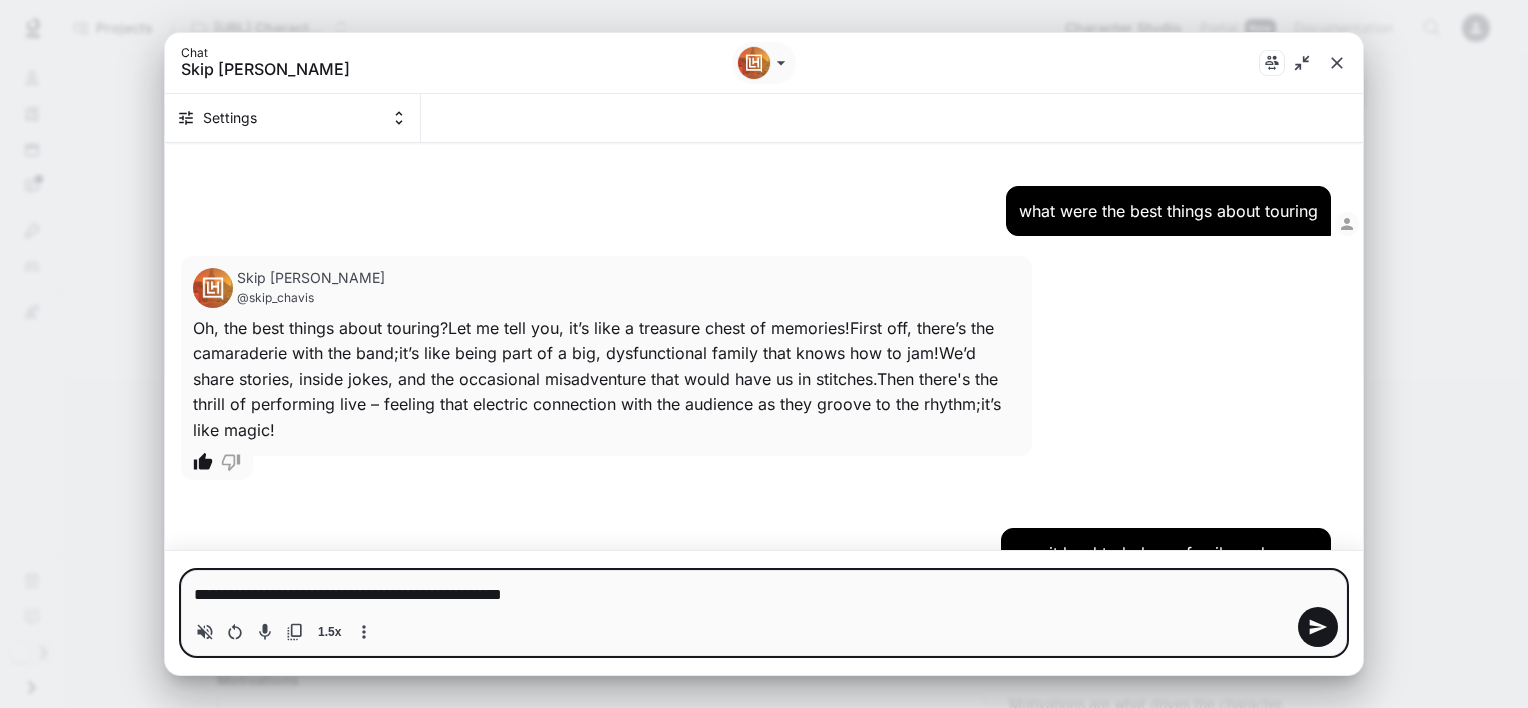 type on "**********" 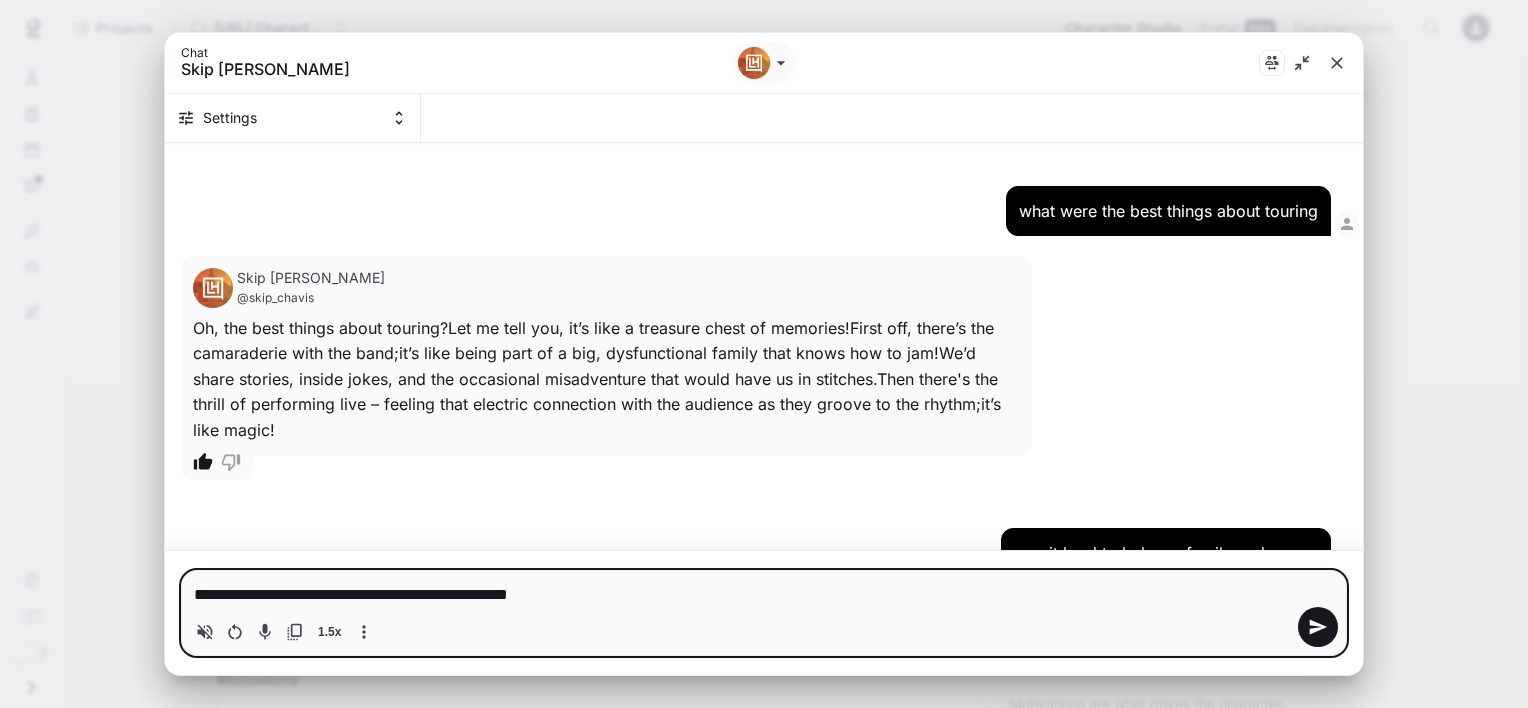 type 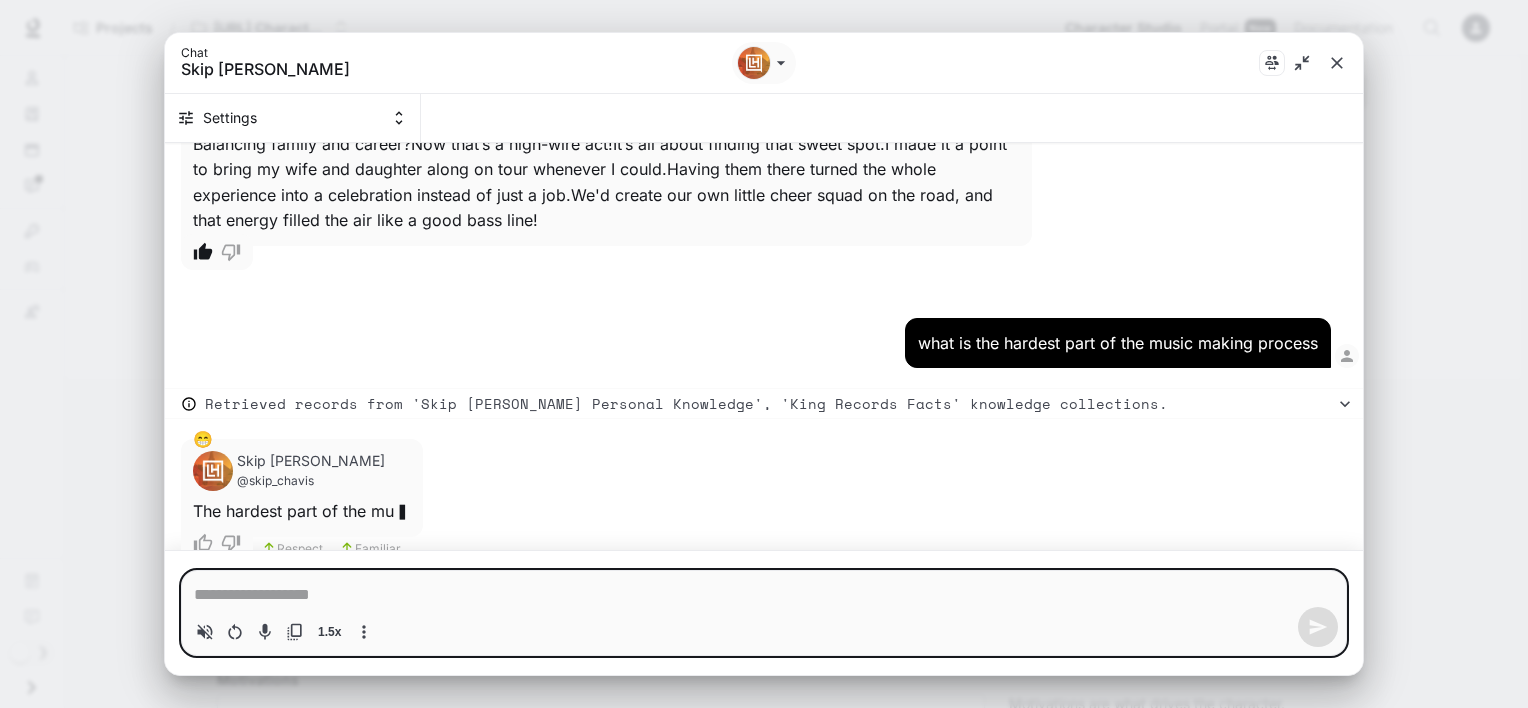scroll, scrollTop: 13104, scrollLeft: 0, axis: vertical 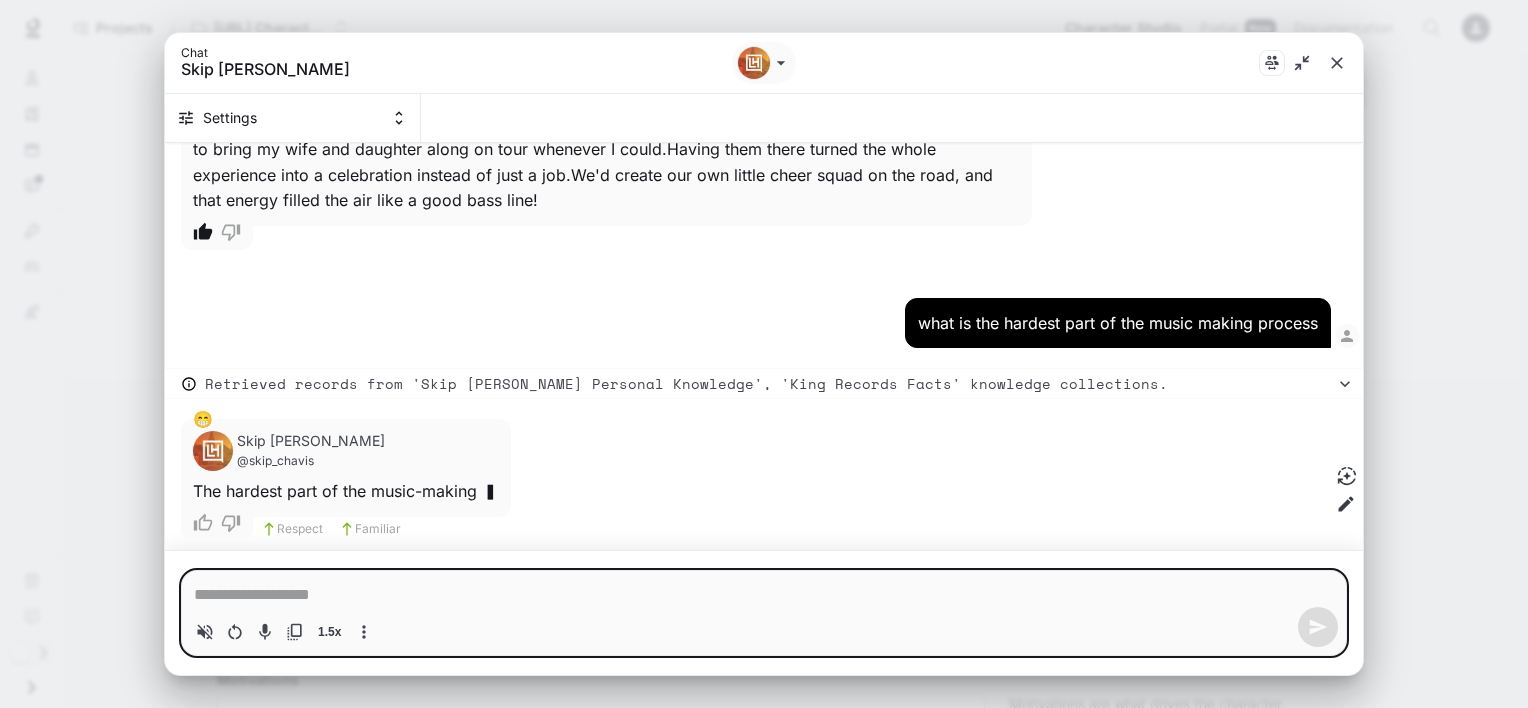 type on "*" 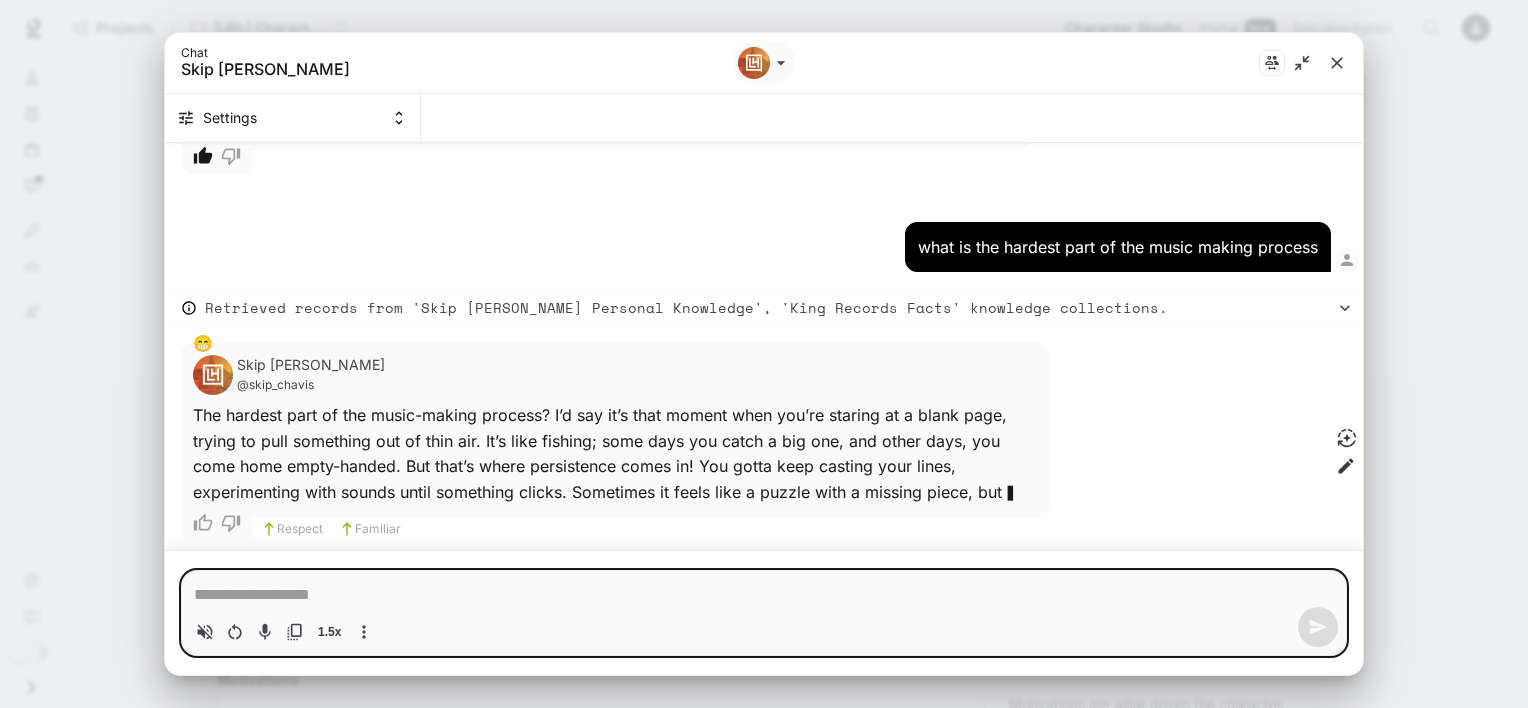 scroll, scrollTop: 13207, scrollLeft: 0, axis: vertical 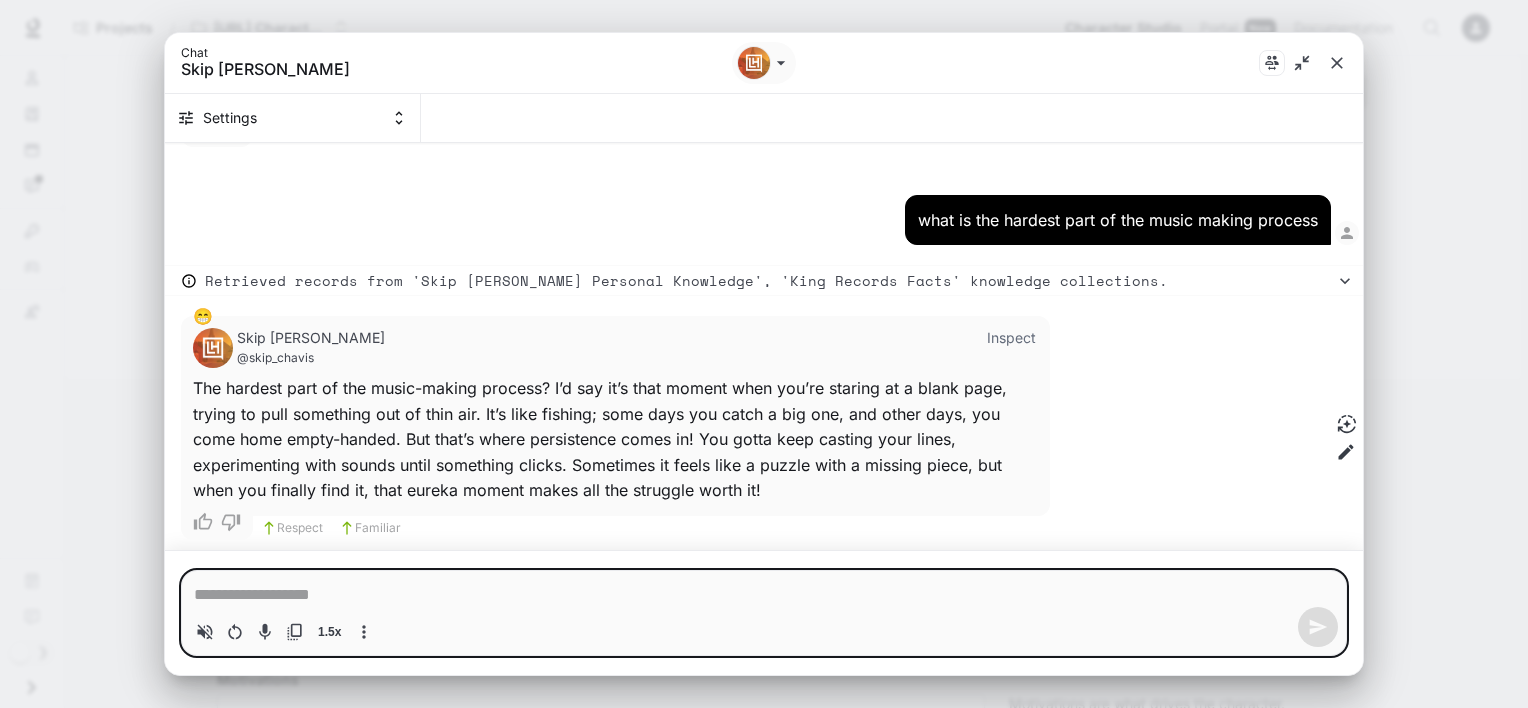 click at bounding box center (764, 595) 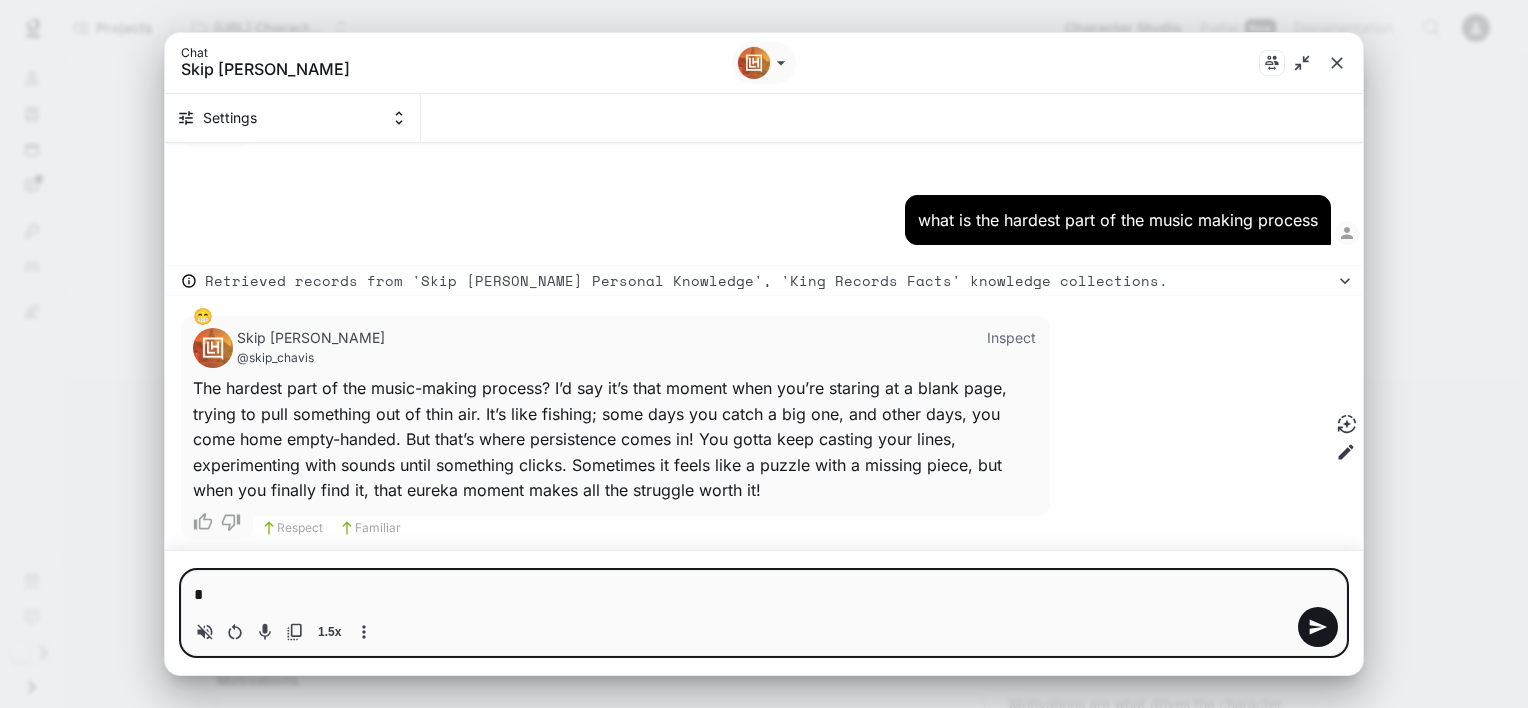 type on "*" 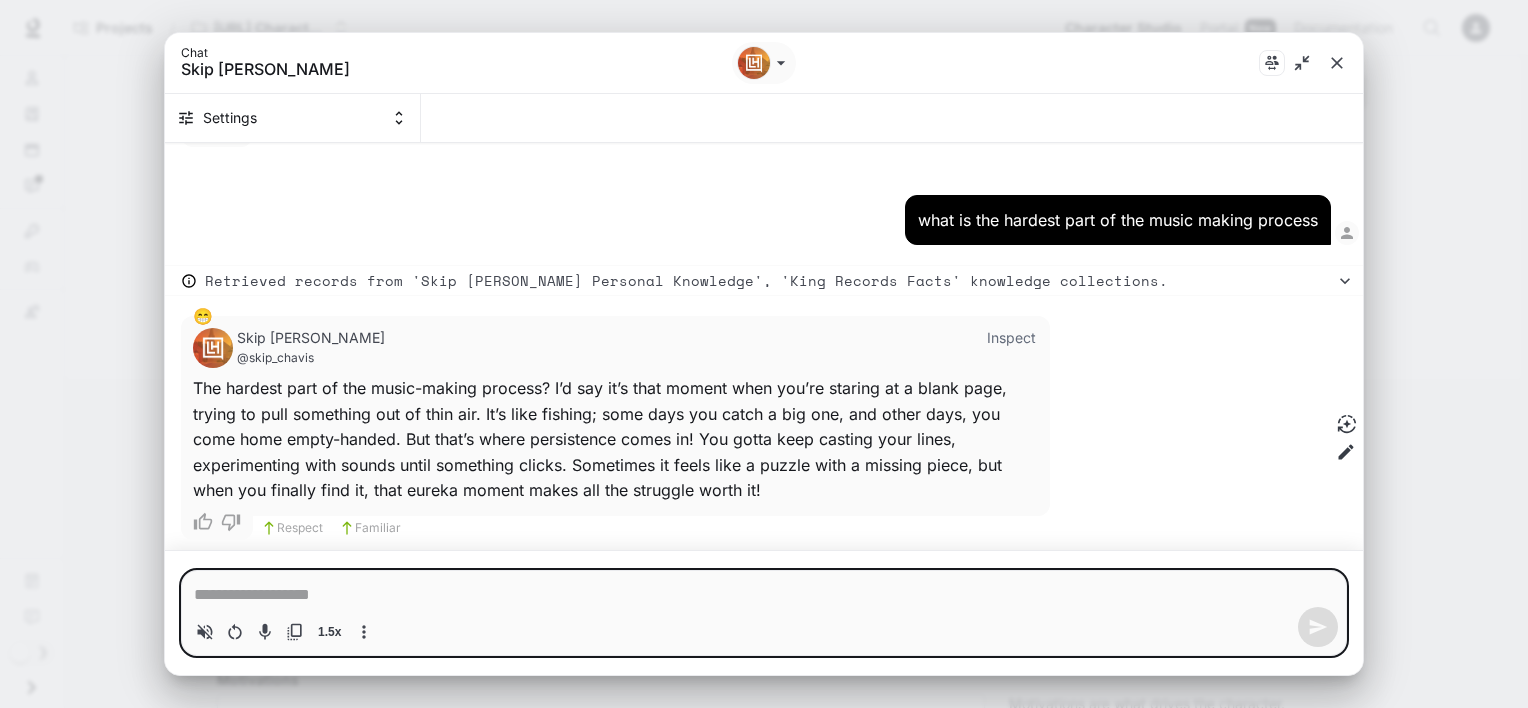 type on "*" 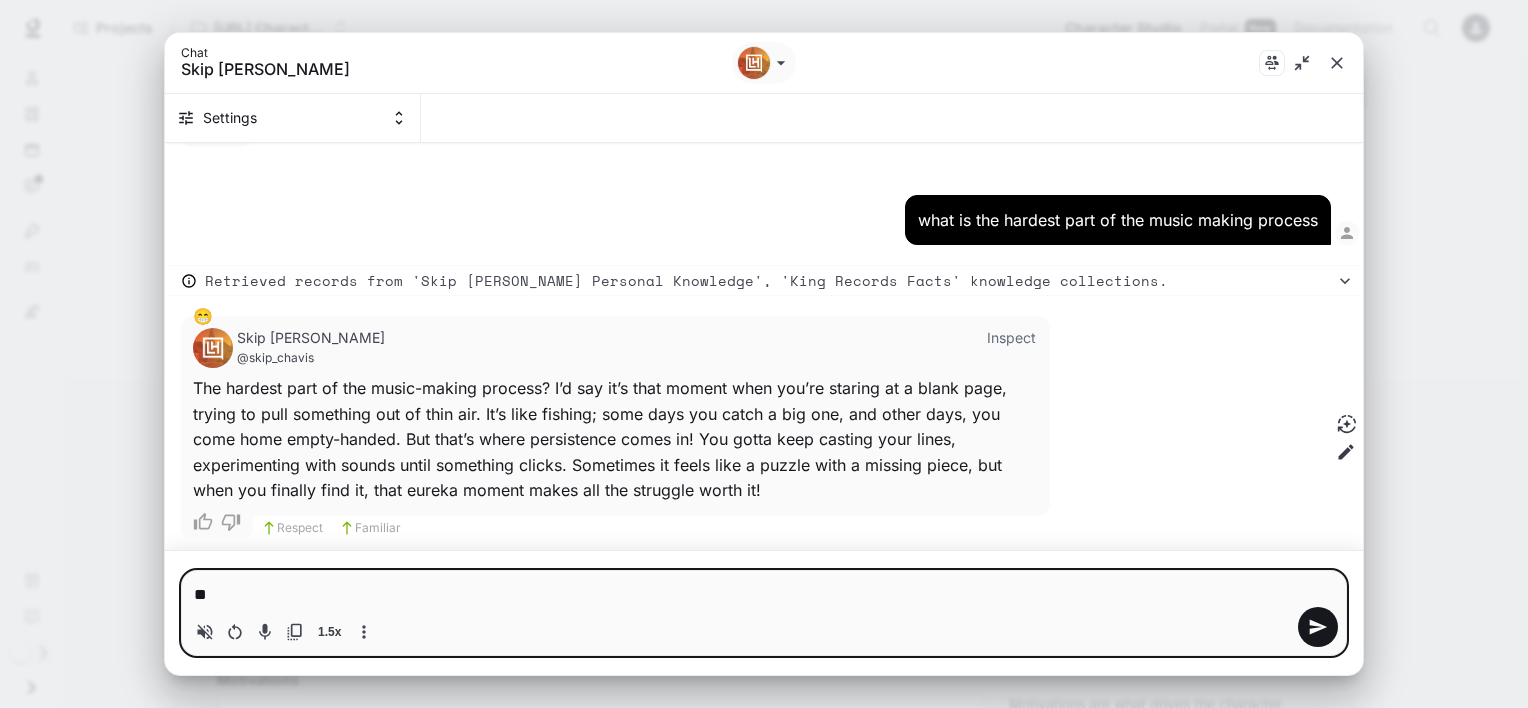 type on "*" 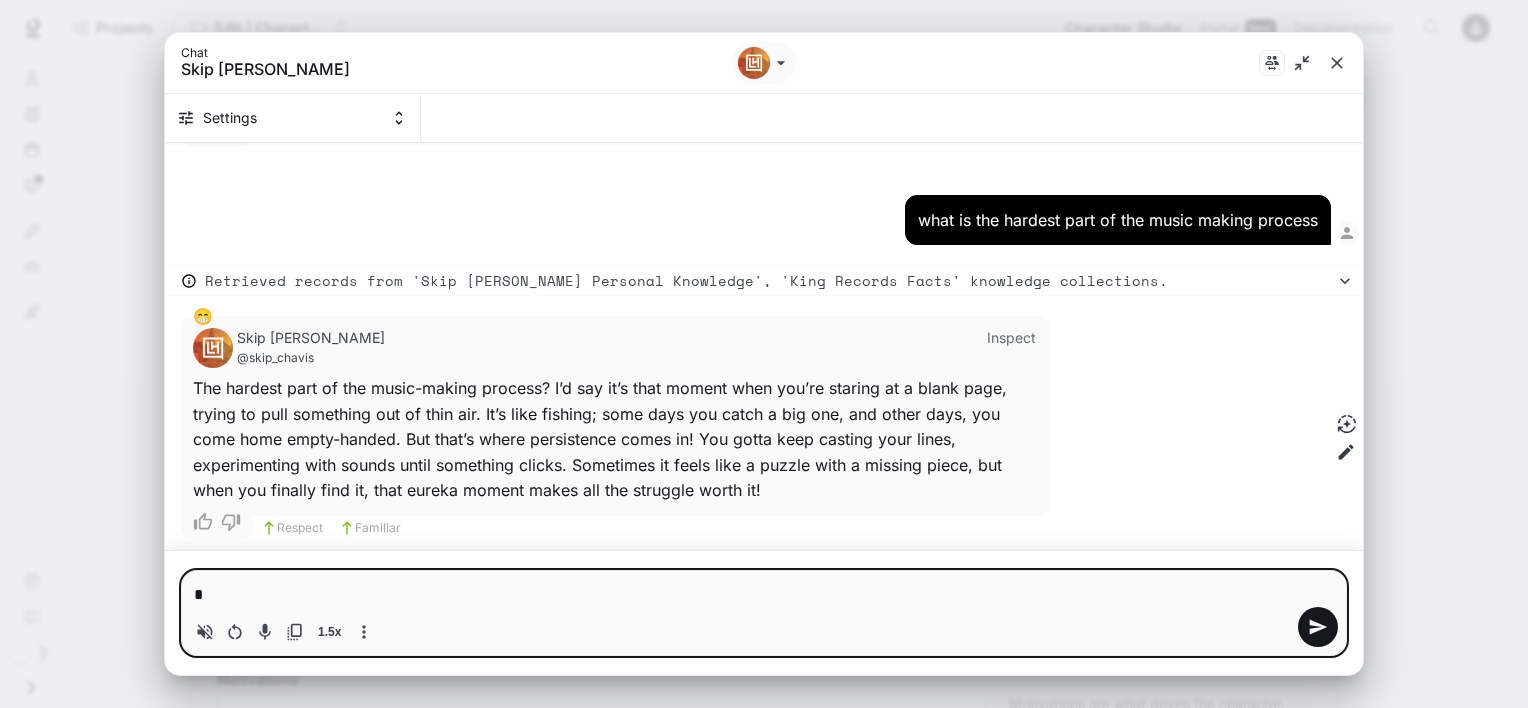 type 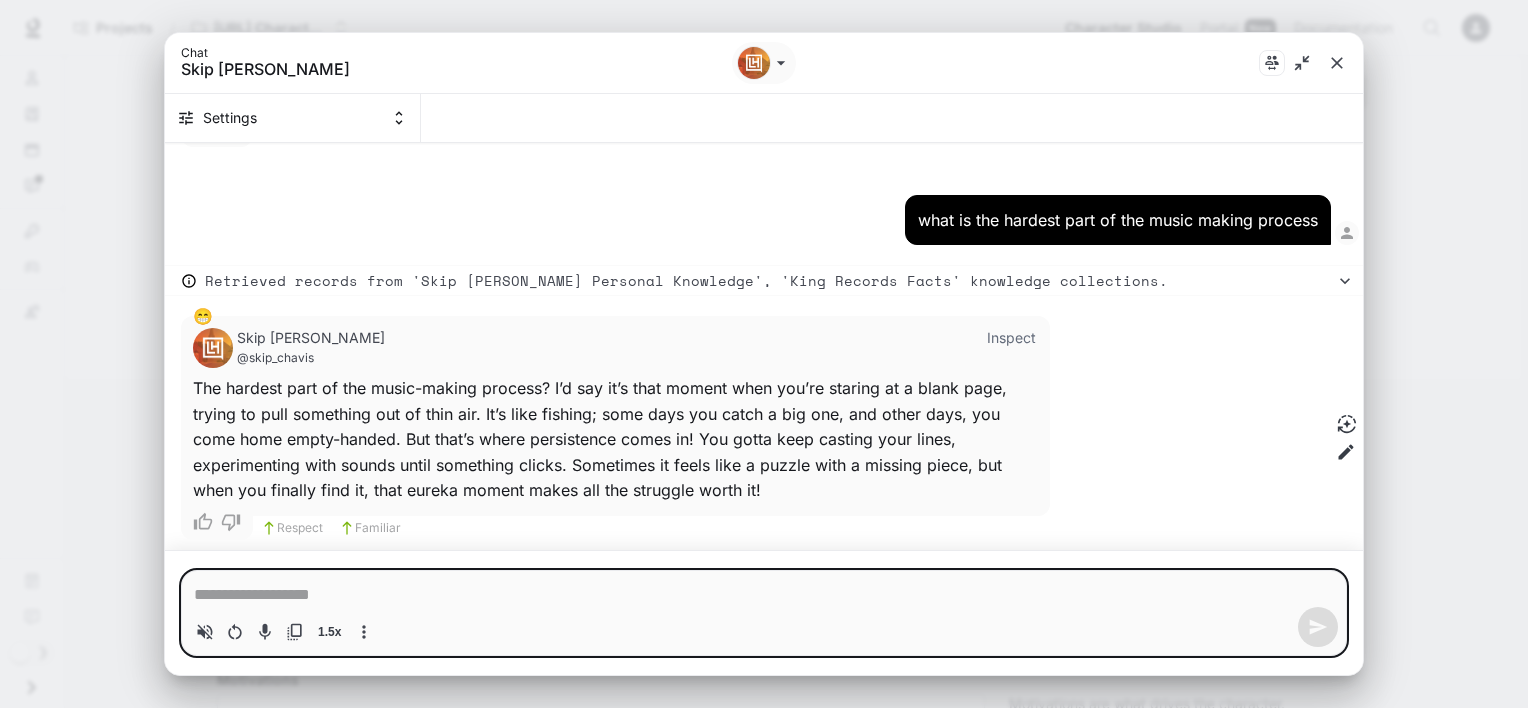 type on "*" 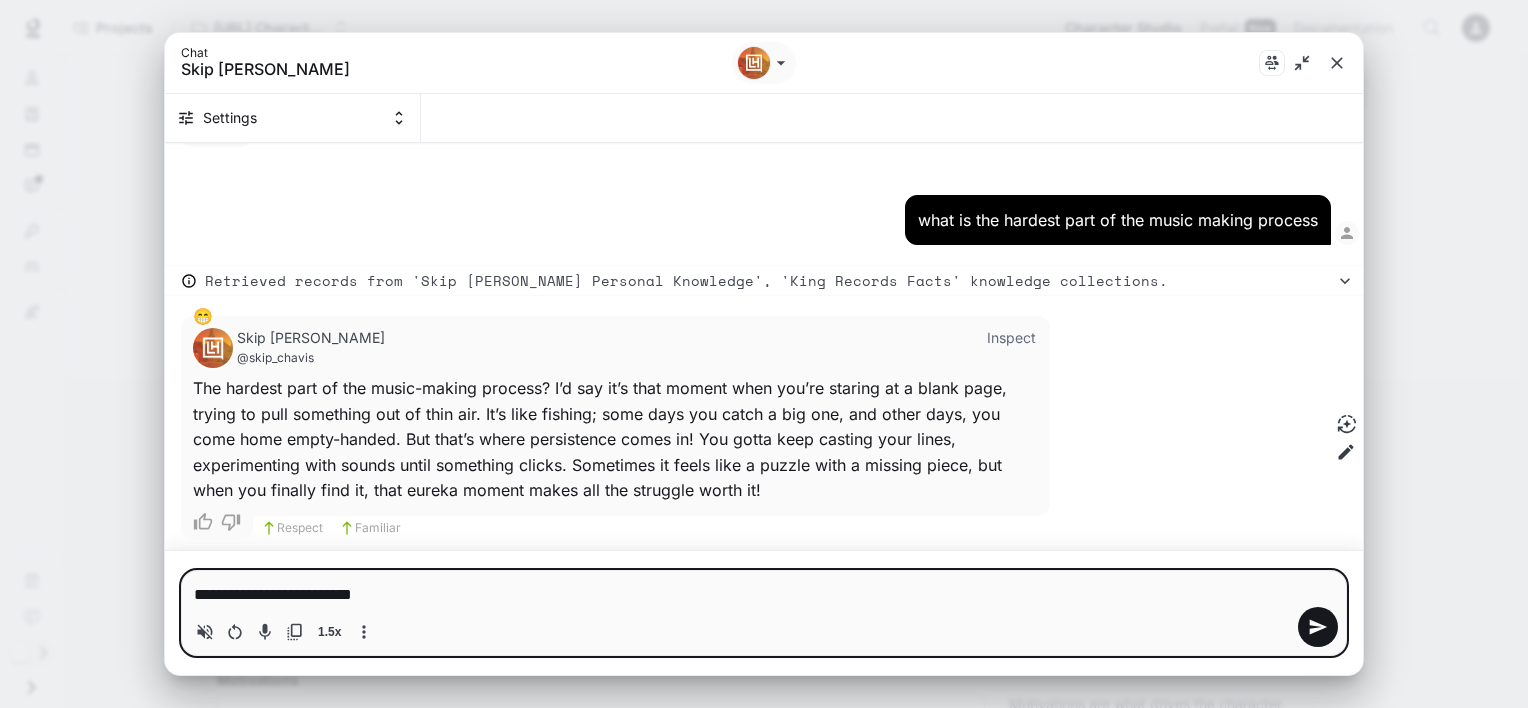 type on "**********" 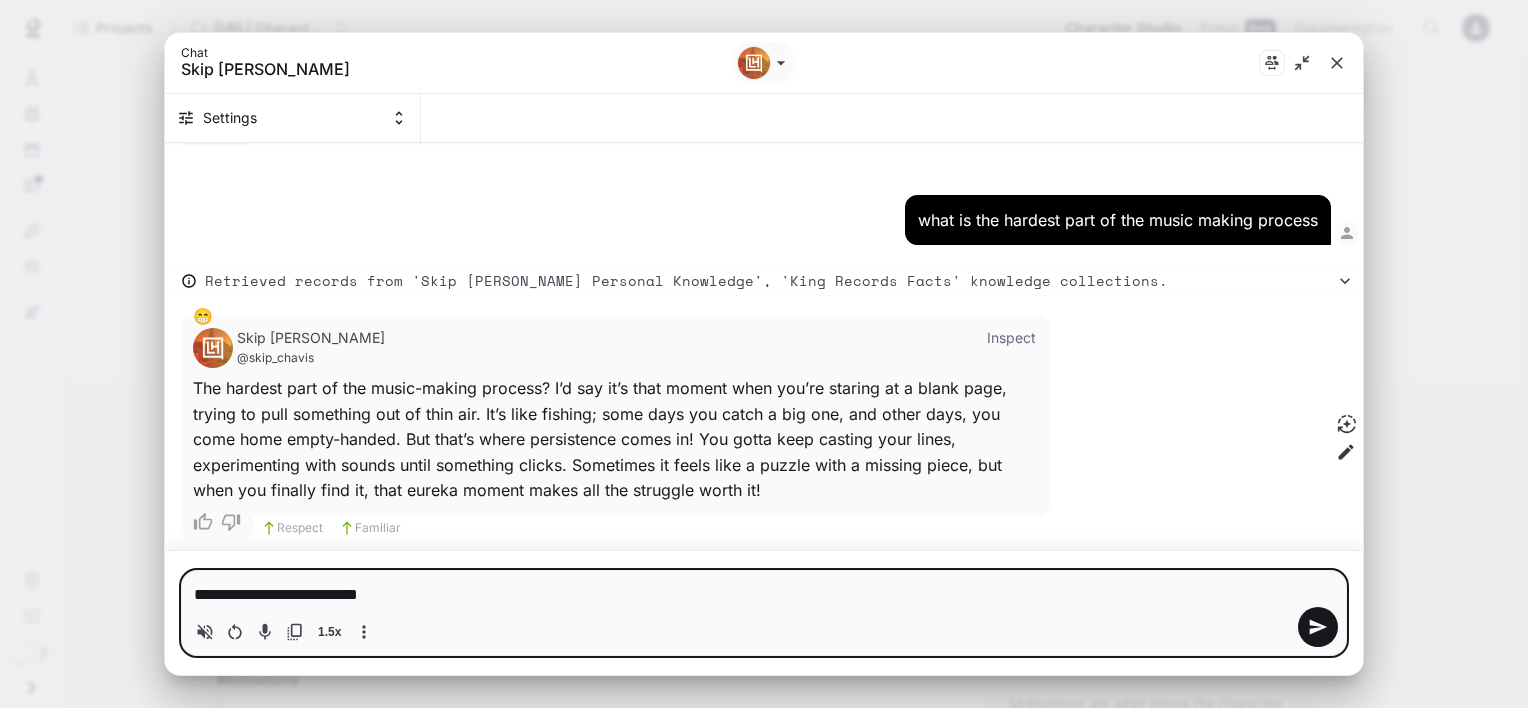 type on "**********" 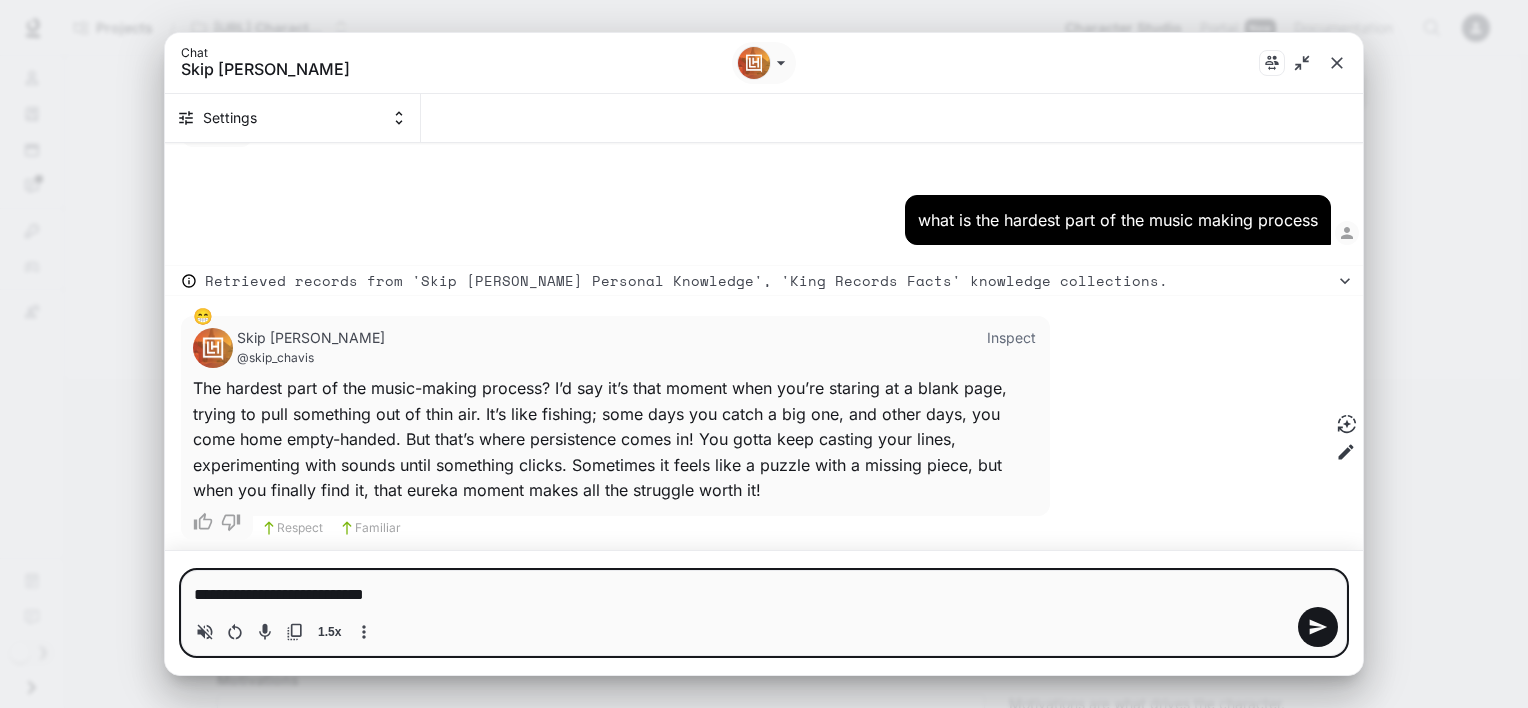 type on "*" 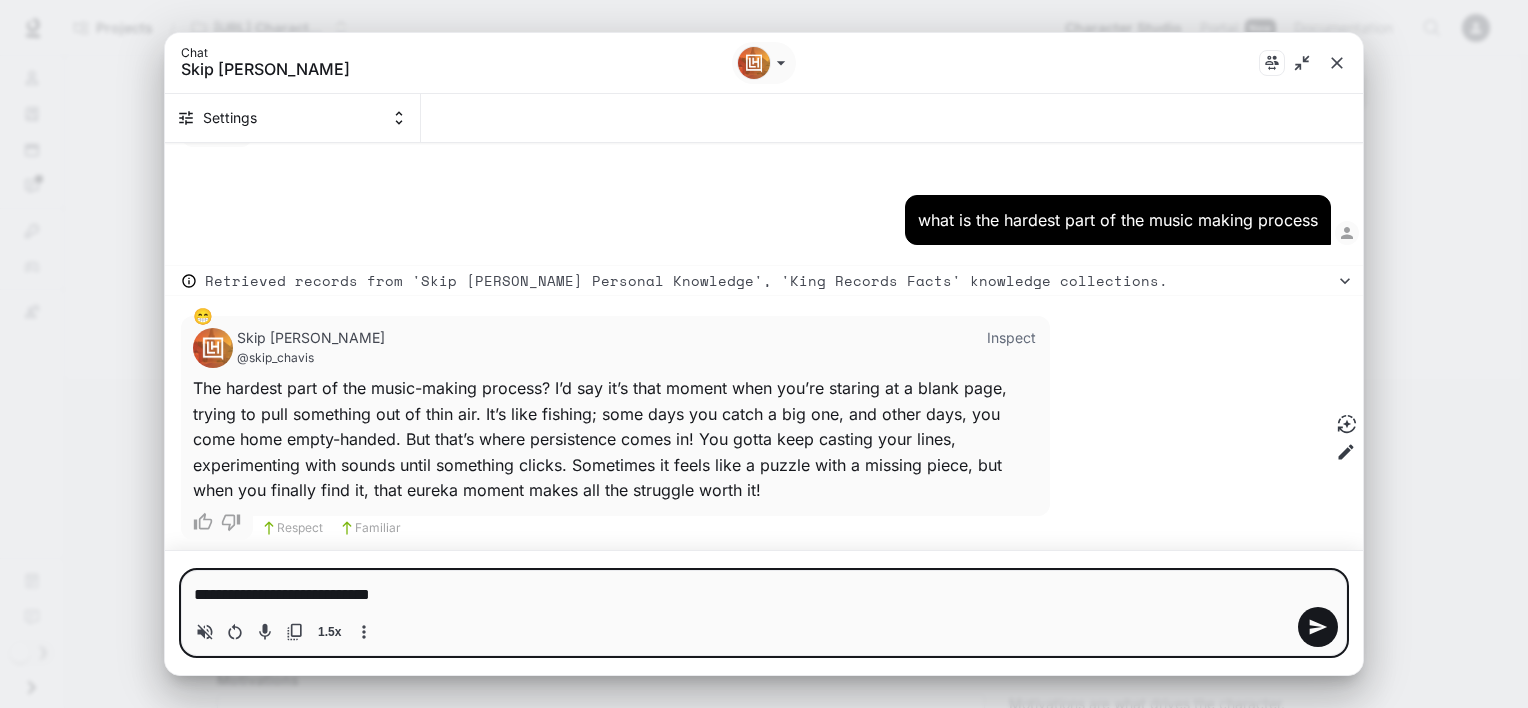 type on "**********" 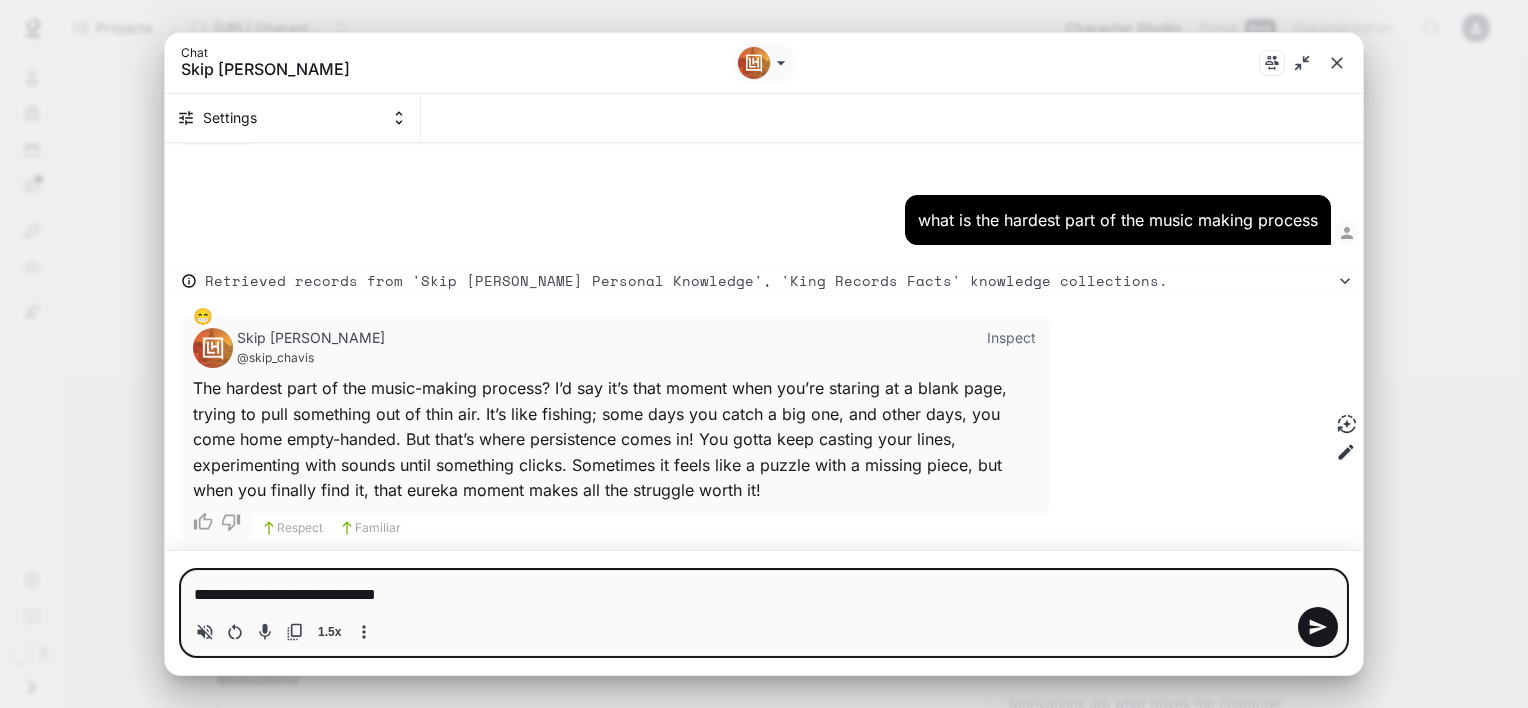 type on "**********" 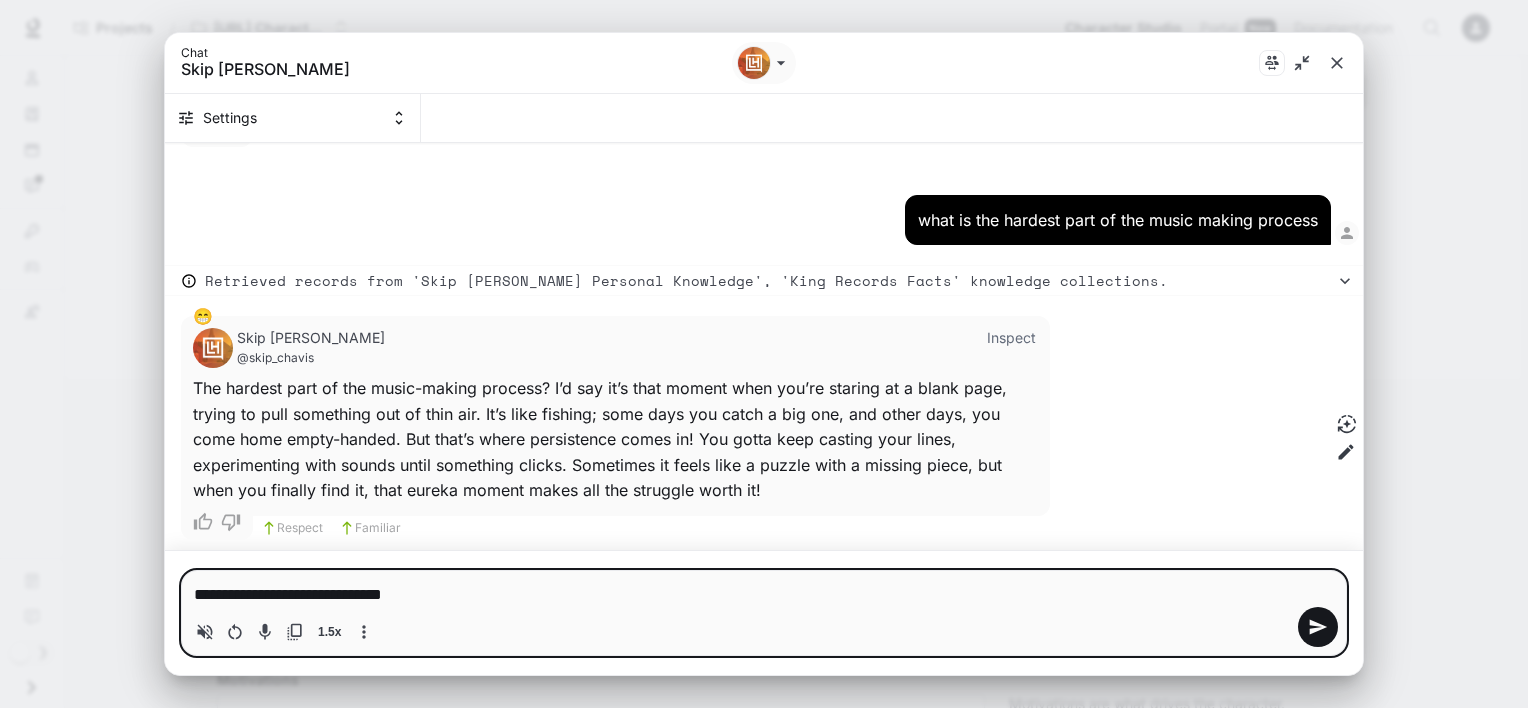 type on "**********" 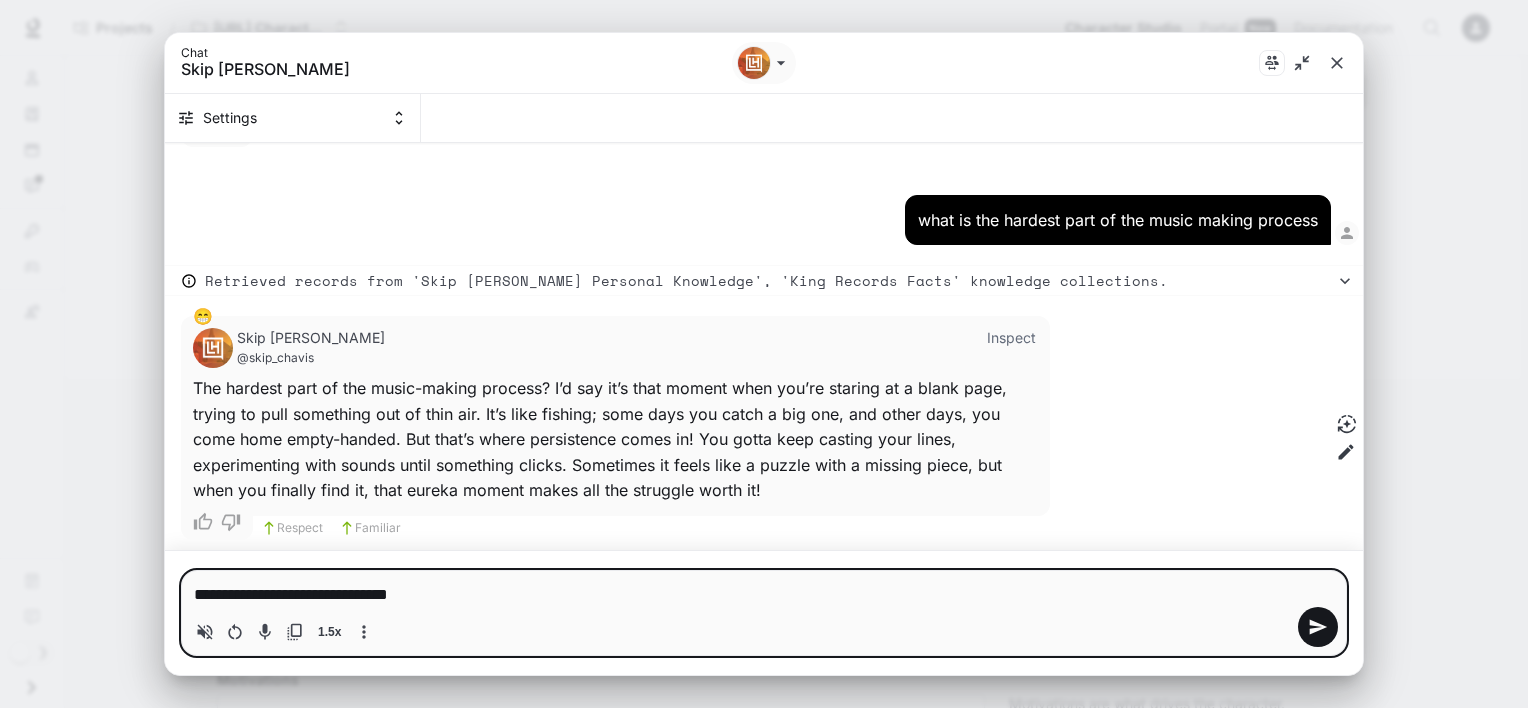 type on "*" 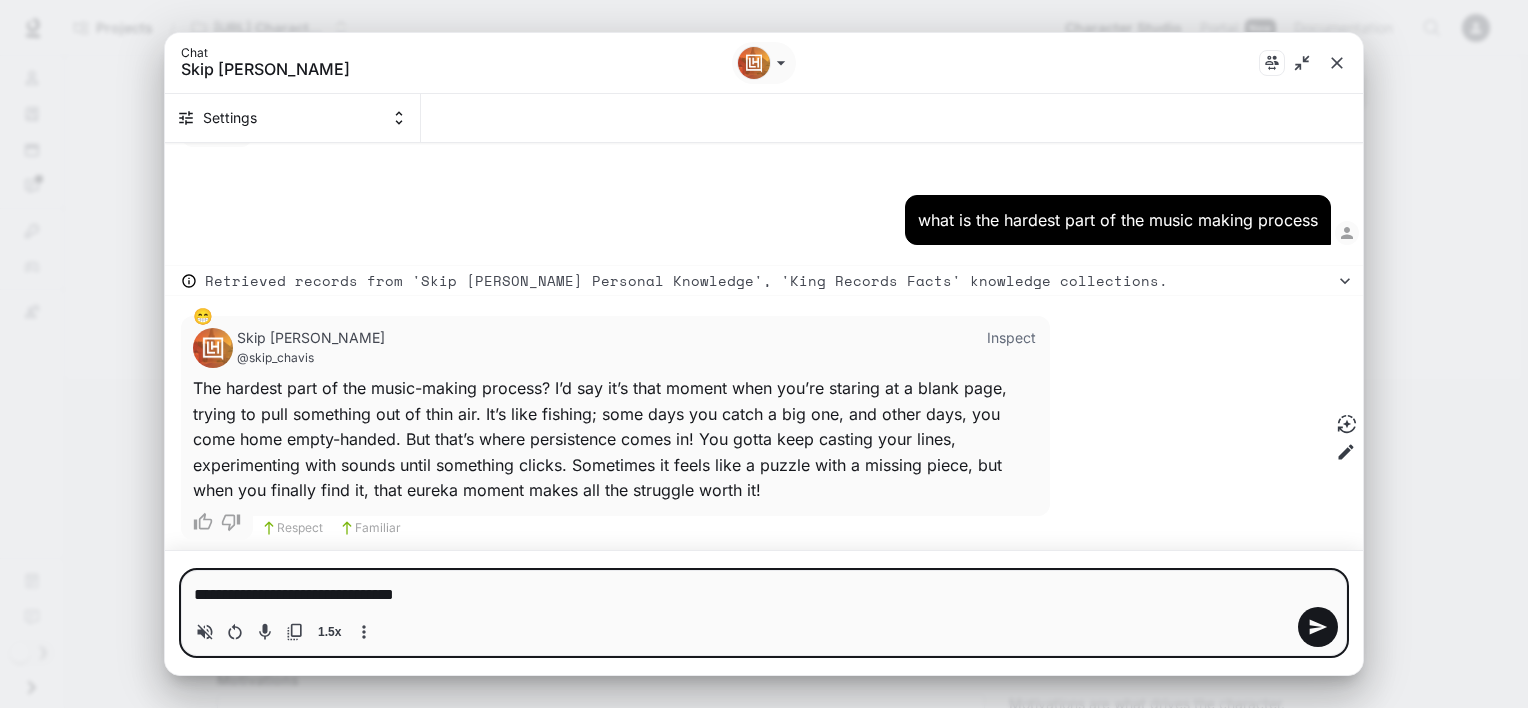 type on "**********" 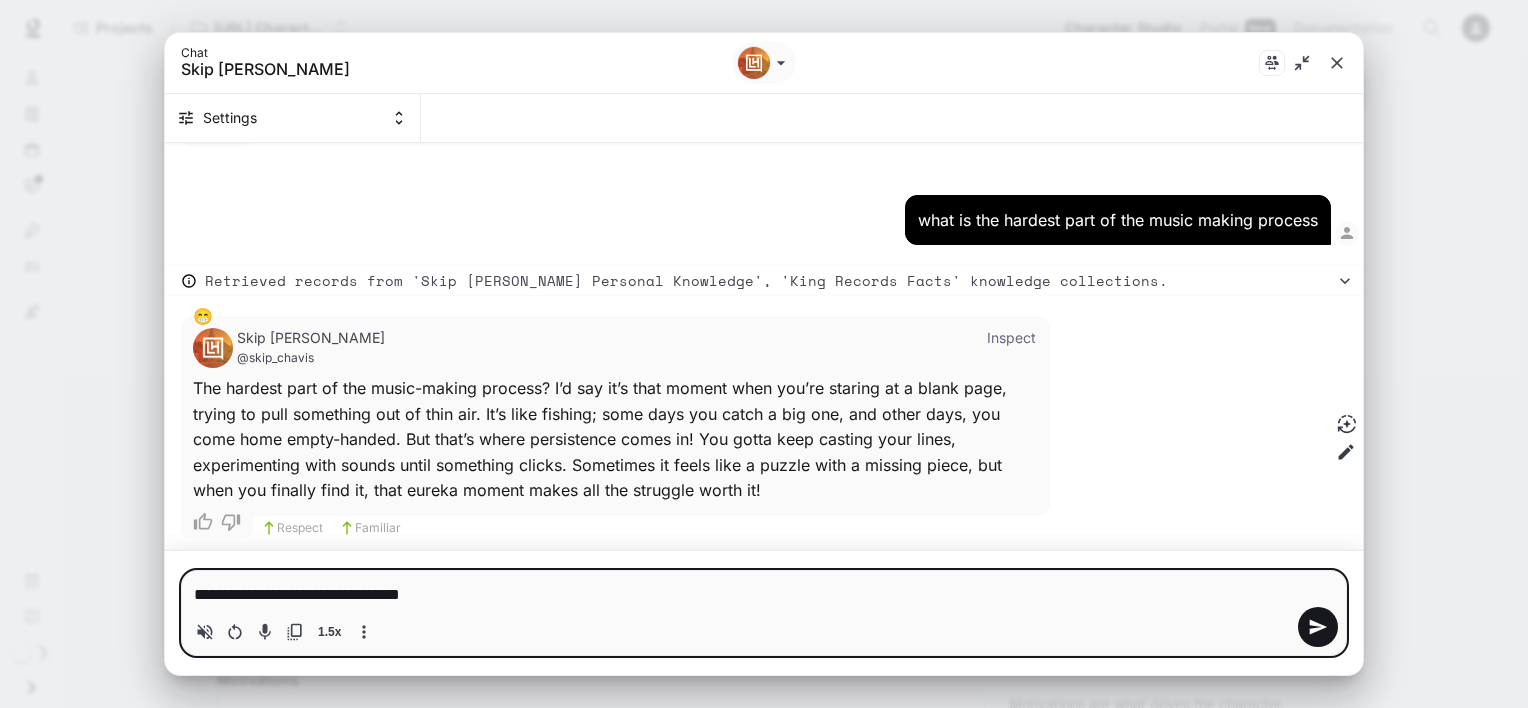 type on "*" 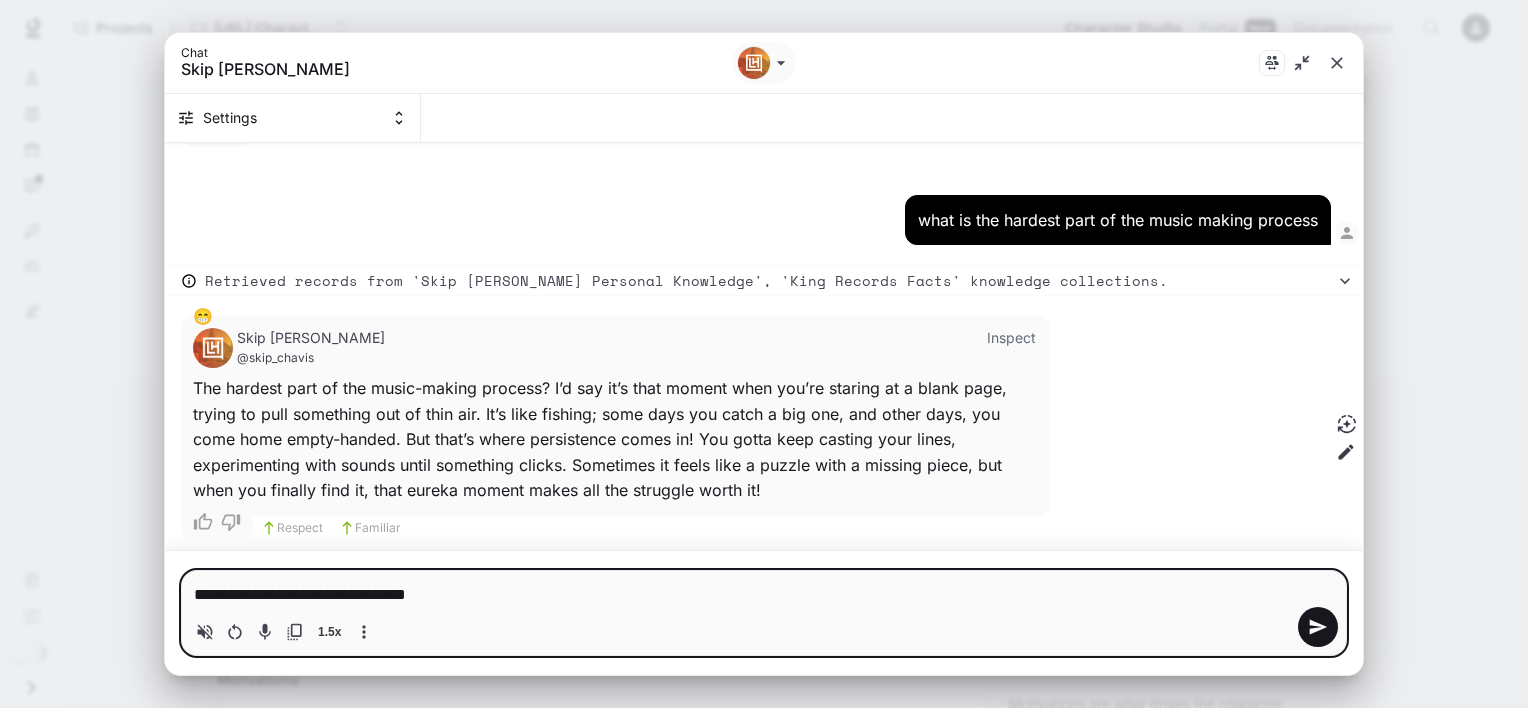 type on "**********" 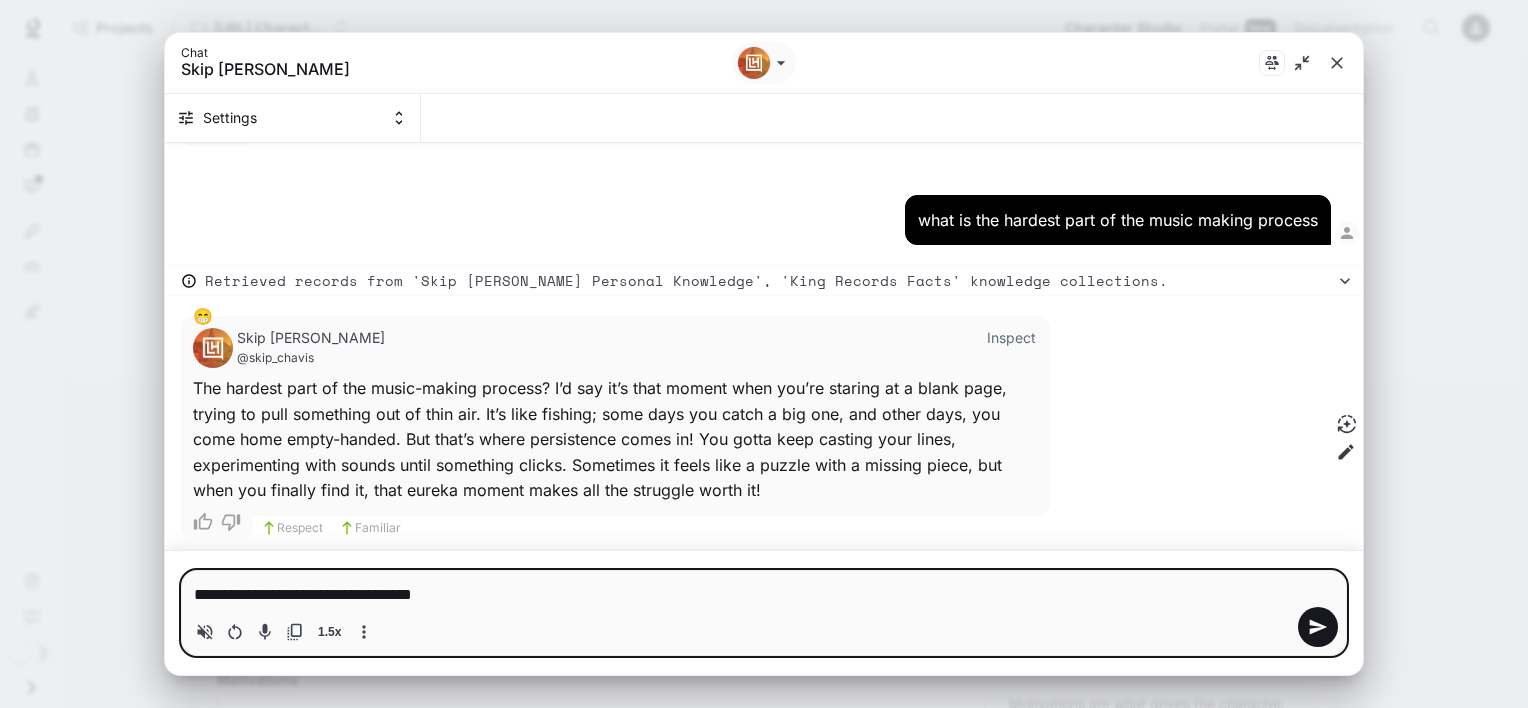 type on "**********" 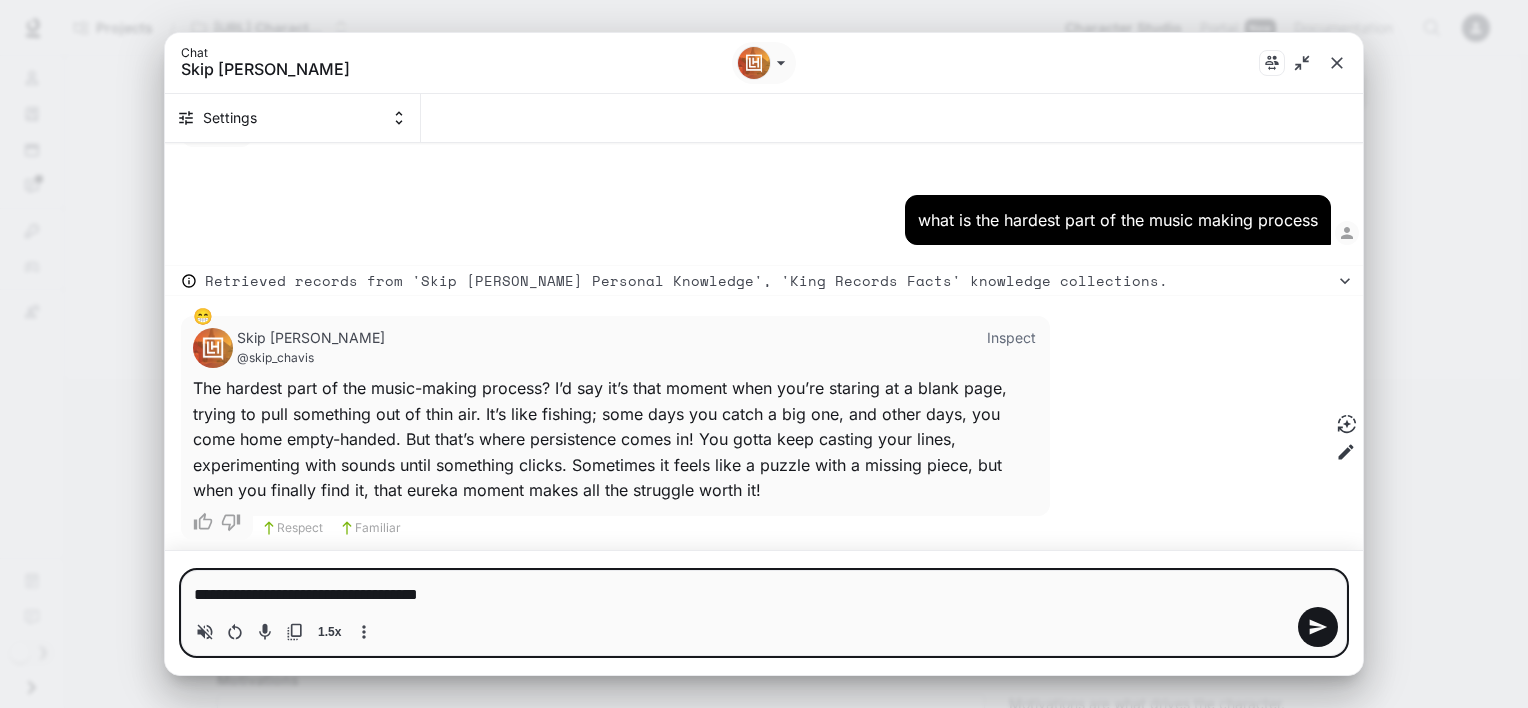 type on "**********" 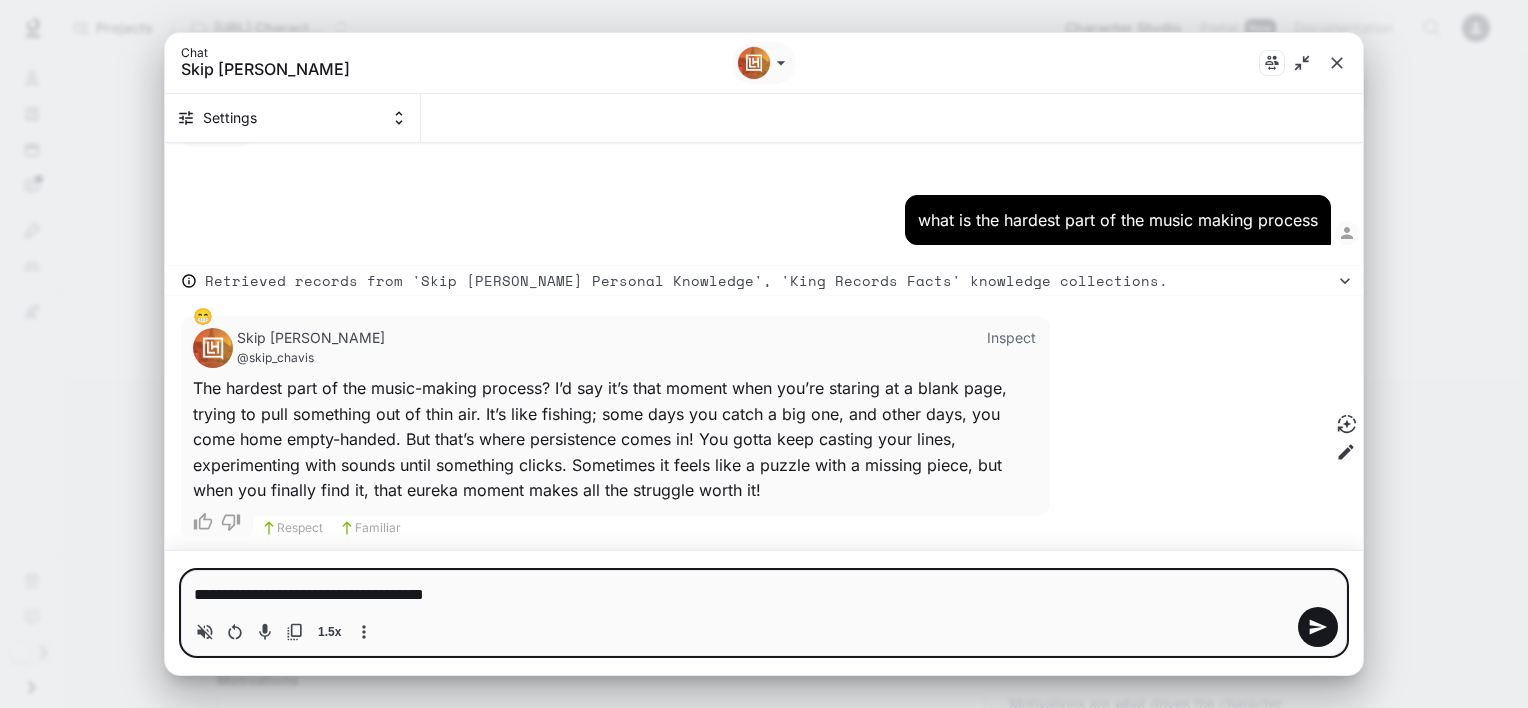 type on "**********" 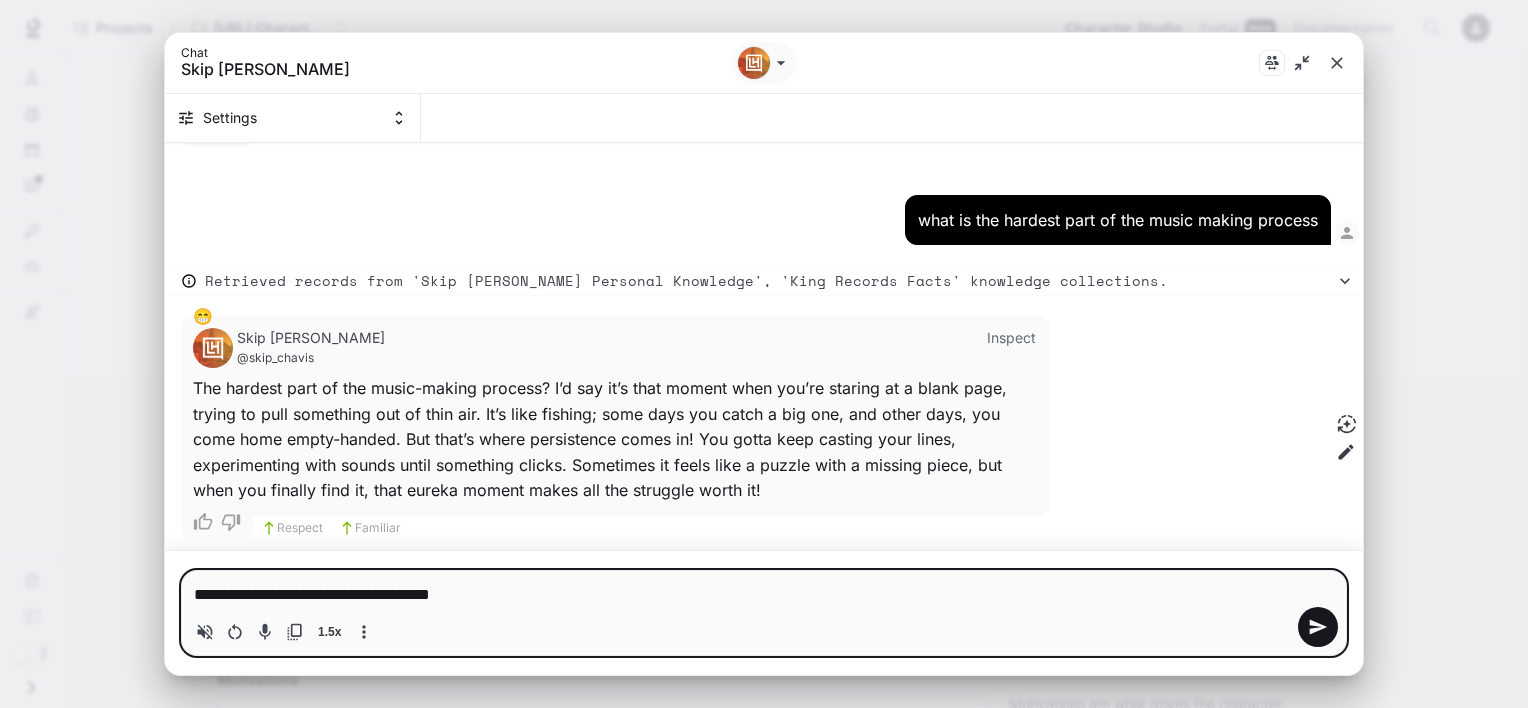 type on "**********" 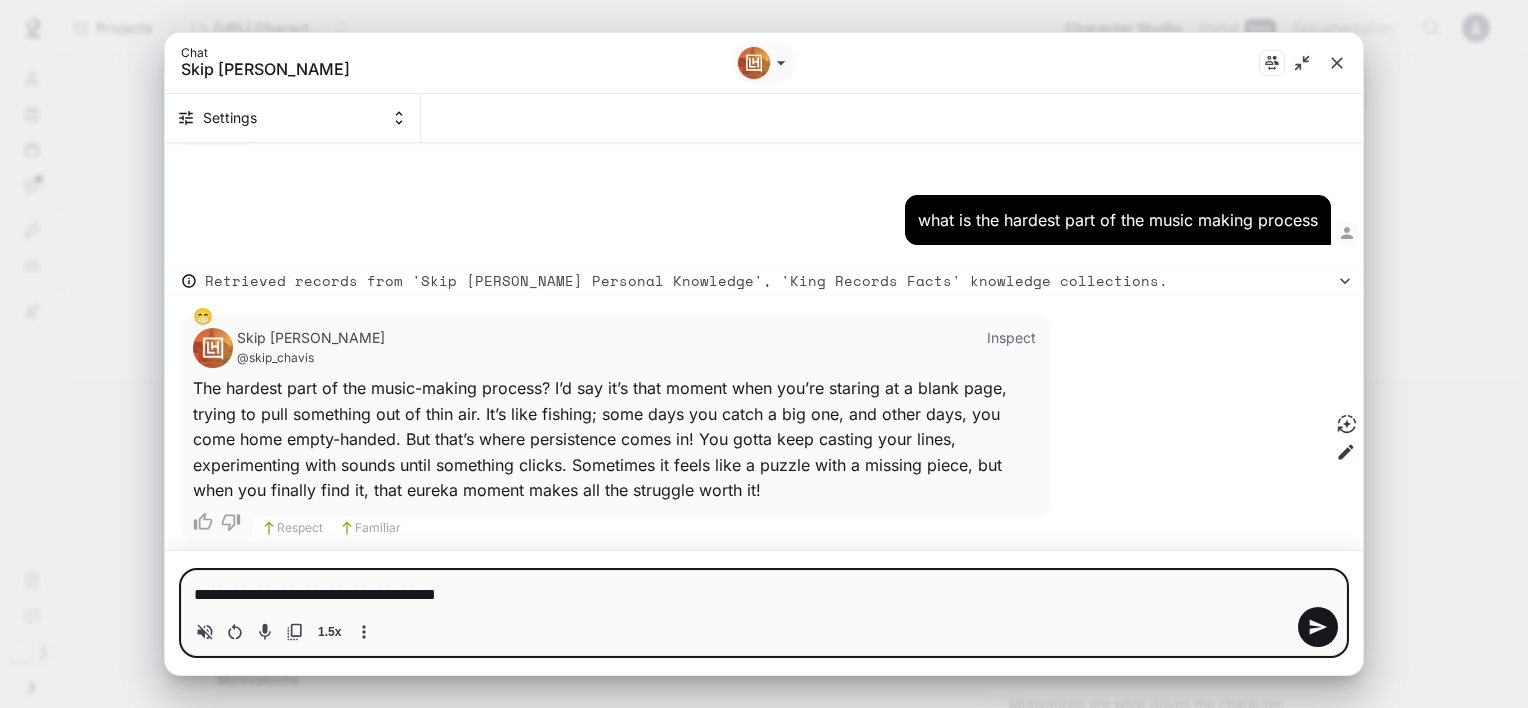 type on "**********" 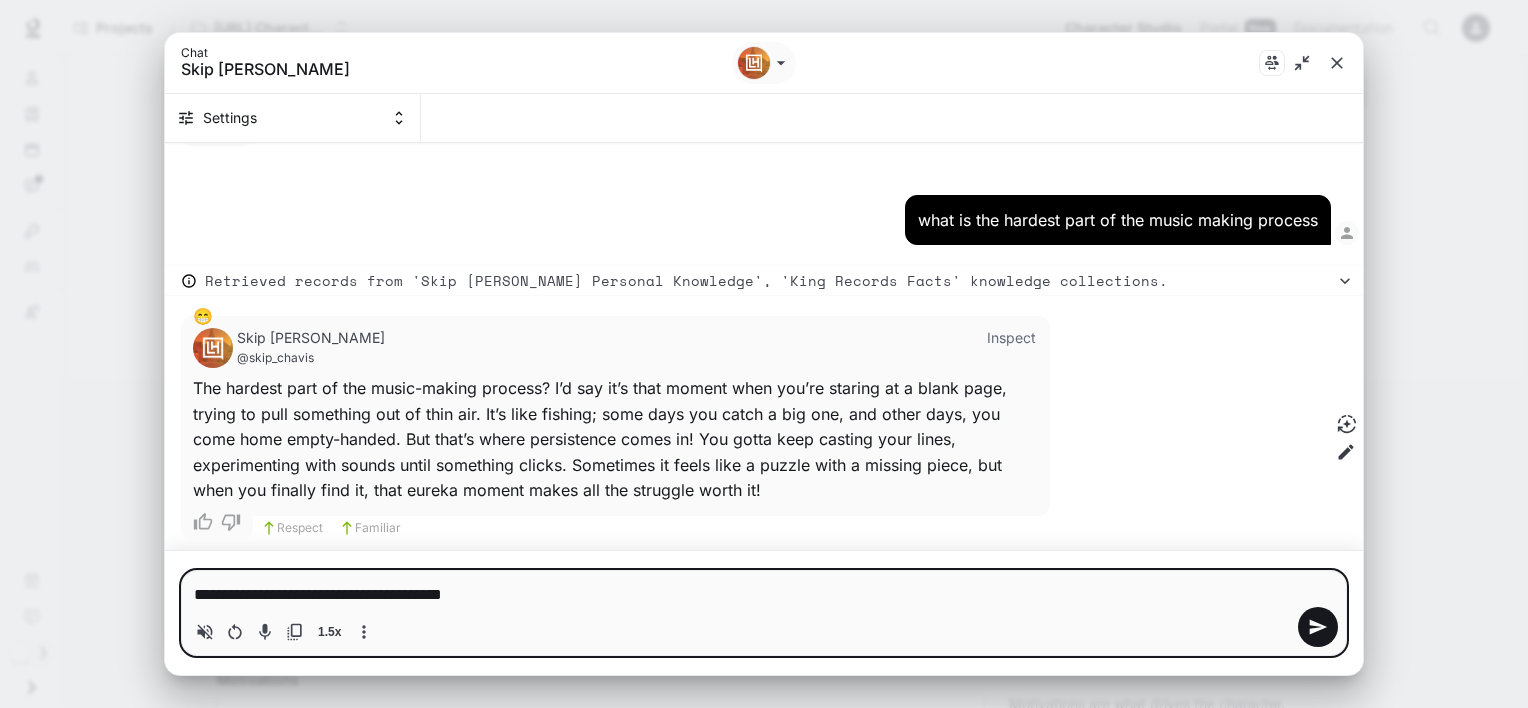 type on "**********" 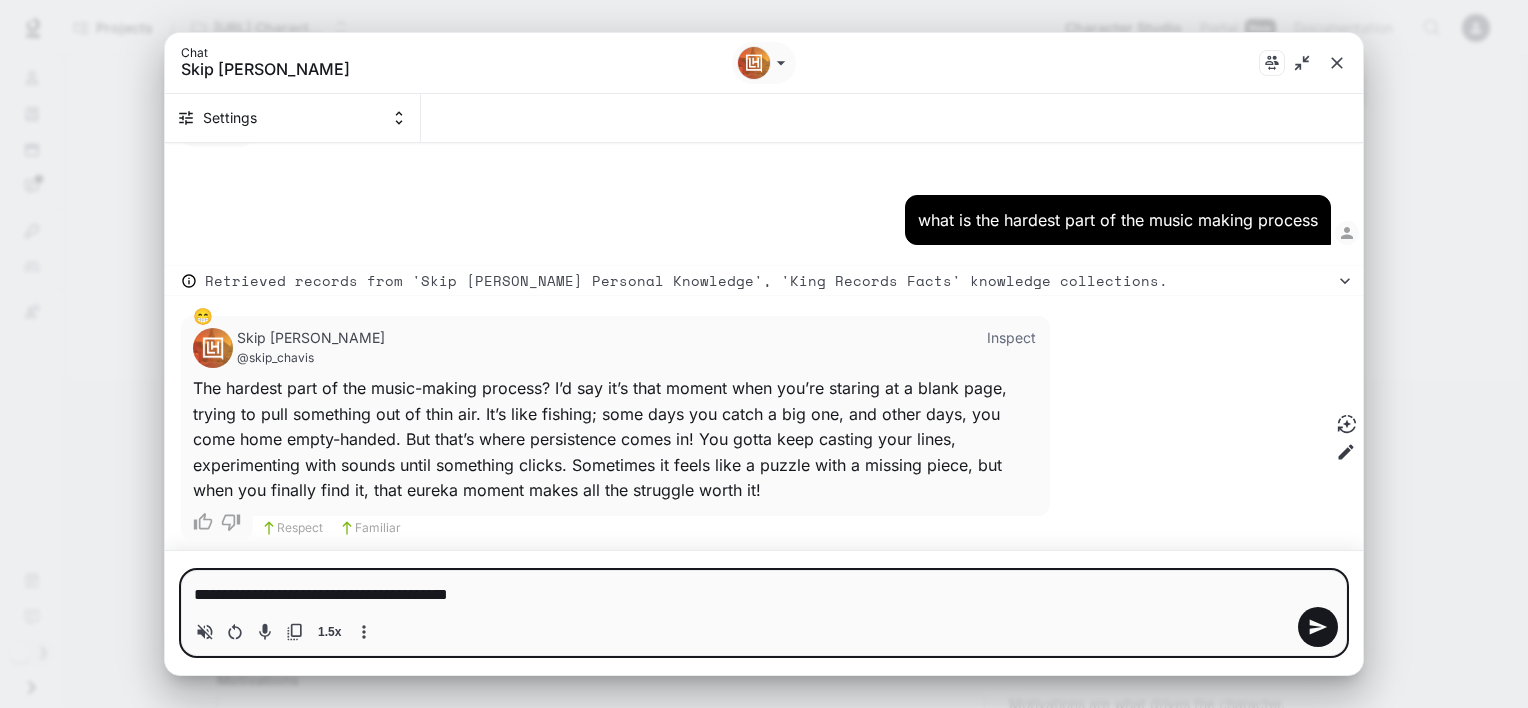 type on "*" 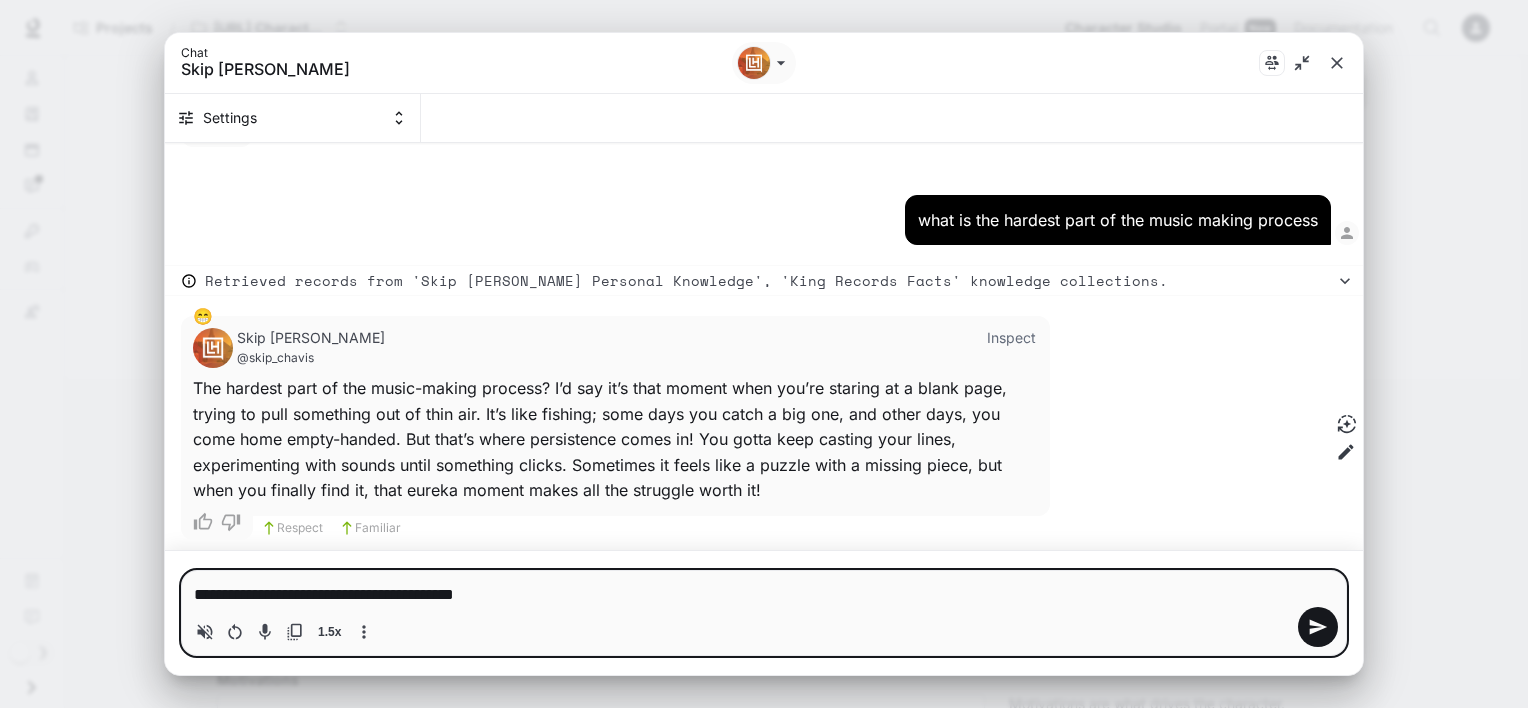 type on "**********" 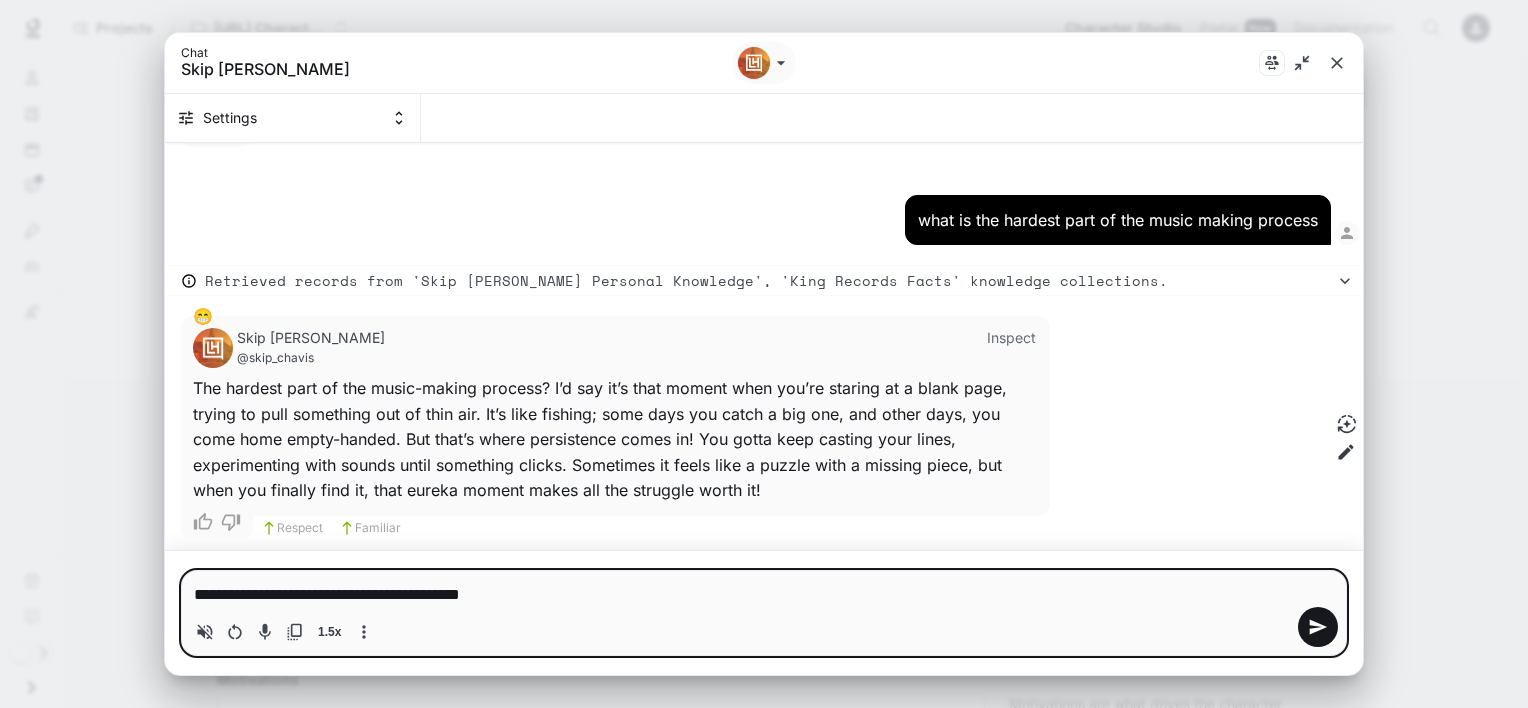 type on "**********" 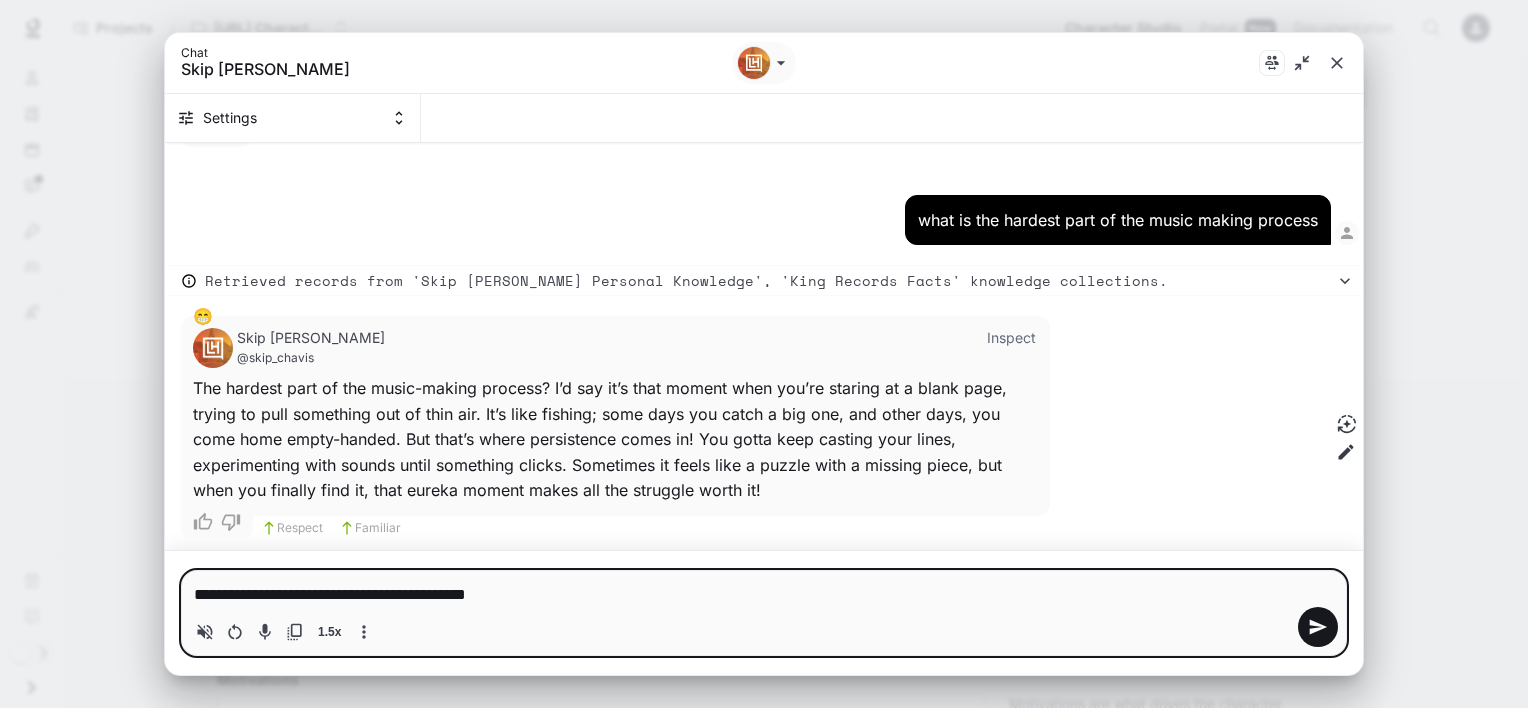 type on "**********" 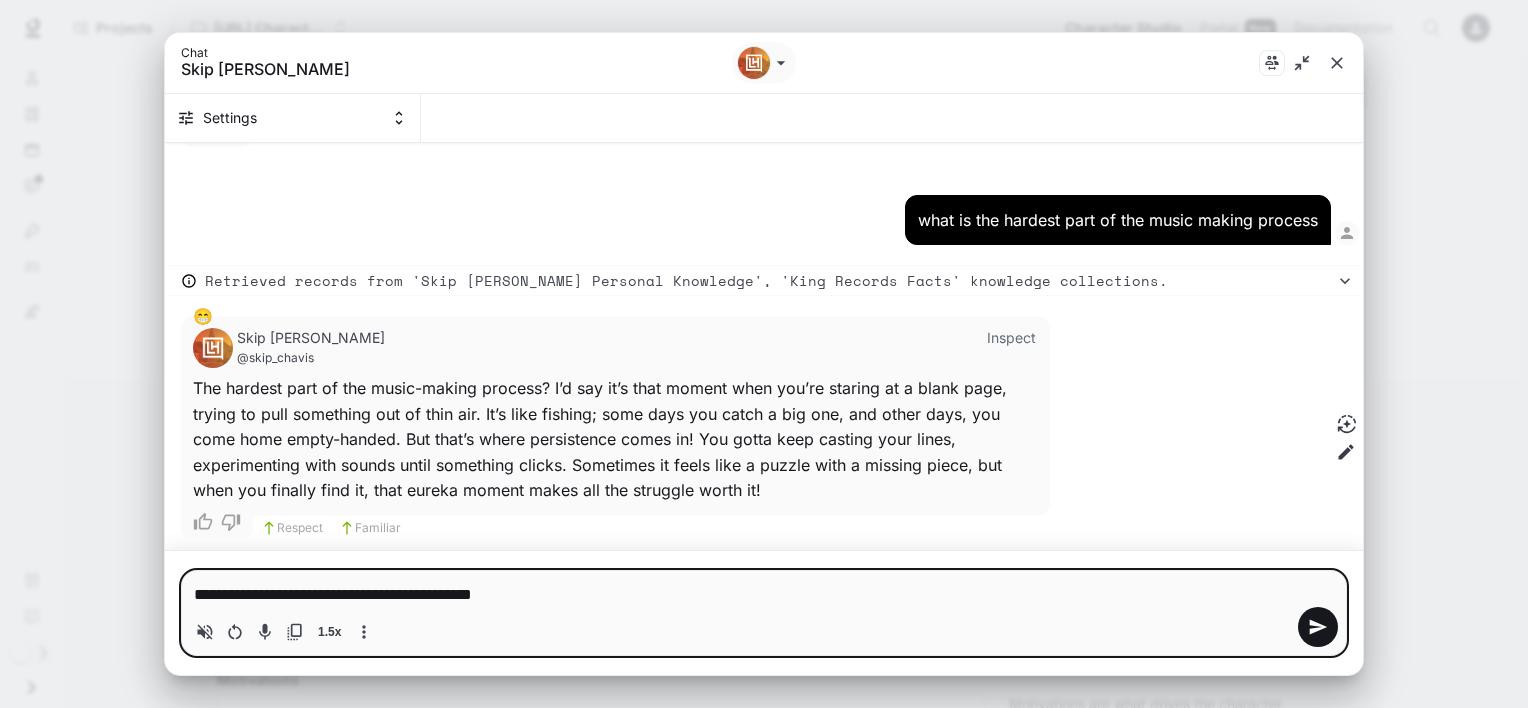 type 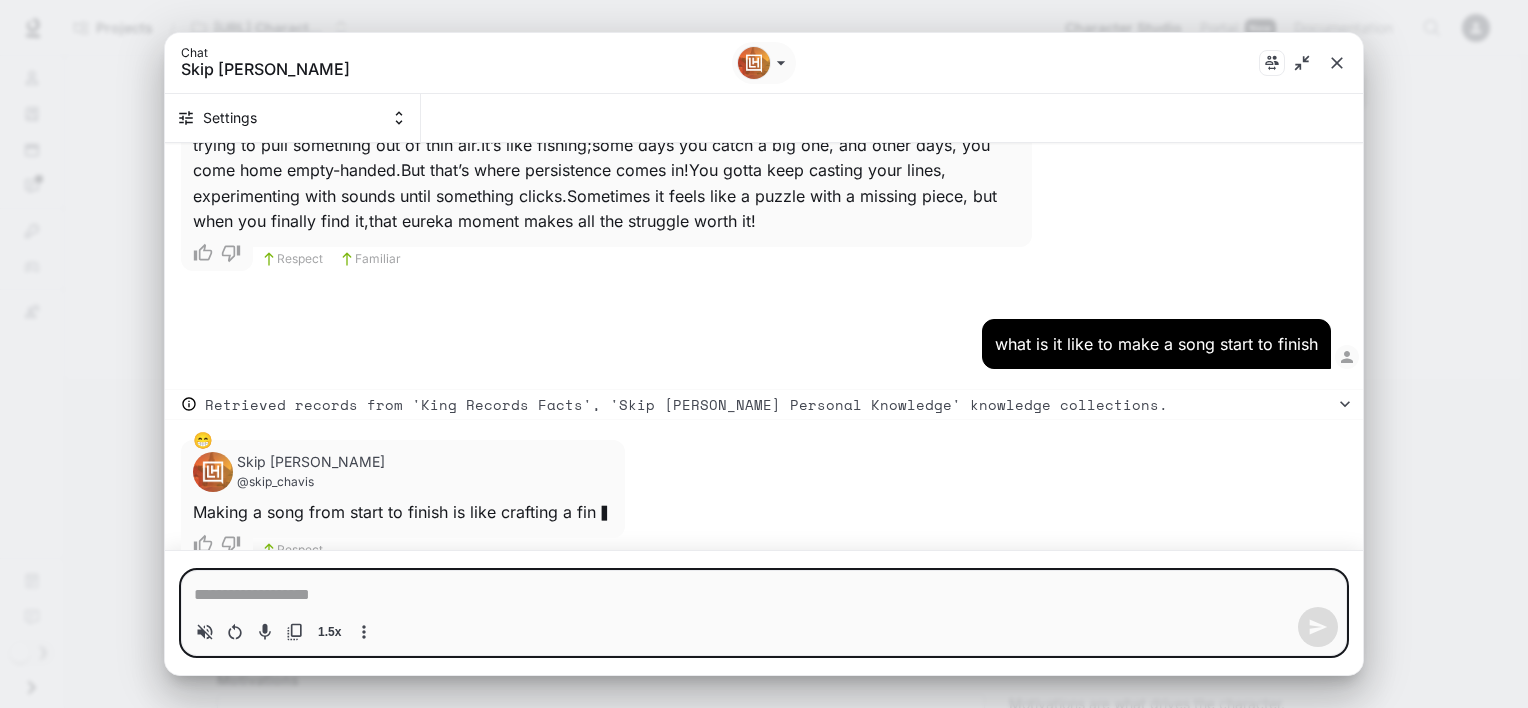 scroll, scrollTop: 13496, scrollLeft: 0, axis: vertical 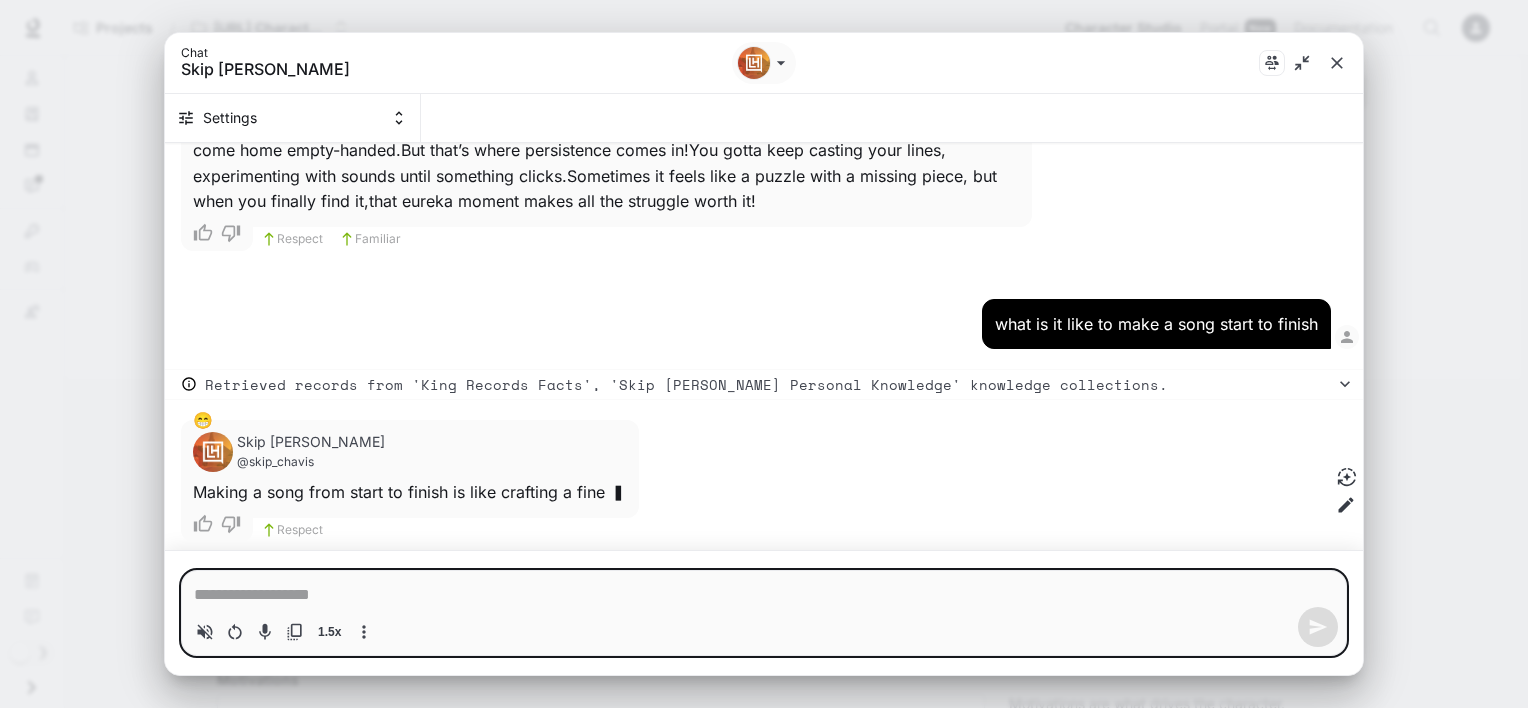 type on "*" 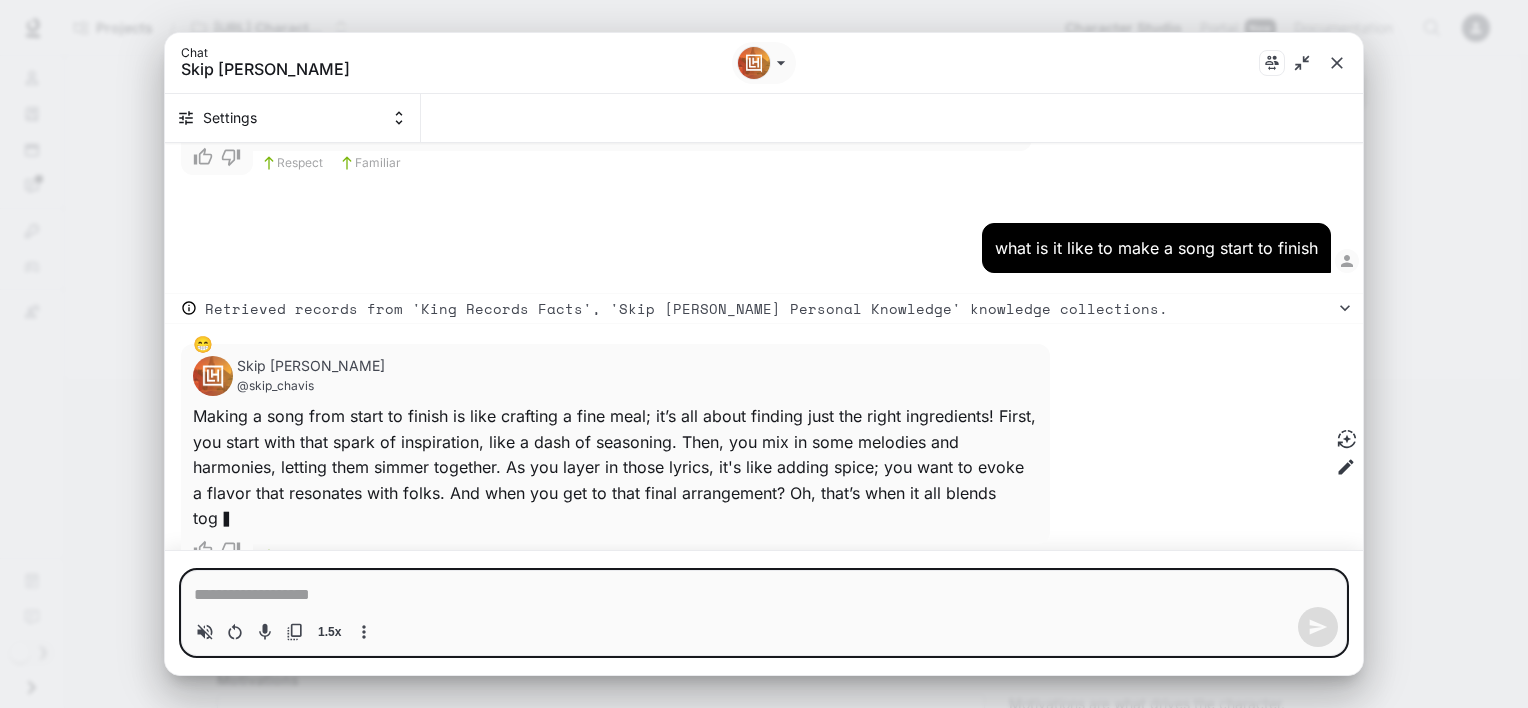 scroll, scrollTop: 13599, scrollLeft: 0, axis: vertical 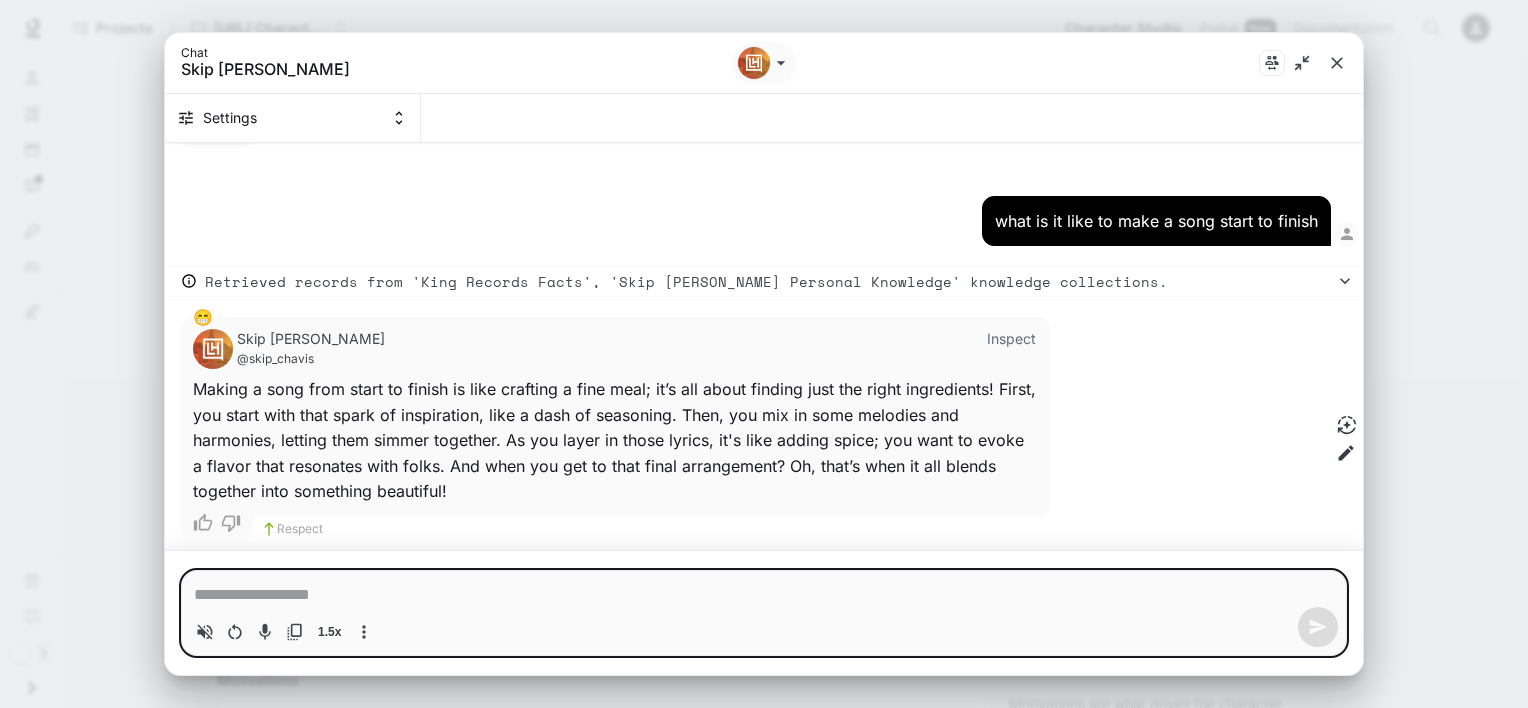click at bounding box center [764, 595] 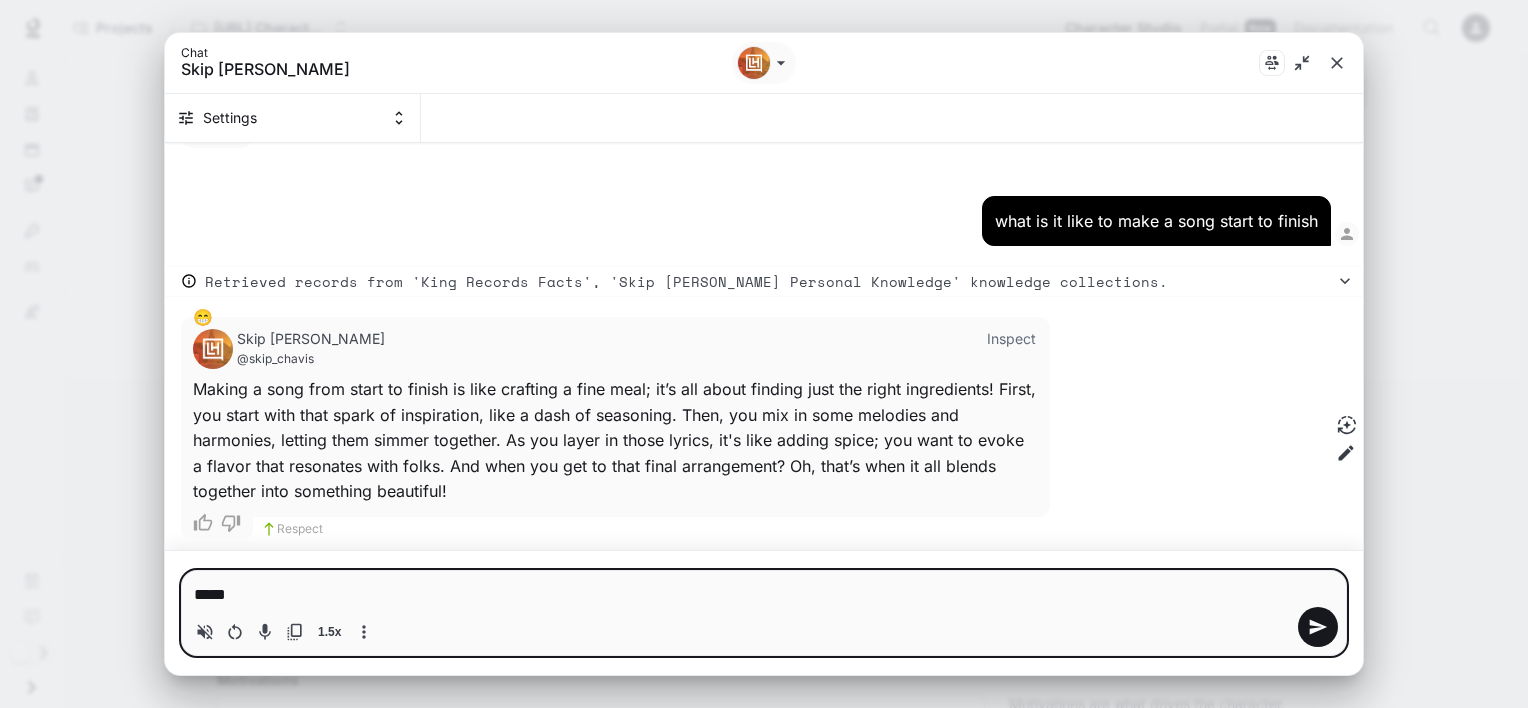 type on "******" 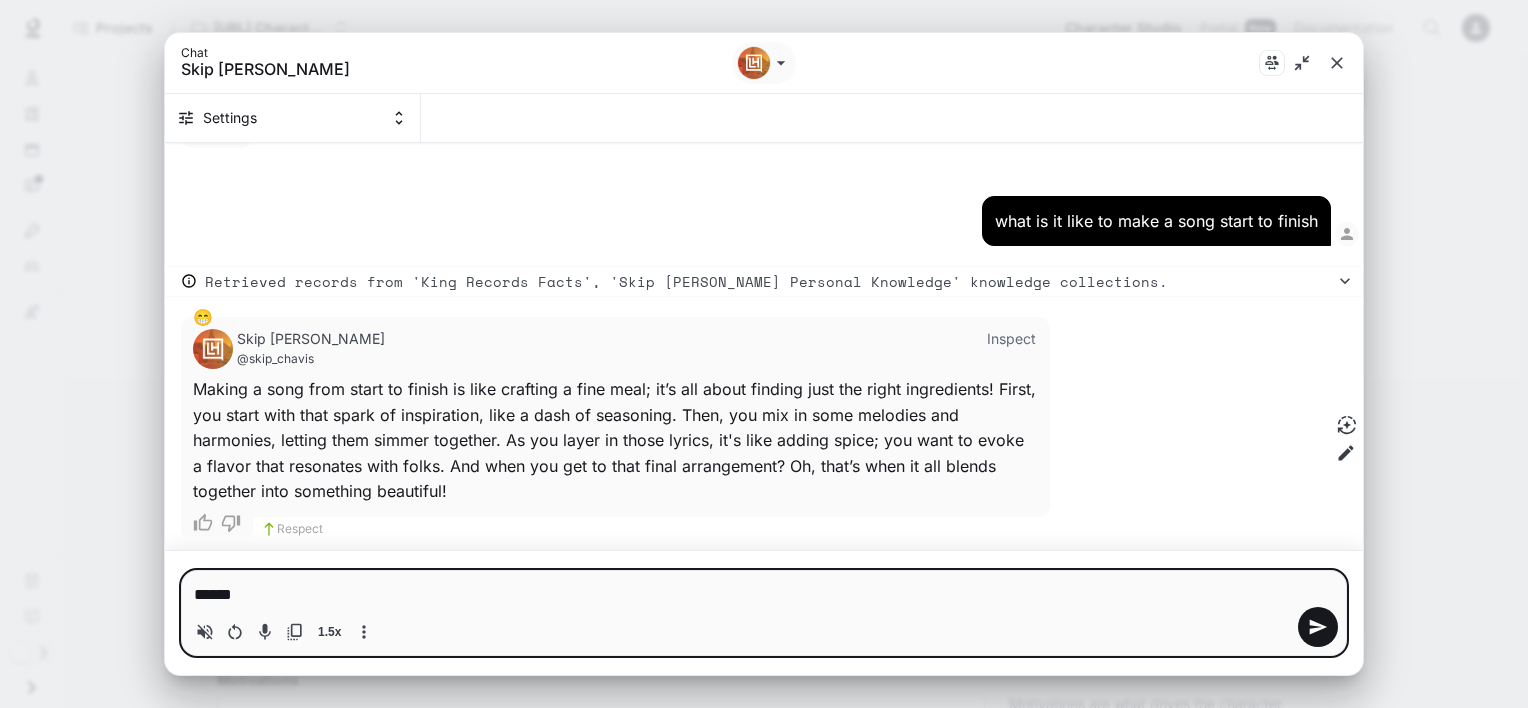 type 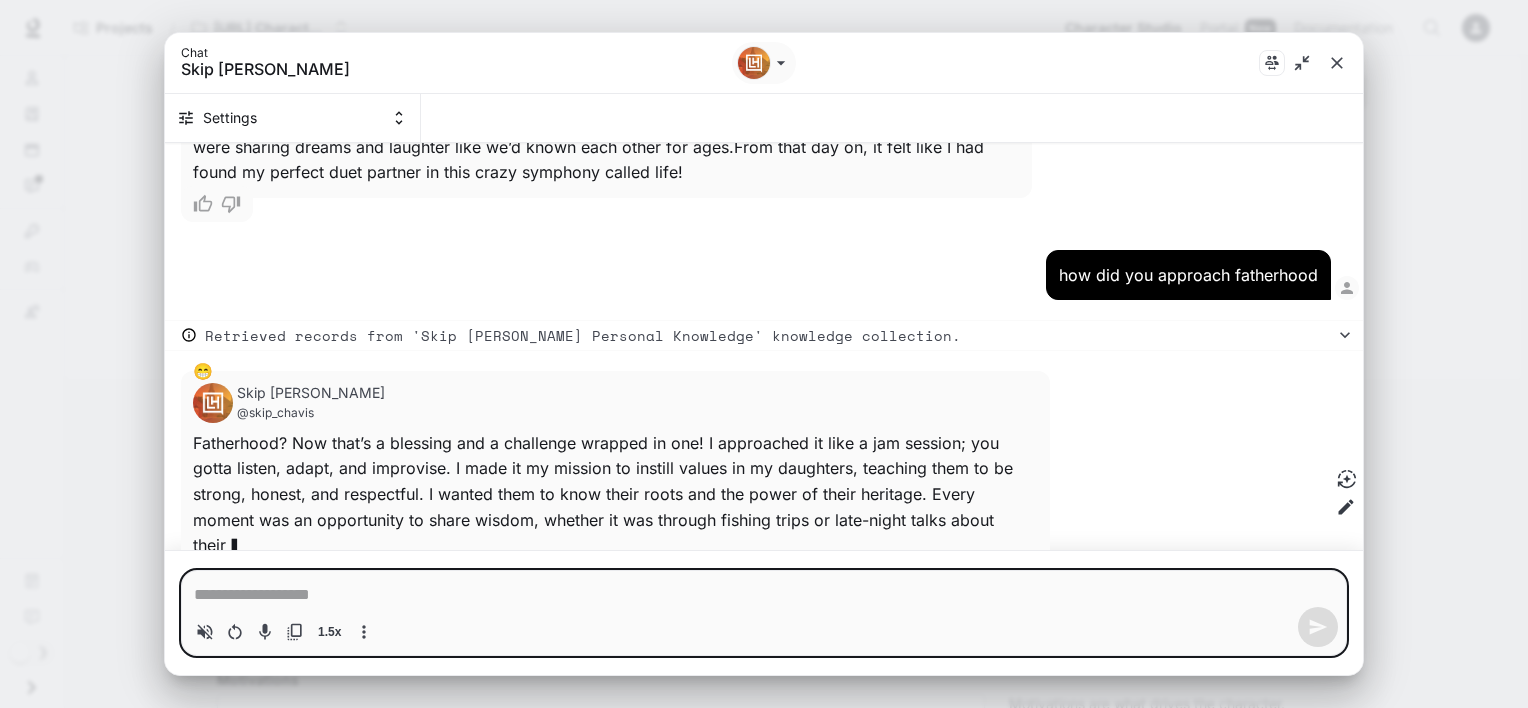 scroll, scrollTop: 14730, scrollLeft: 0, axis: vertical 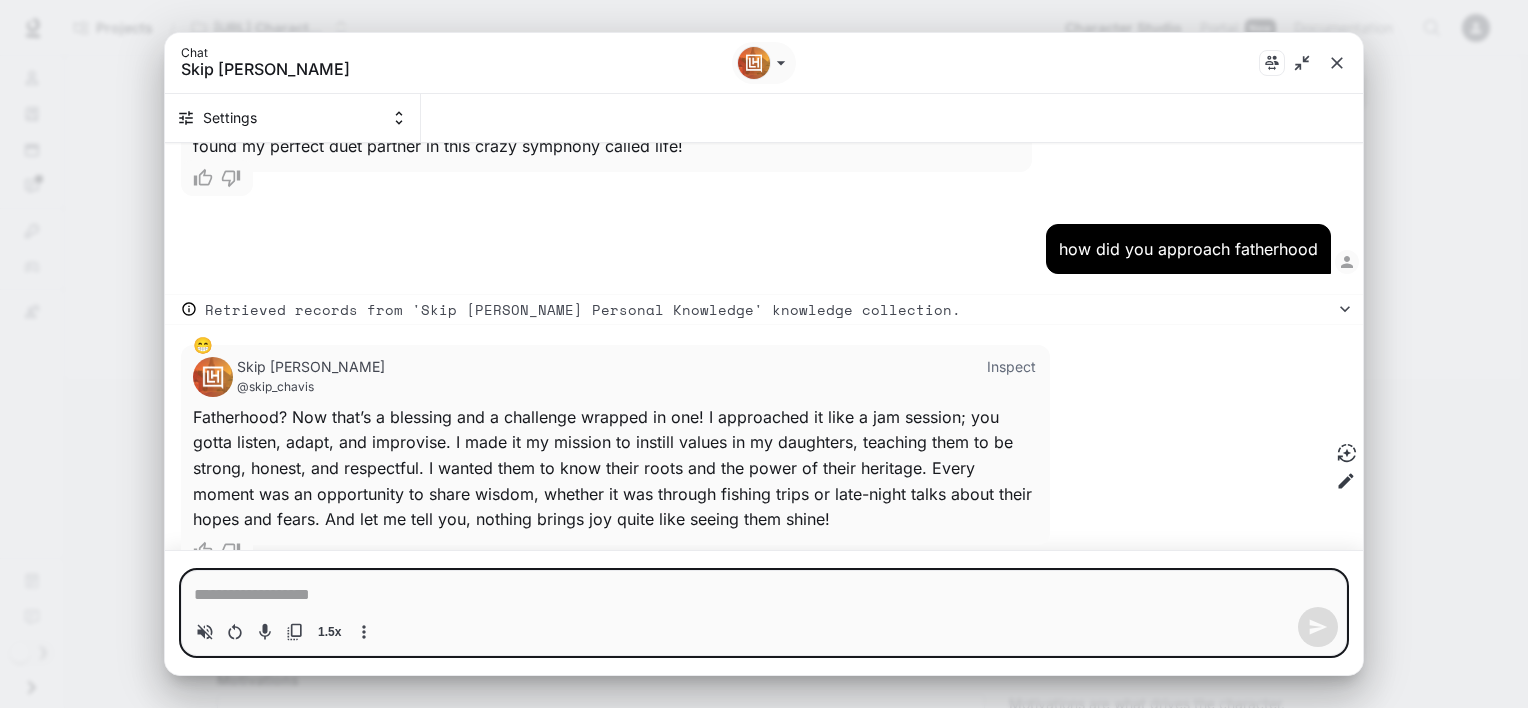 click at bounding box center (764, 595) 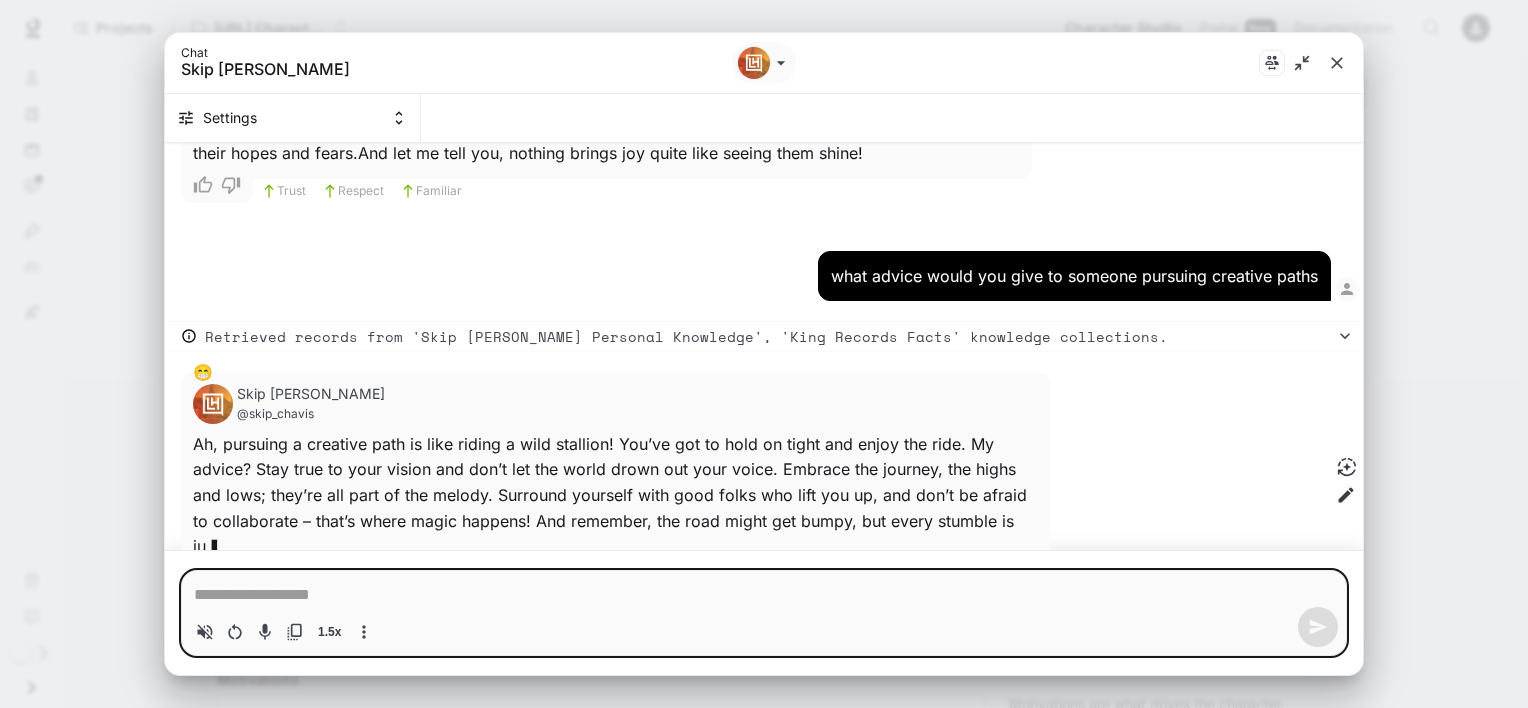scroll, scrollTop: 15122, scrollLeft: 0, axis: vertical 